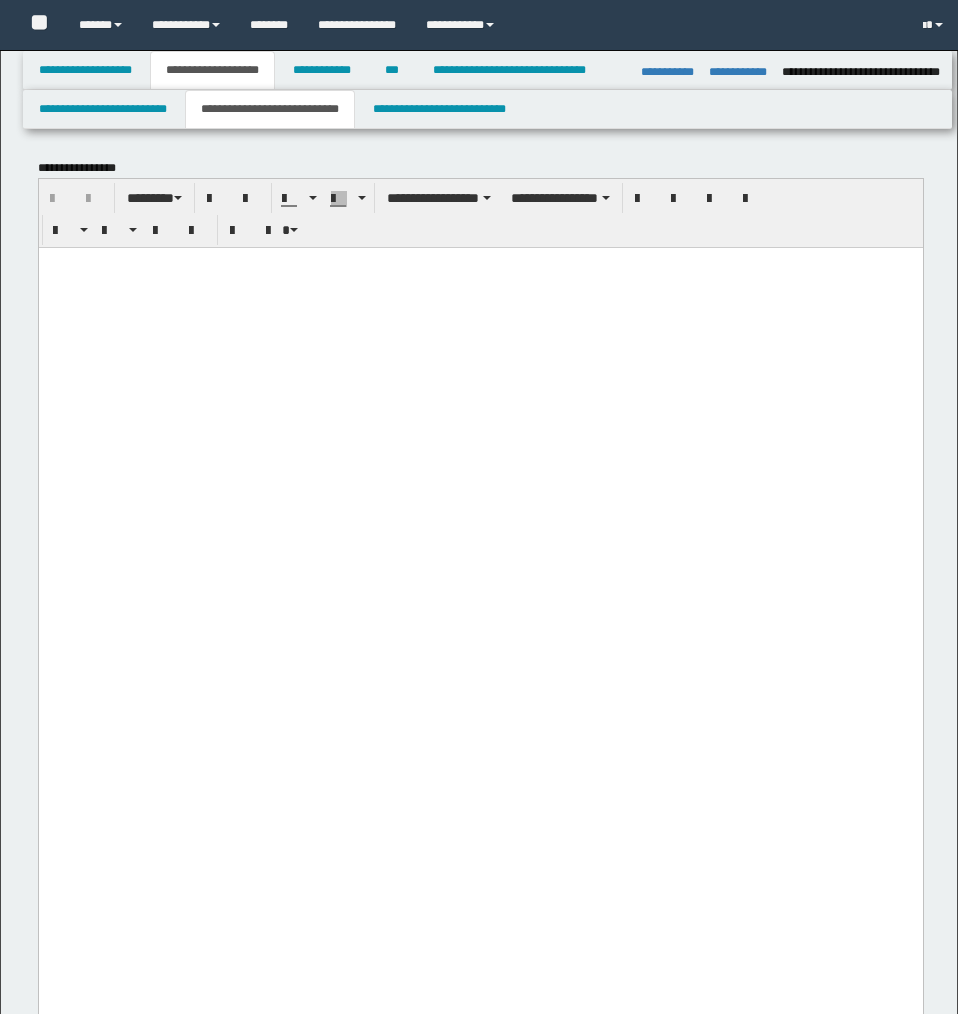 select on "*" 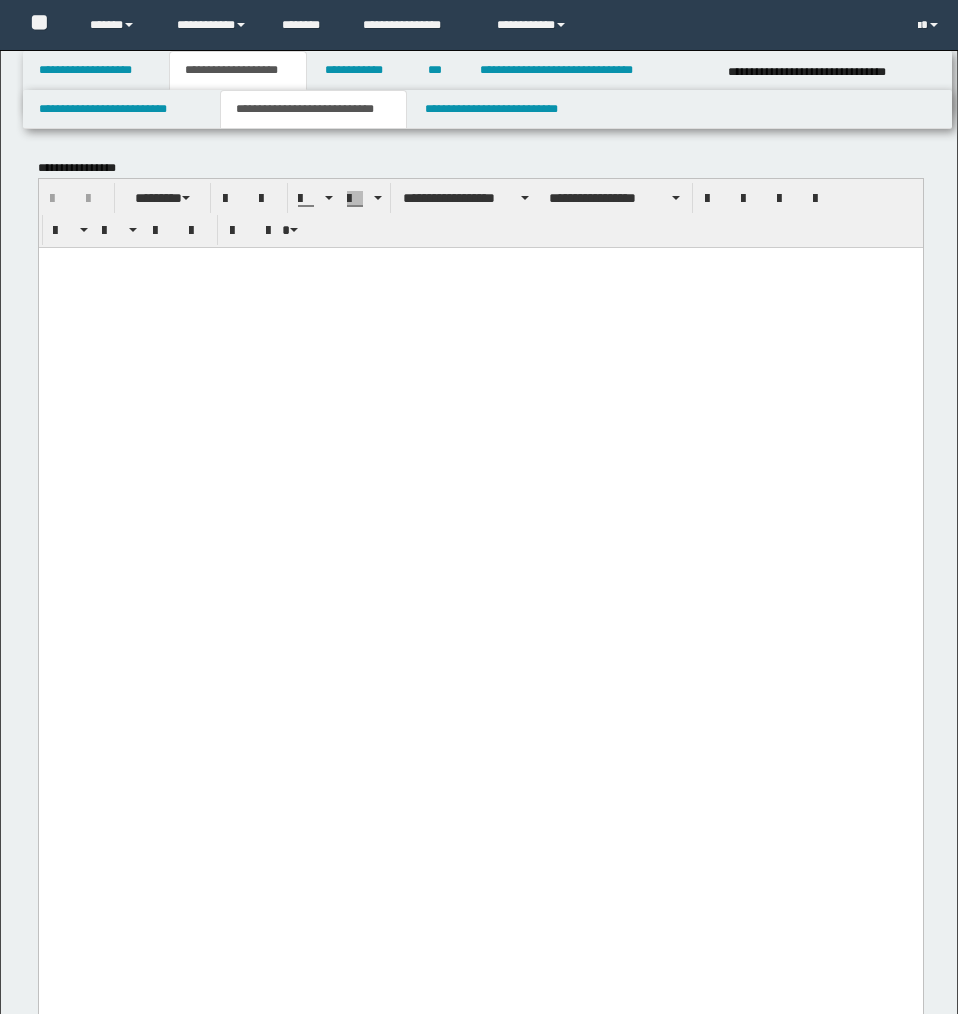 scroll, scrollTop: 13594, scrollLeft: 0, axis: vertical 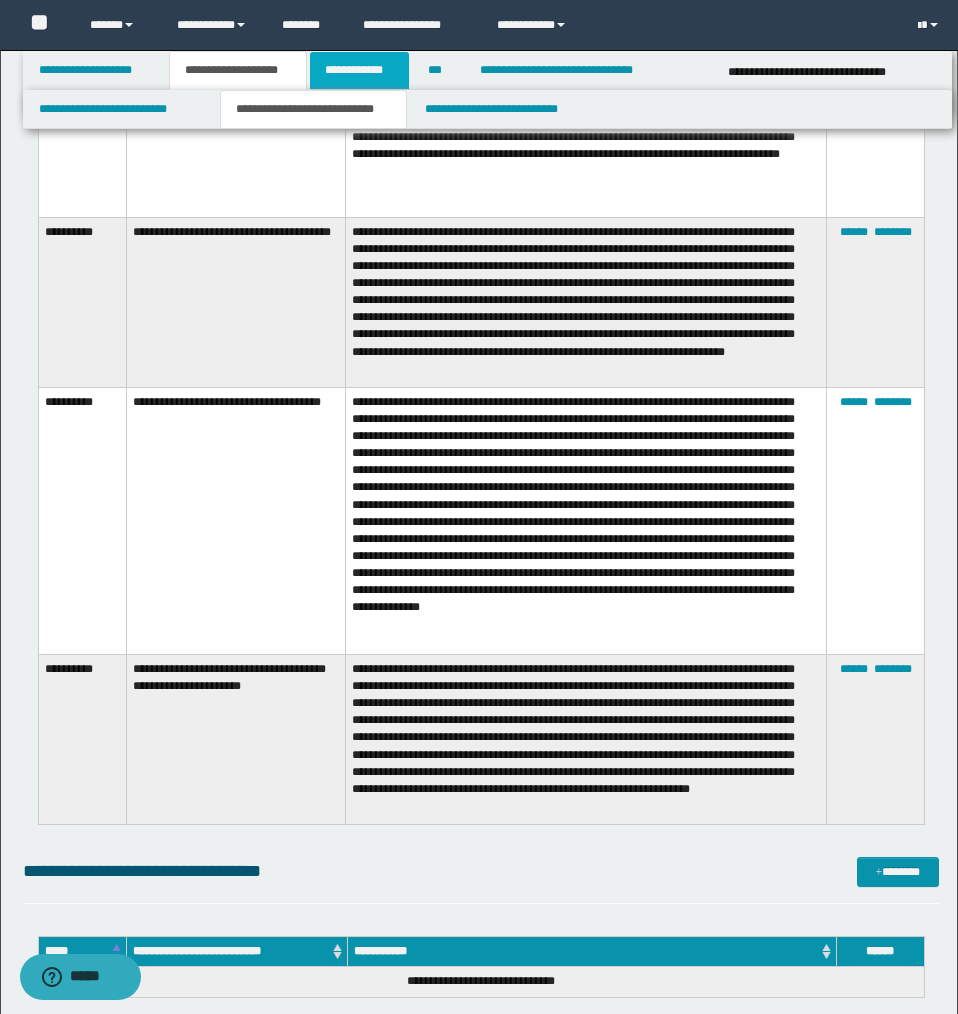 click on "**********" at bounding box center [359, 70] 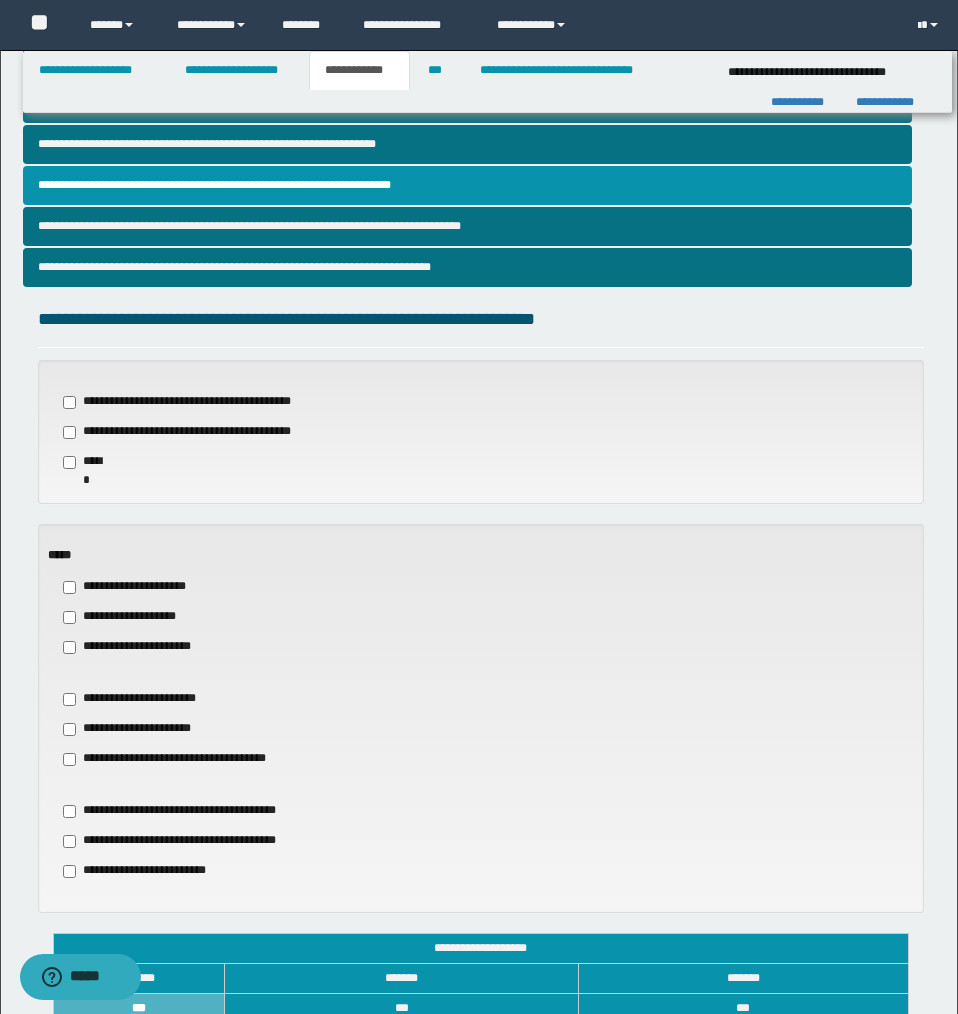 scroll, scrollTop: 448, scrollLeft: 0, axis: vertical 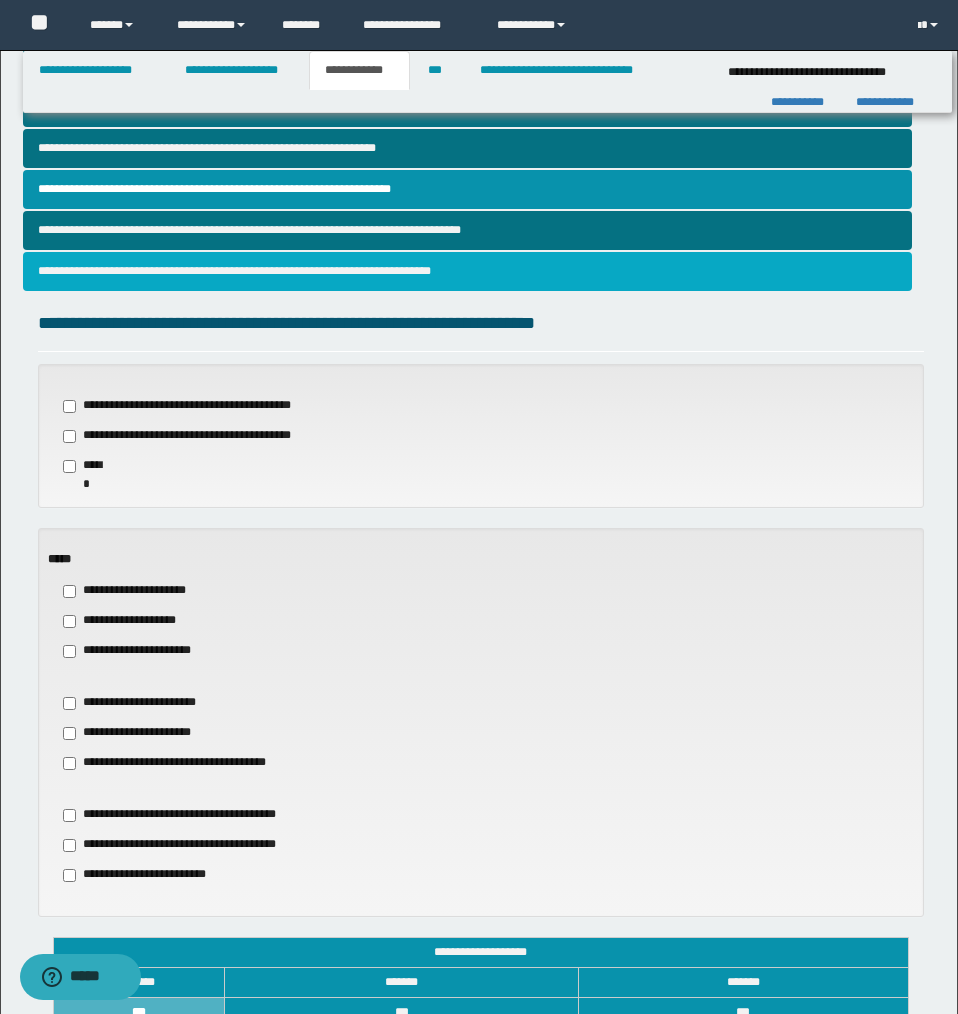 click on "**********" at bounding box center [467, 271] 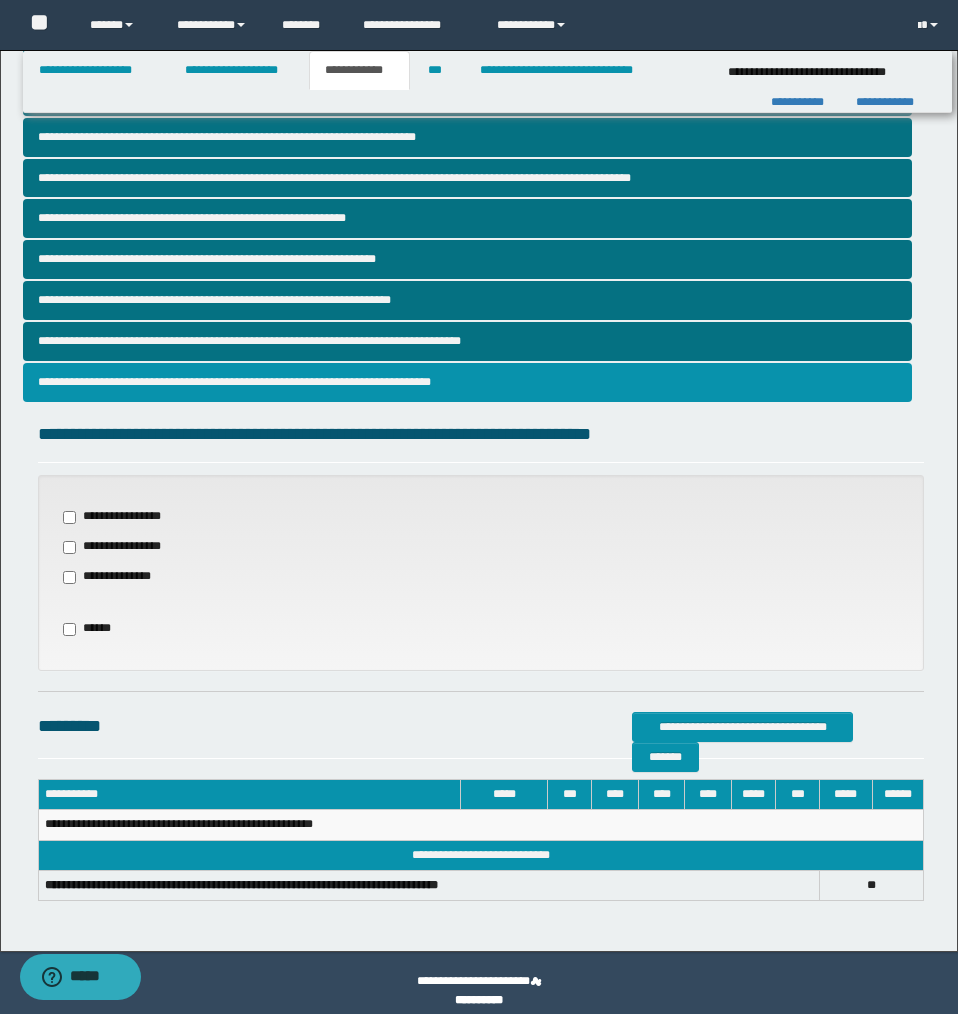 scroll, scrollTop: 341, scrollLeft: 0, axis: vertical 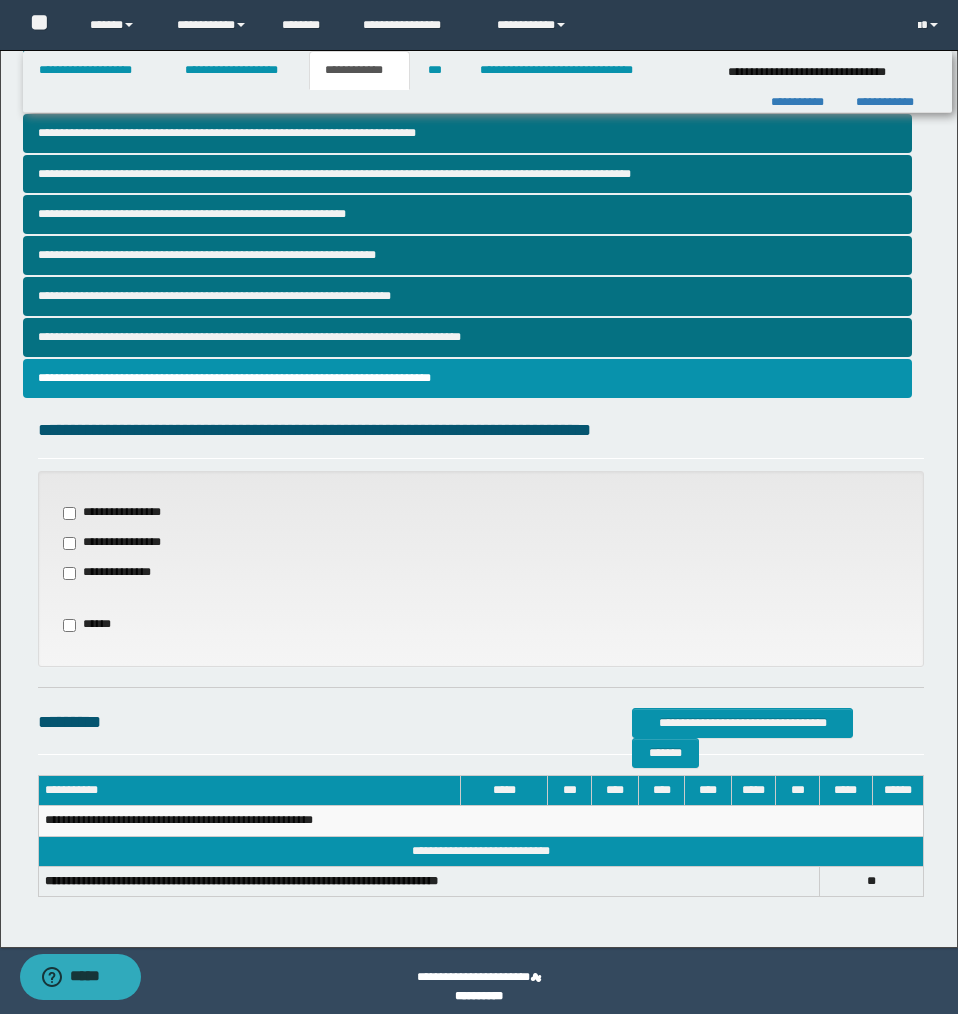 click on "**********" at bounding box center (119, 573) 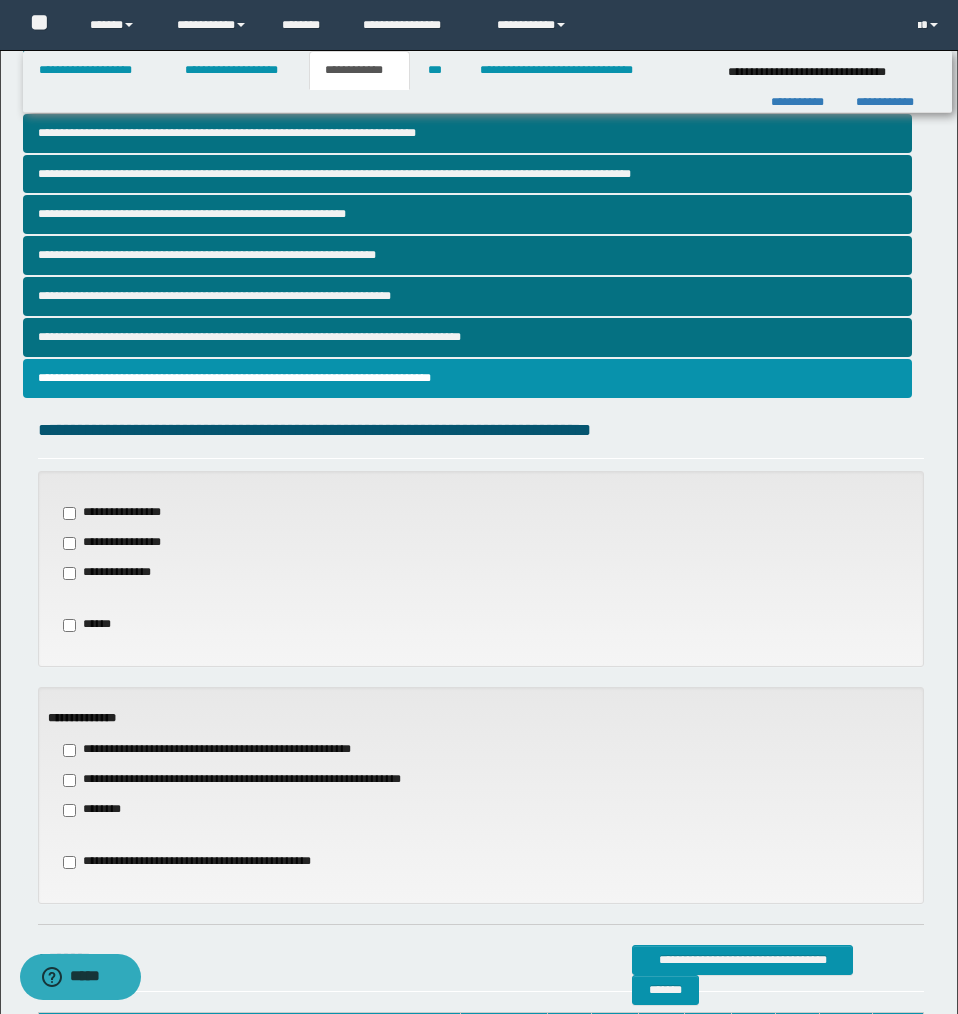 click on "**********" at bounding box center (122, 543) 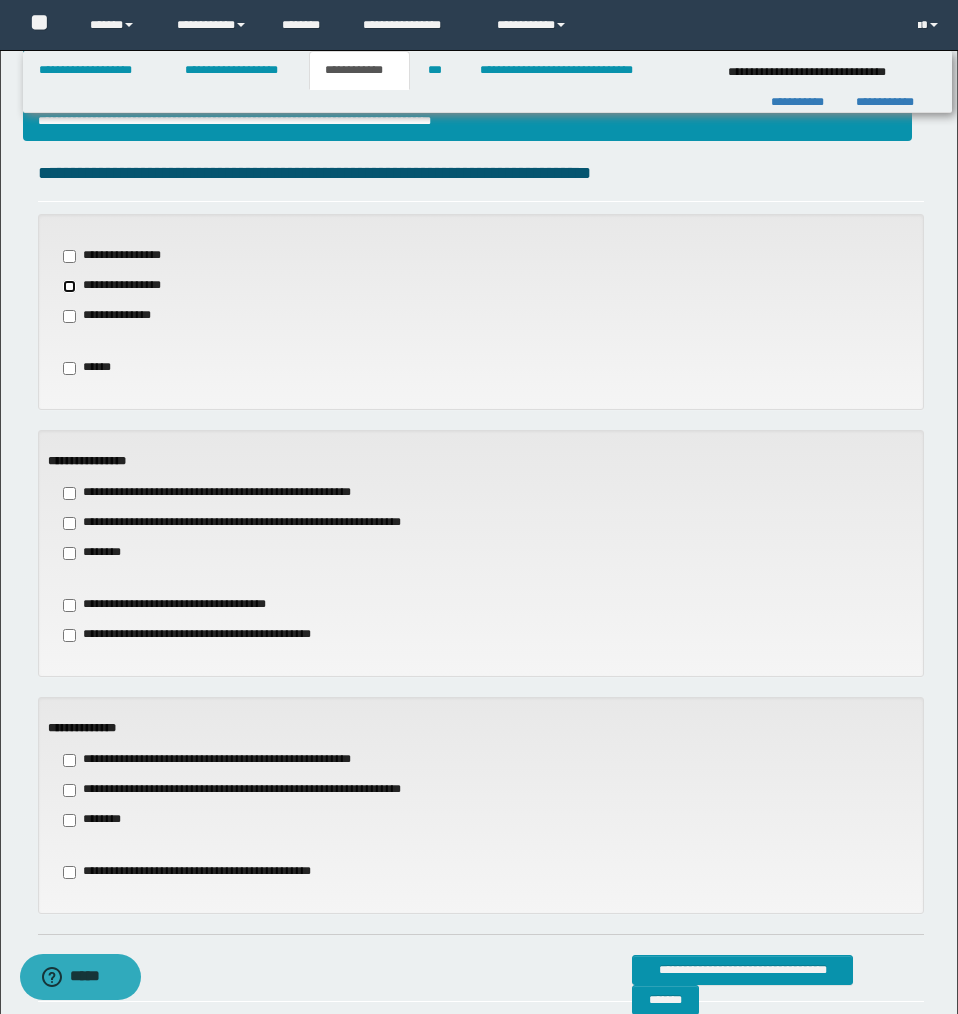 scroll, scrollTop: 595, scrollLeft: 0, axis: vertical 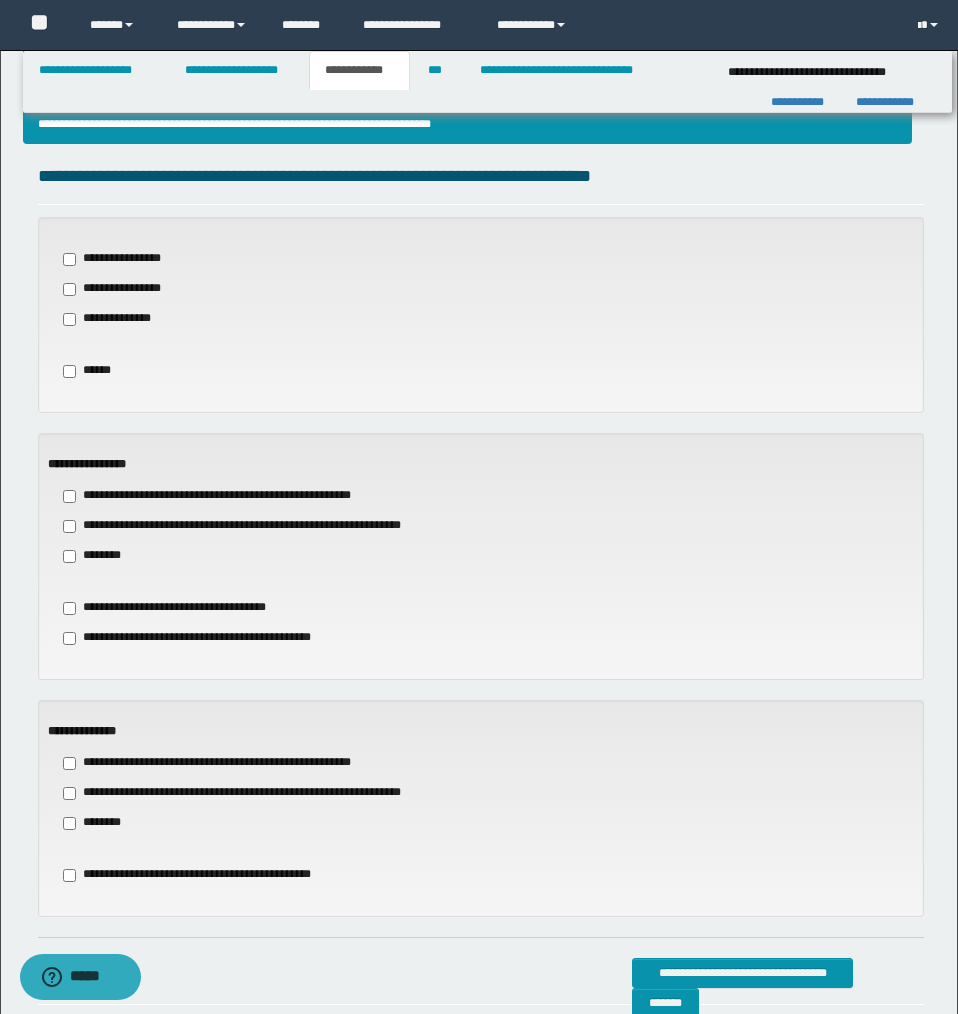 click on "**********" at bounding box center [121, 259] 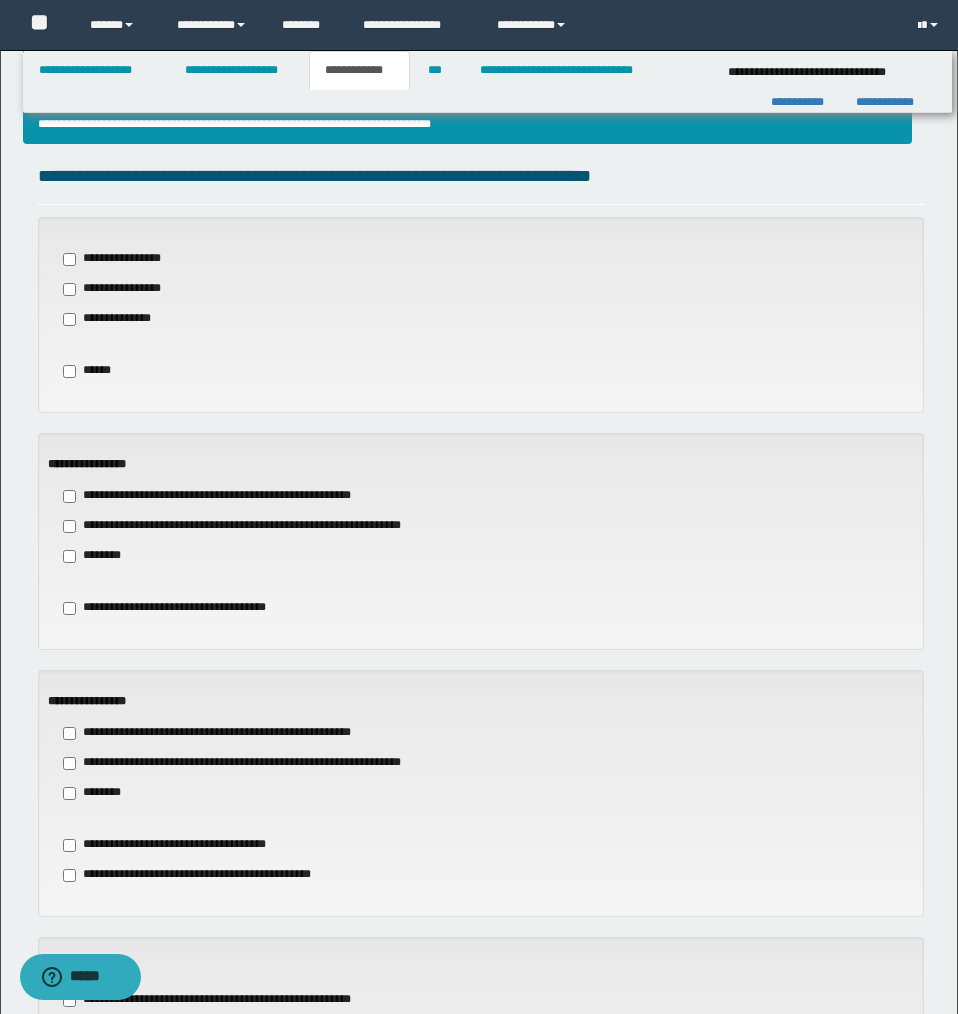 click on "**********" at bounding box center (257, 526) 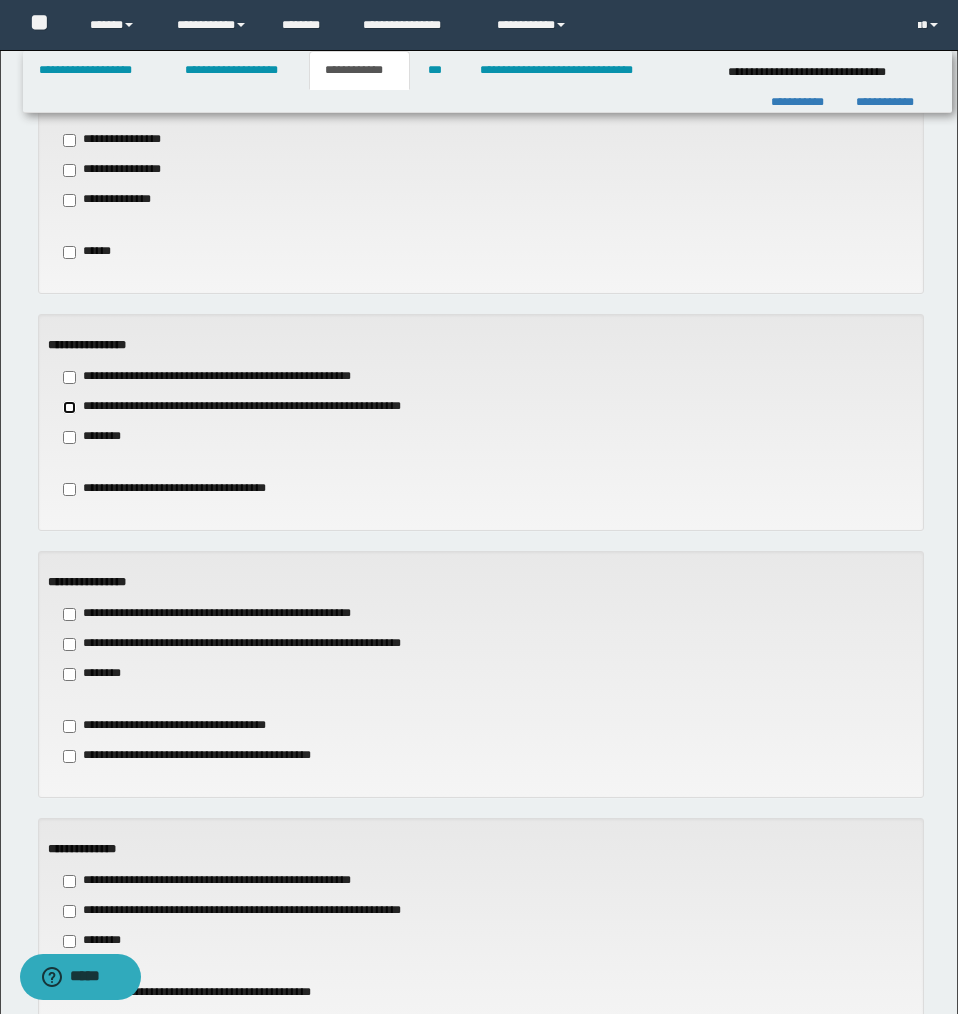 scroll, scrollTop: 726, scrollLeft: 0, axis: vertical 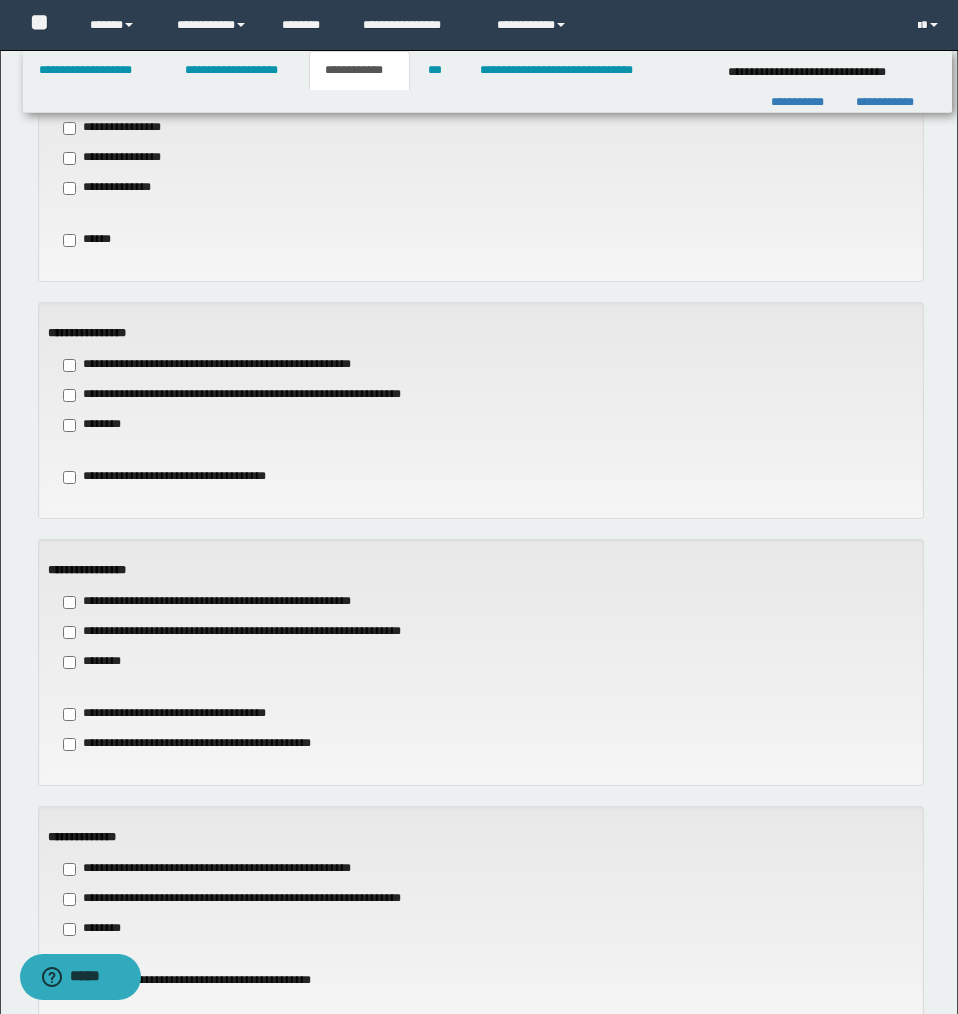 click on "**********" at bounding box center [257, 632] 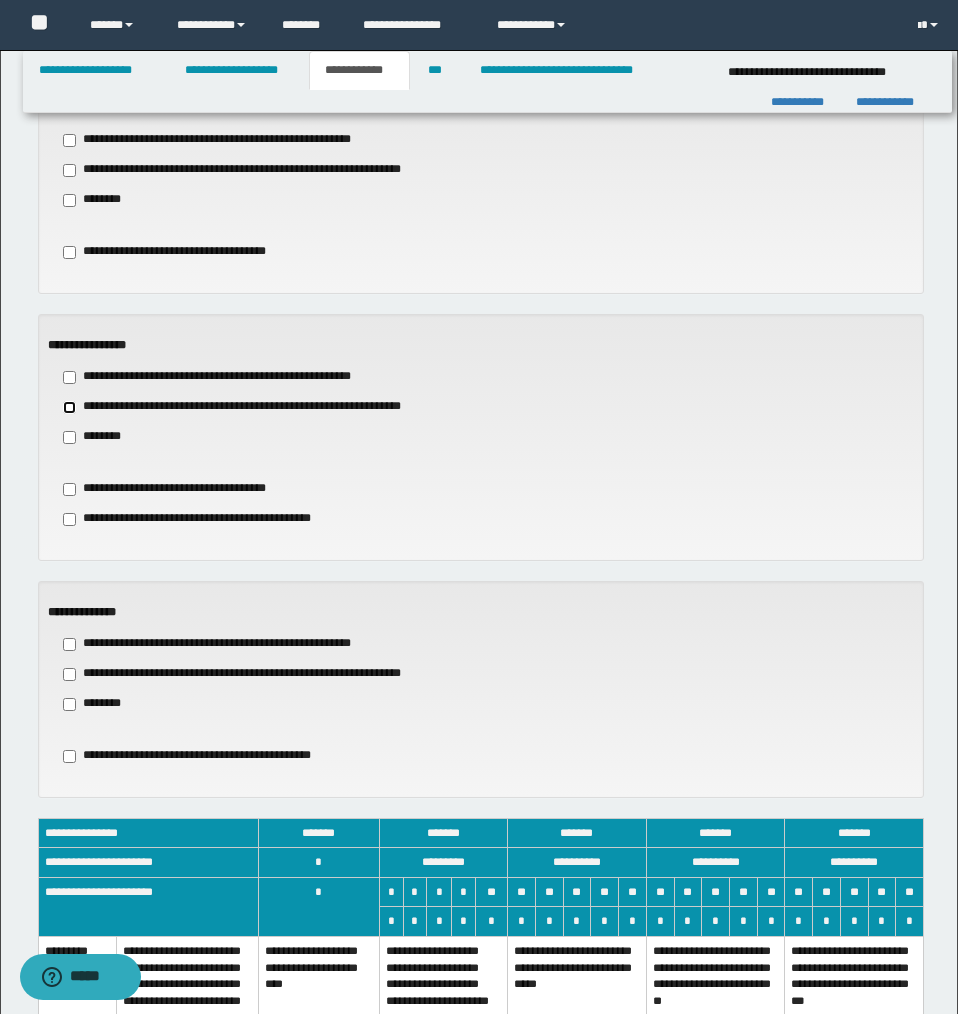 scroll, scrollTop: 983, scrollLeft: 0, axis: vertical 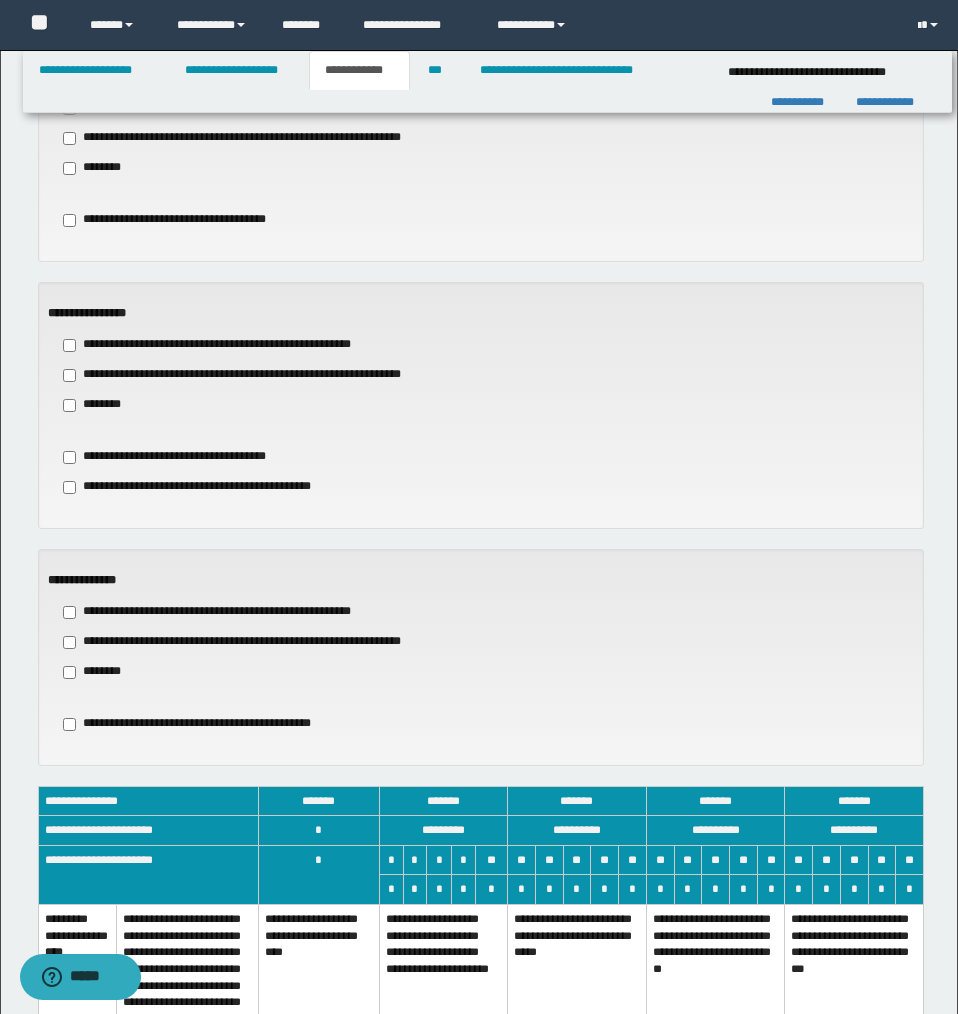 click on "**********" at bounding box center (257, 642) 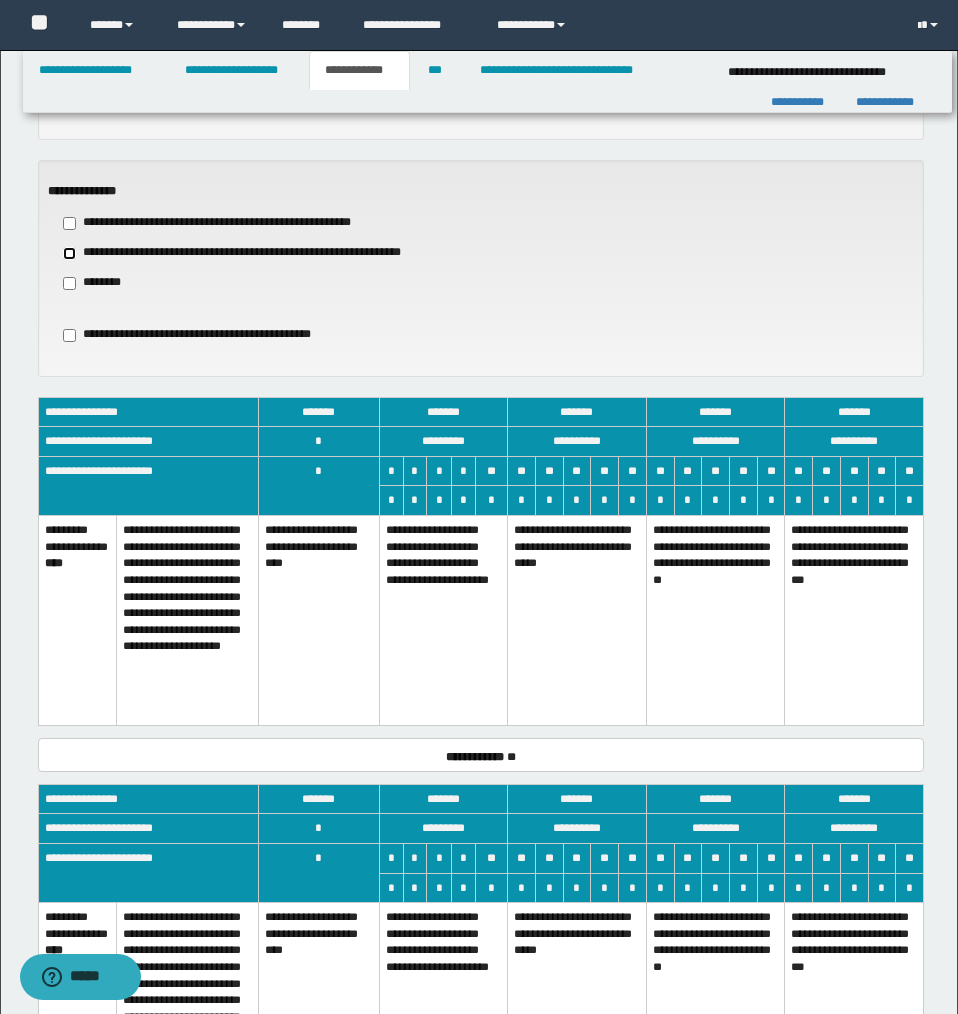 scroll, scrollTop: 1379, scrollLeft: 0, axis: vertical 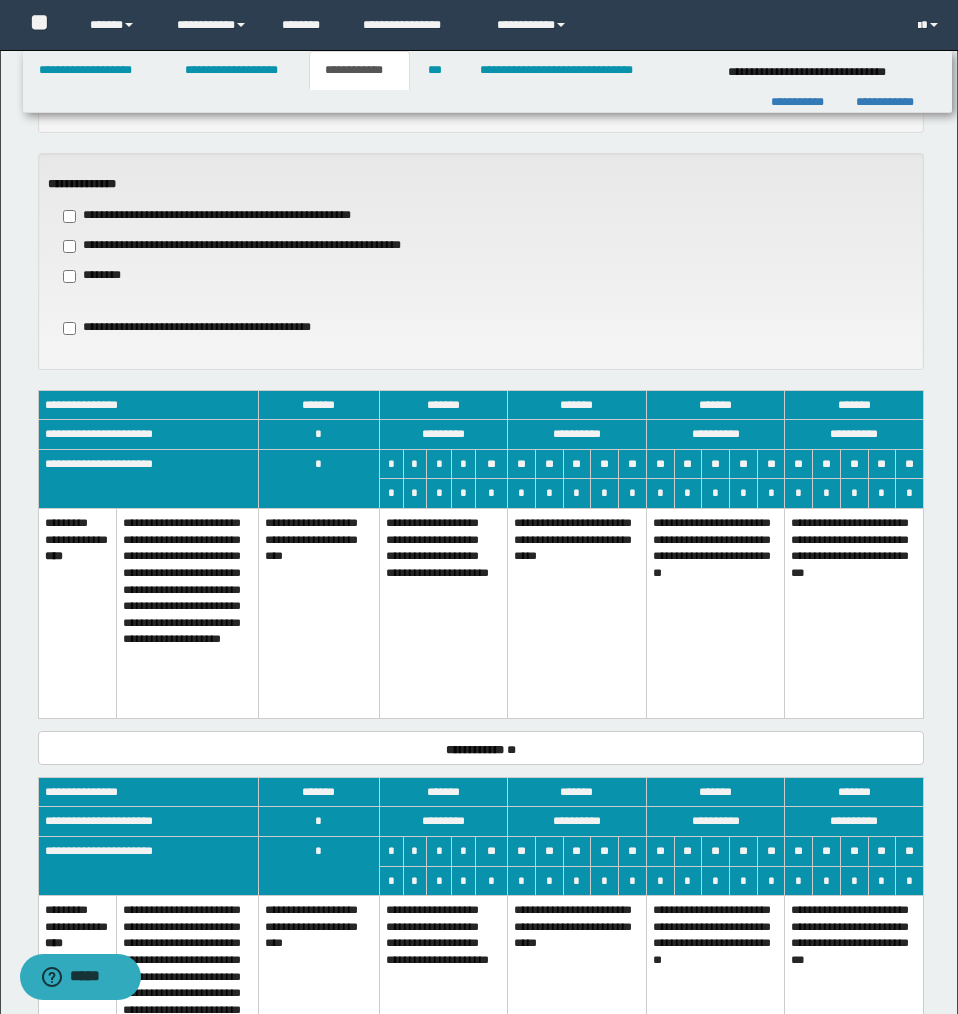 click on "**********" at bounding box center (443, 614) 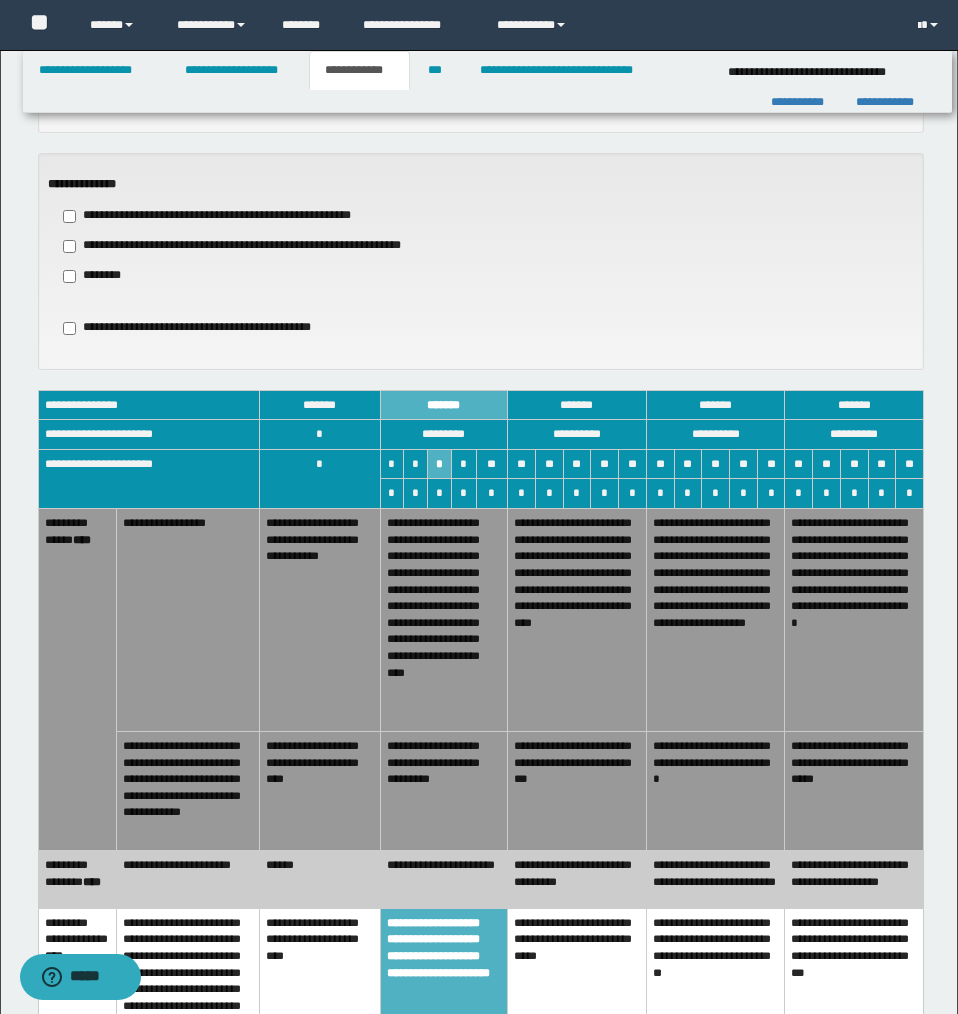 drag, startPoint x: 309, startPoint y: 830, endPoint x: 368, endPoint y: 796, distance: 68.09552 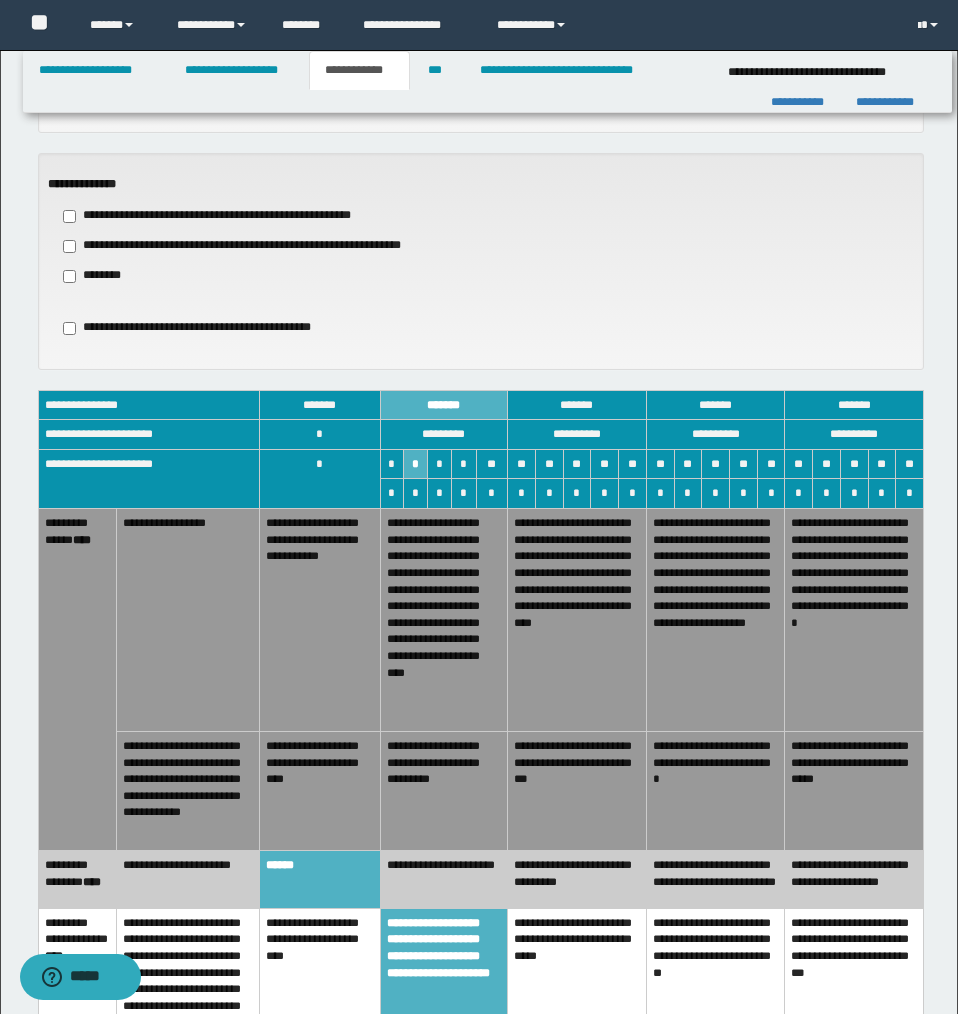 click on "**********" at bounding box center (444, 790) 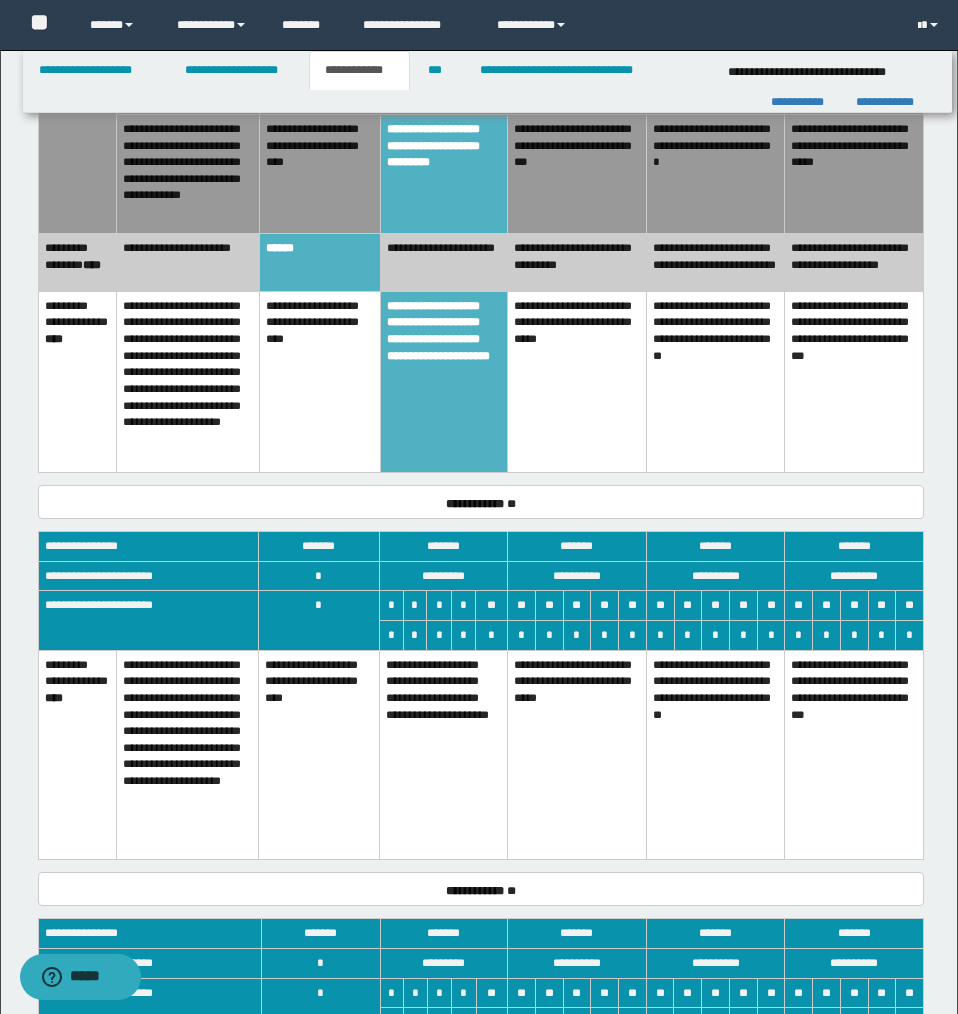 scroll, scrollTop: 2013, scrollLeft: 0, axis: vertical 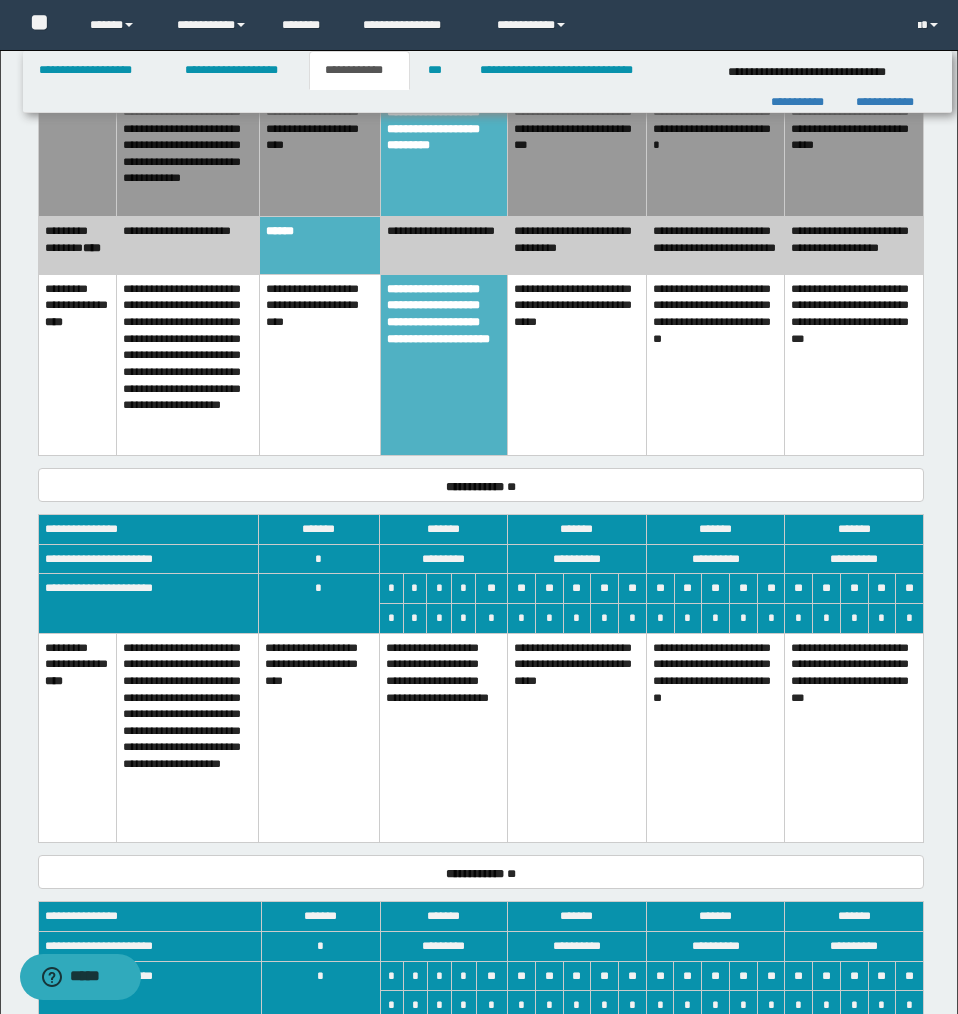 click on "**********" at bounding box center [443, 738] 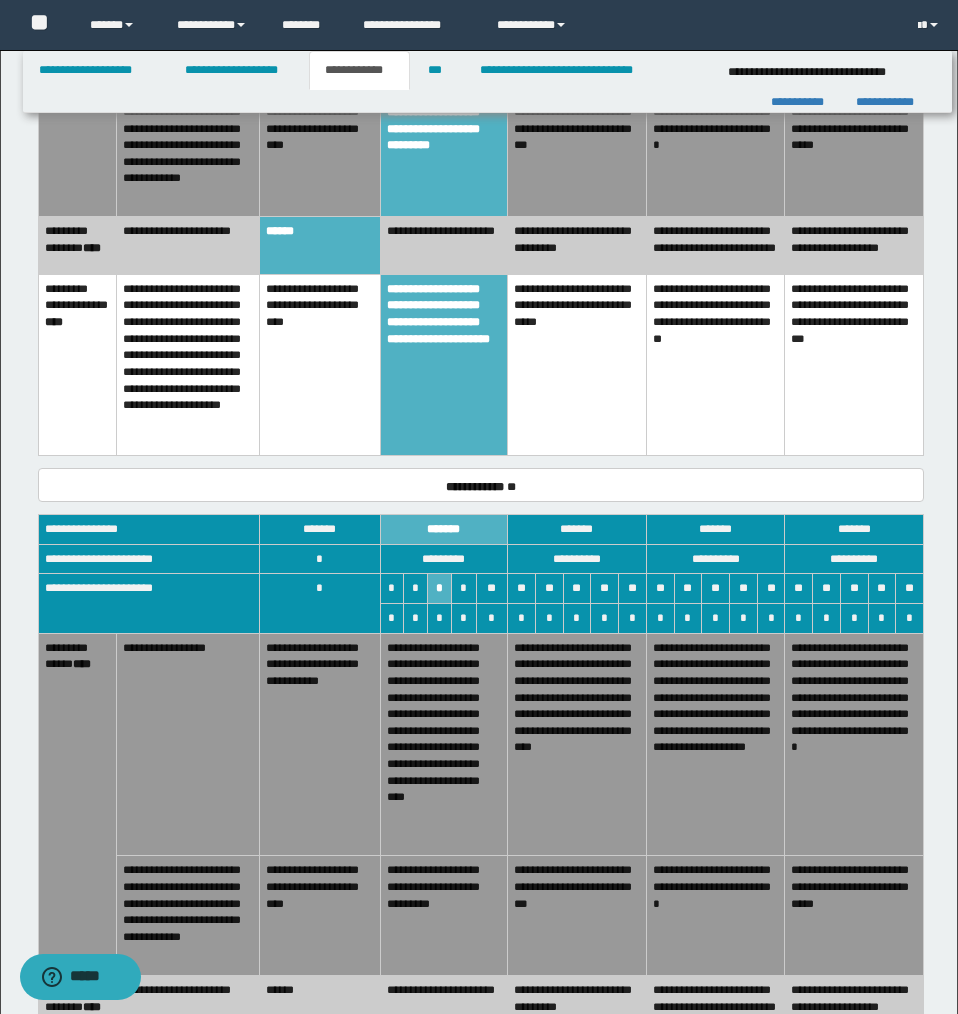 click on "**********" at bounding box center [444, 744] 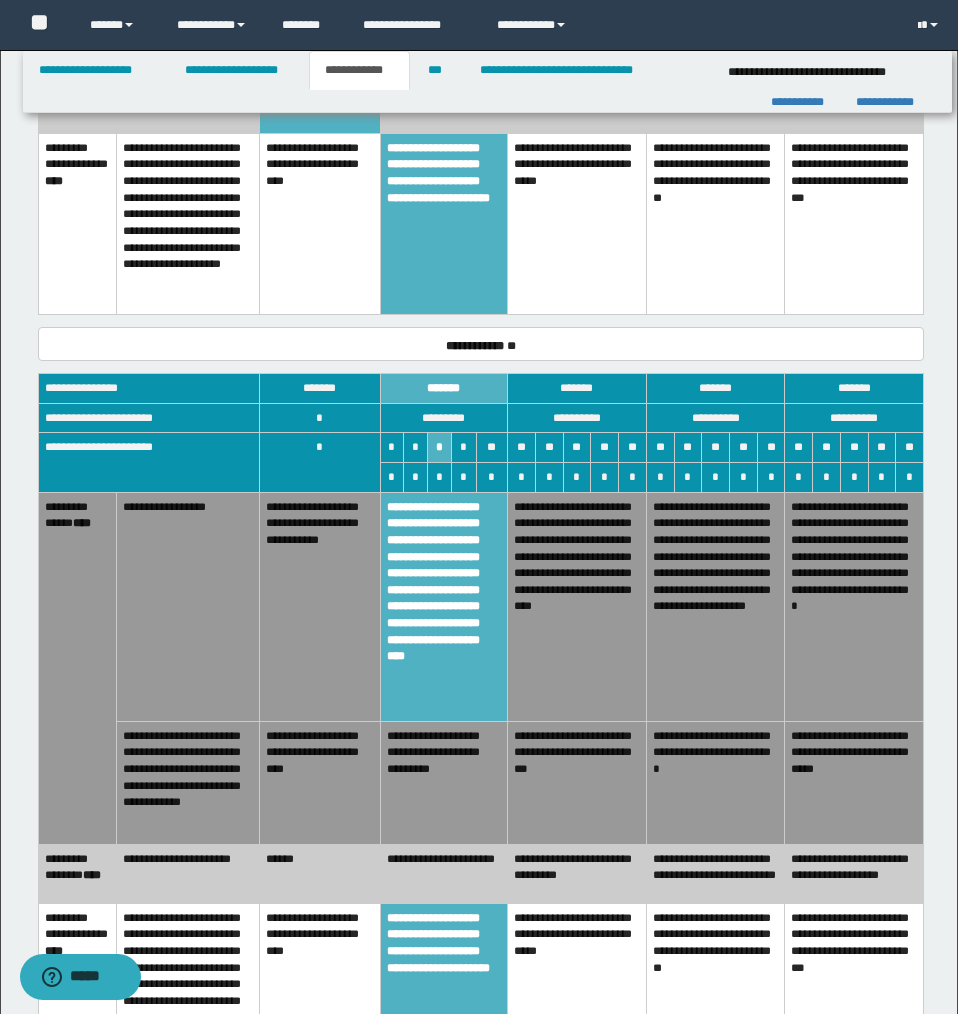 scroll, scrollTop: 2161, scrollLeft: 0, axis: vertical 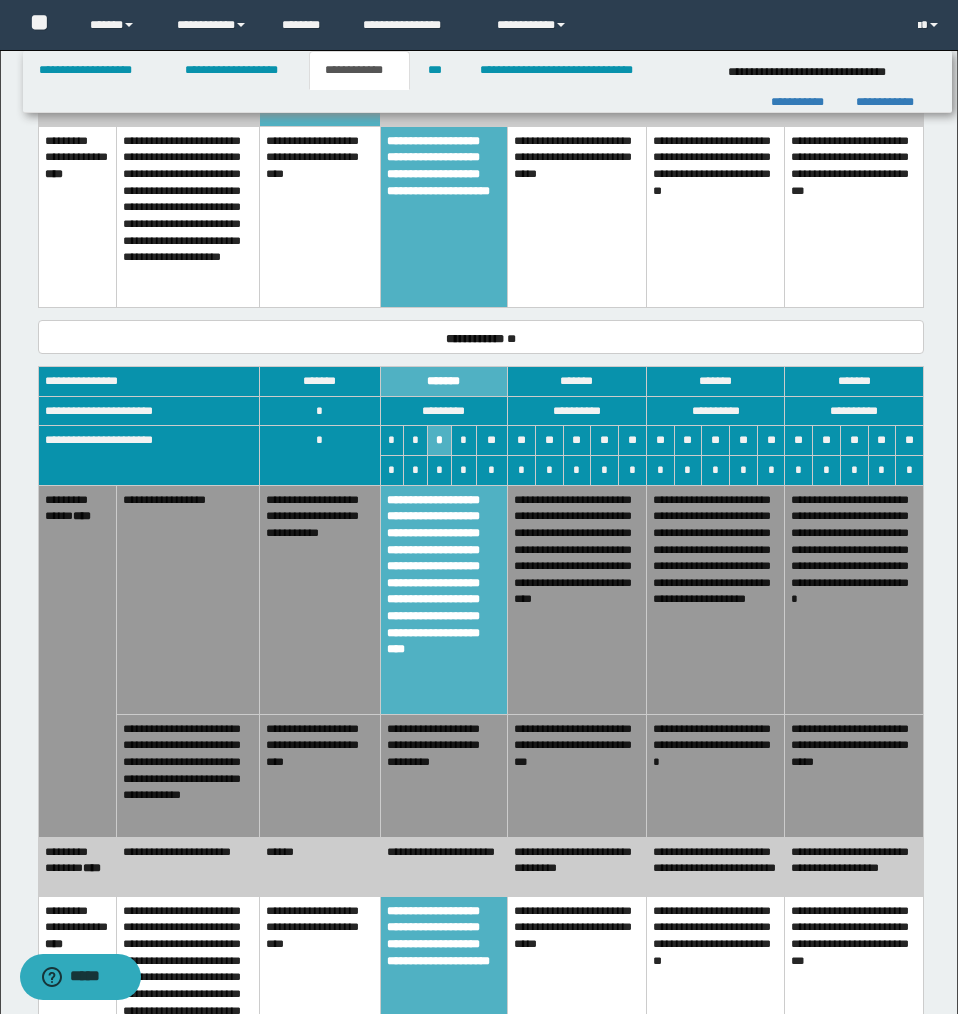 click on "**********" at bounding box center [444, 866] 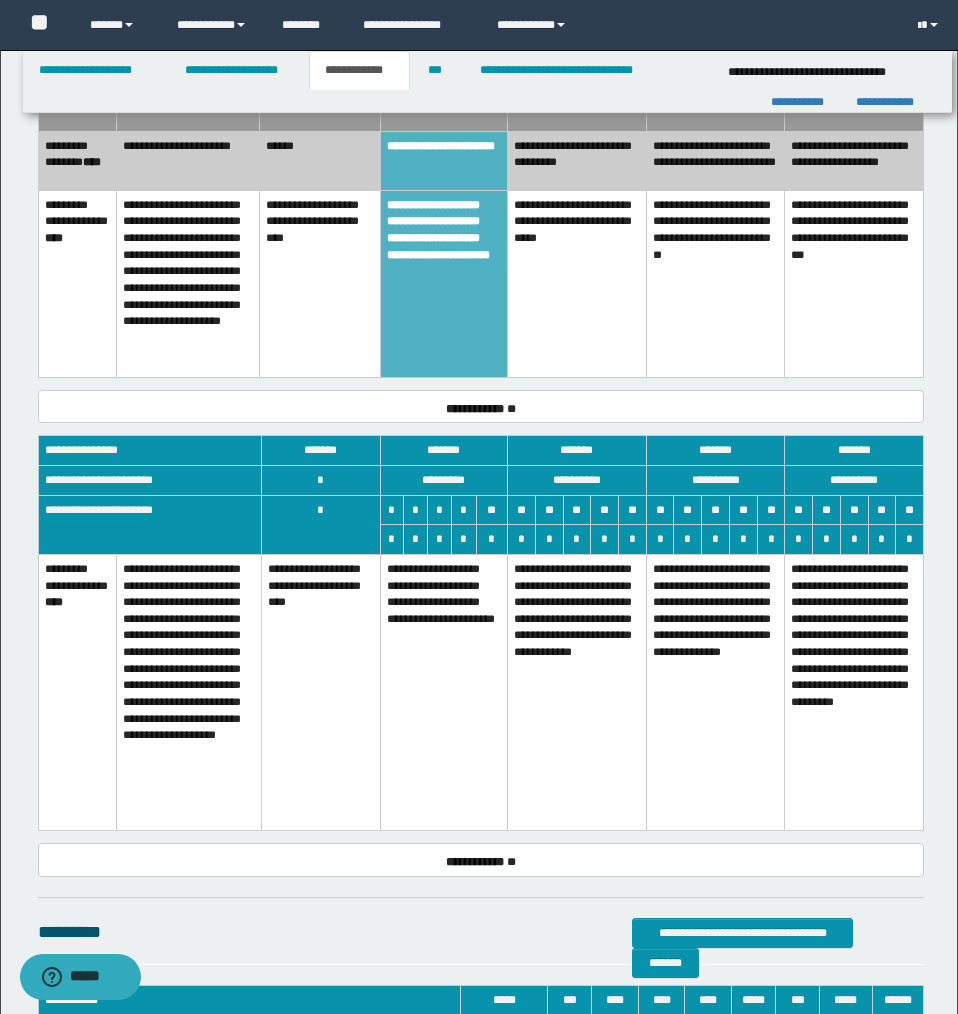 scroll, scrollTop: 2870, scrollLeft: 0, axis: vertical 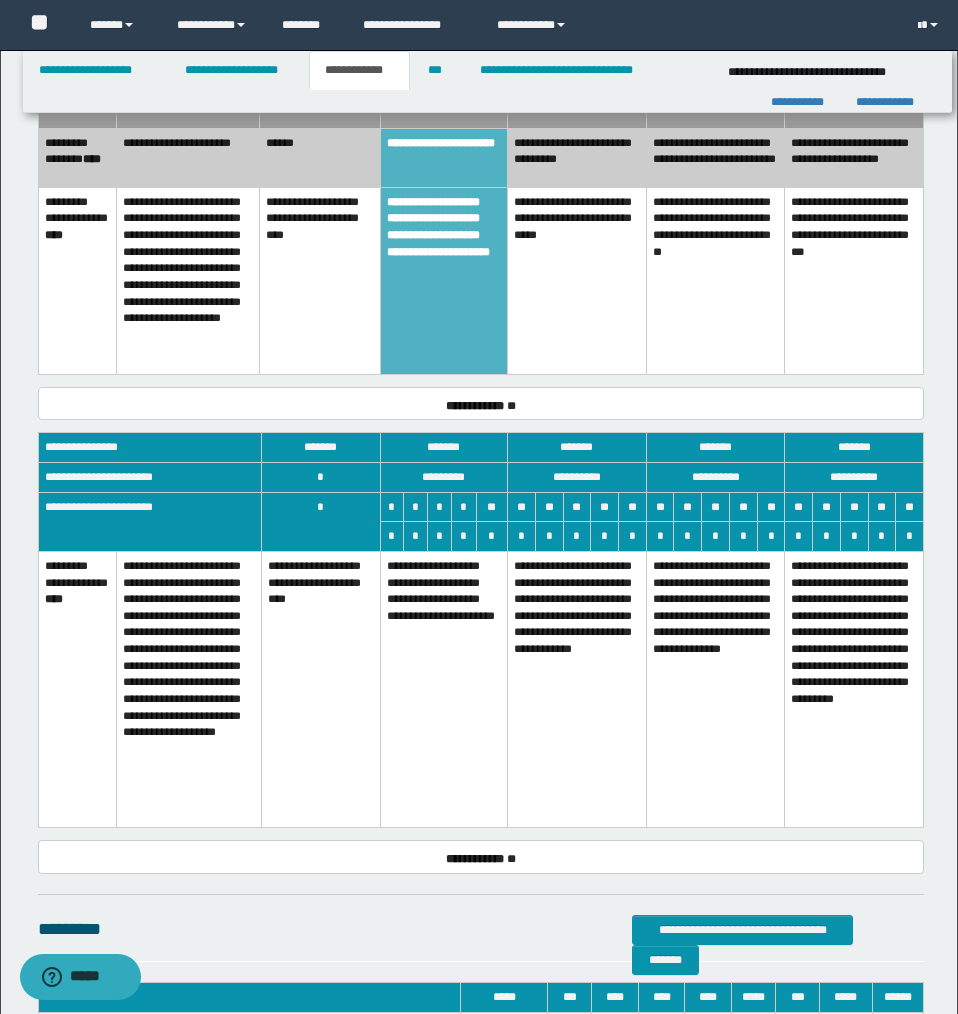 click on "**********" at bounding box center [577, 689] 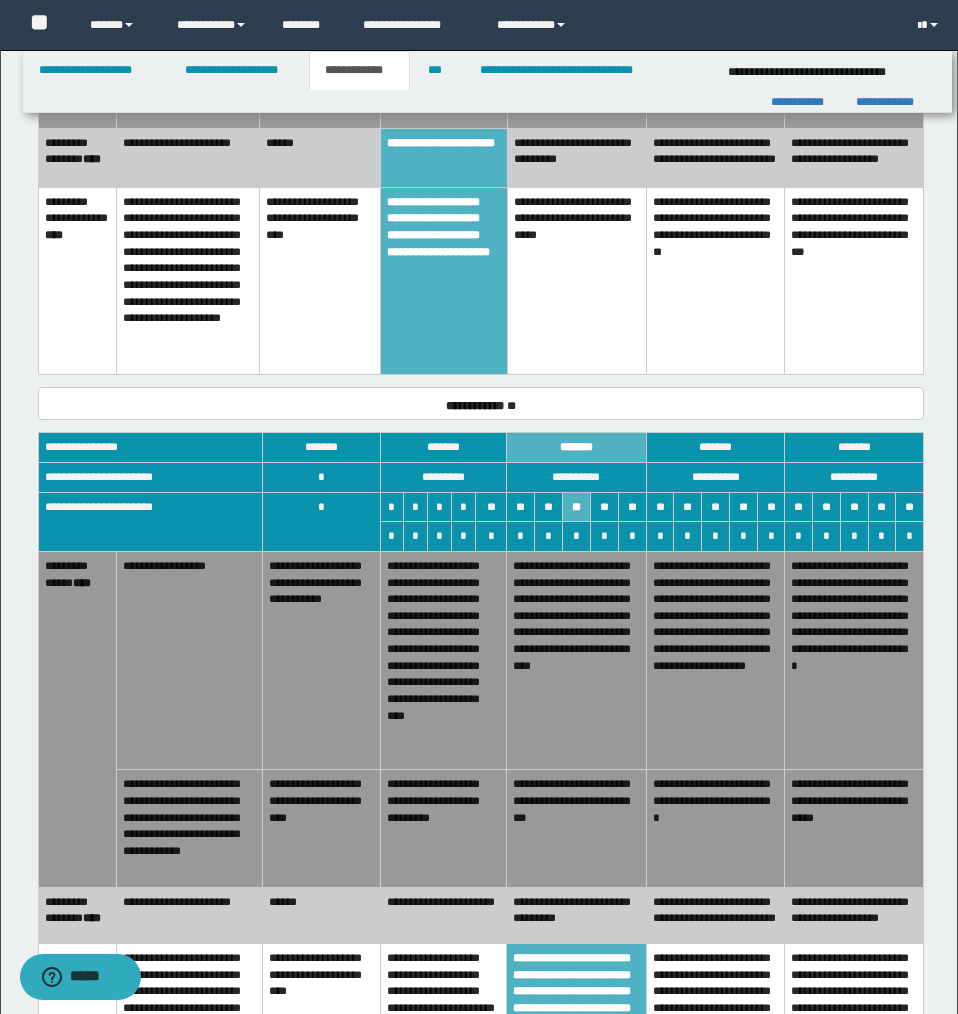 click on "**********" at bounding box center (577, 660) 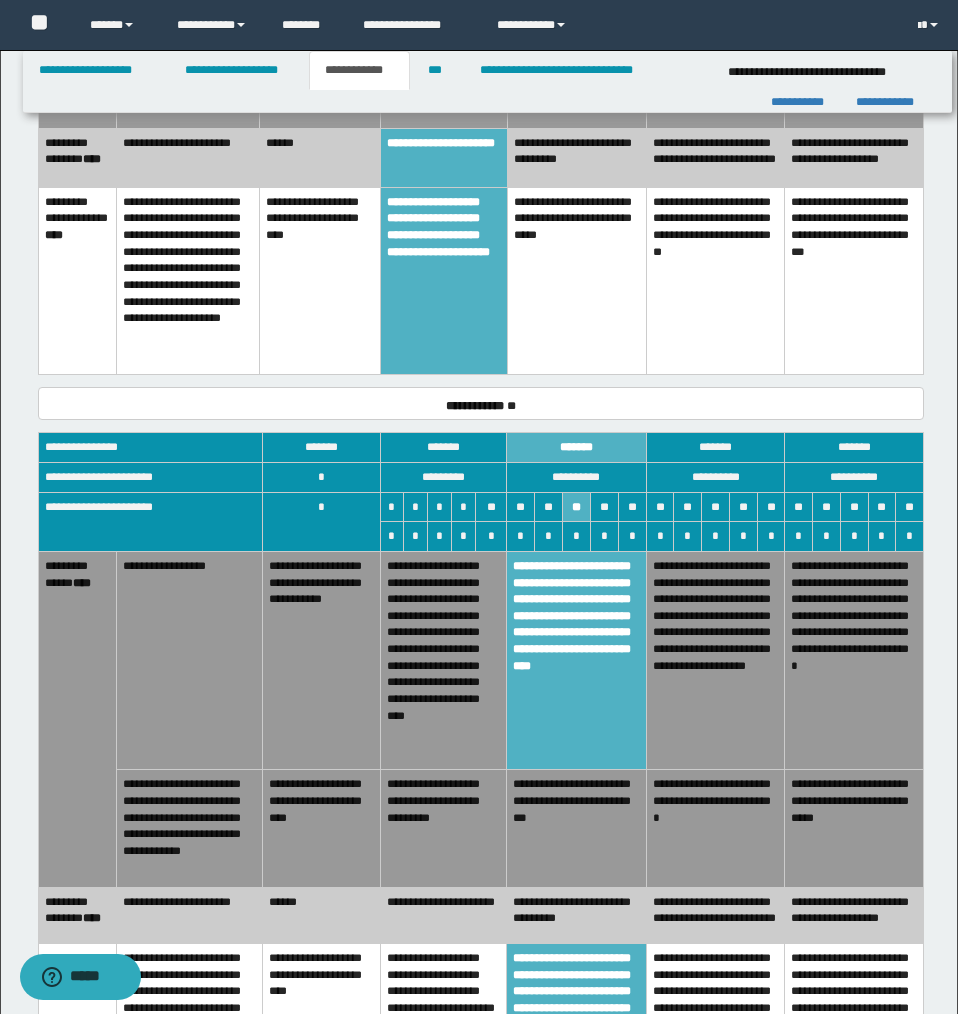 click on "**********" at bounding box center (577, 828) 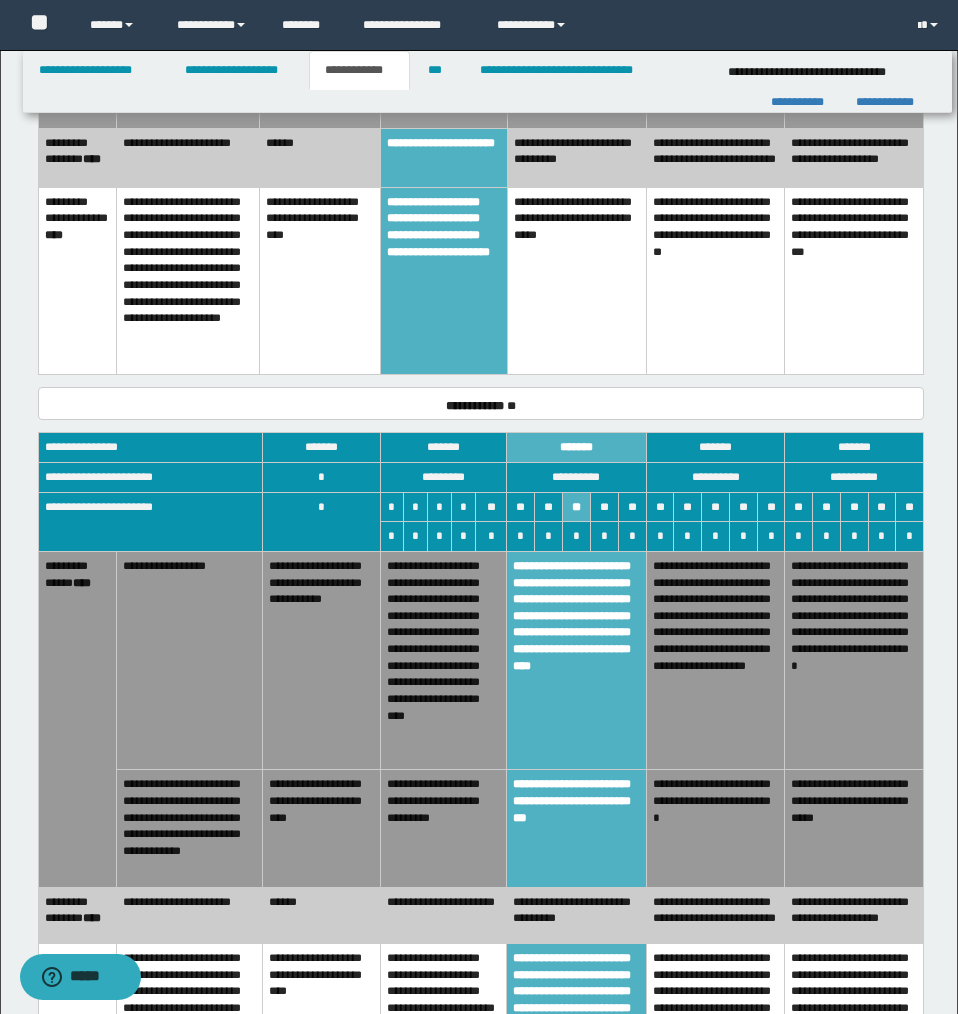click on "**********" at bounding box center (577, 915) 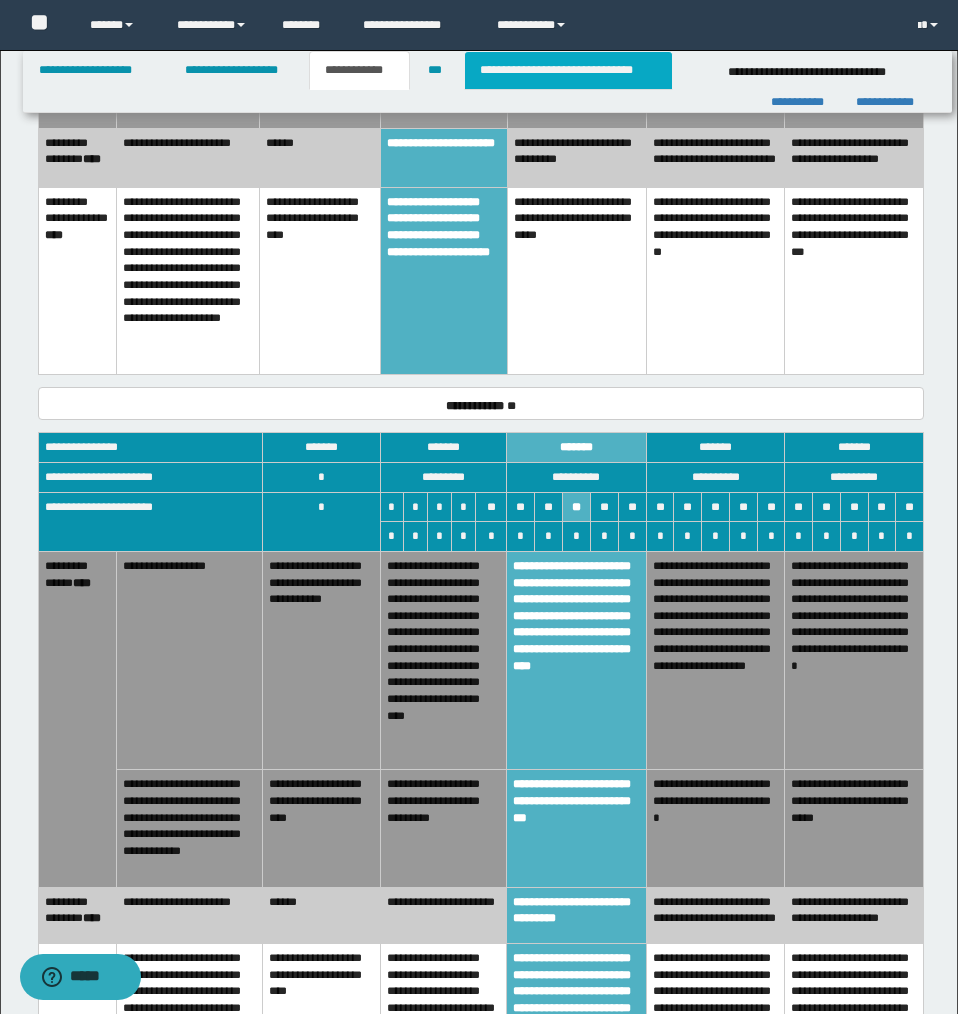click on "**********" at bounding box center (568, 70) 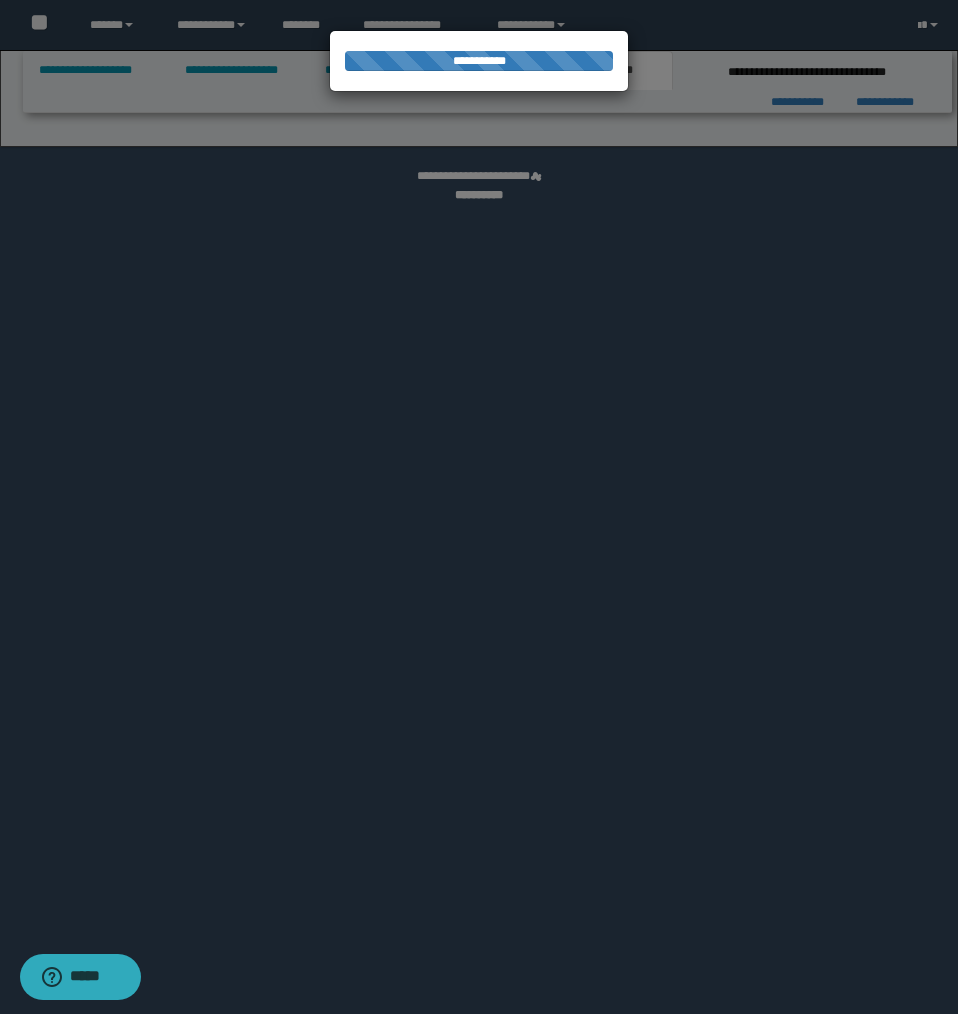 select on "*" 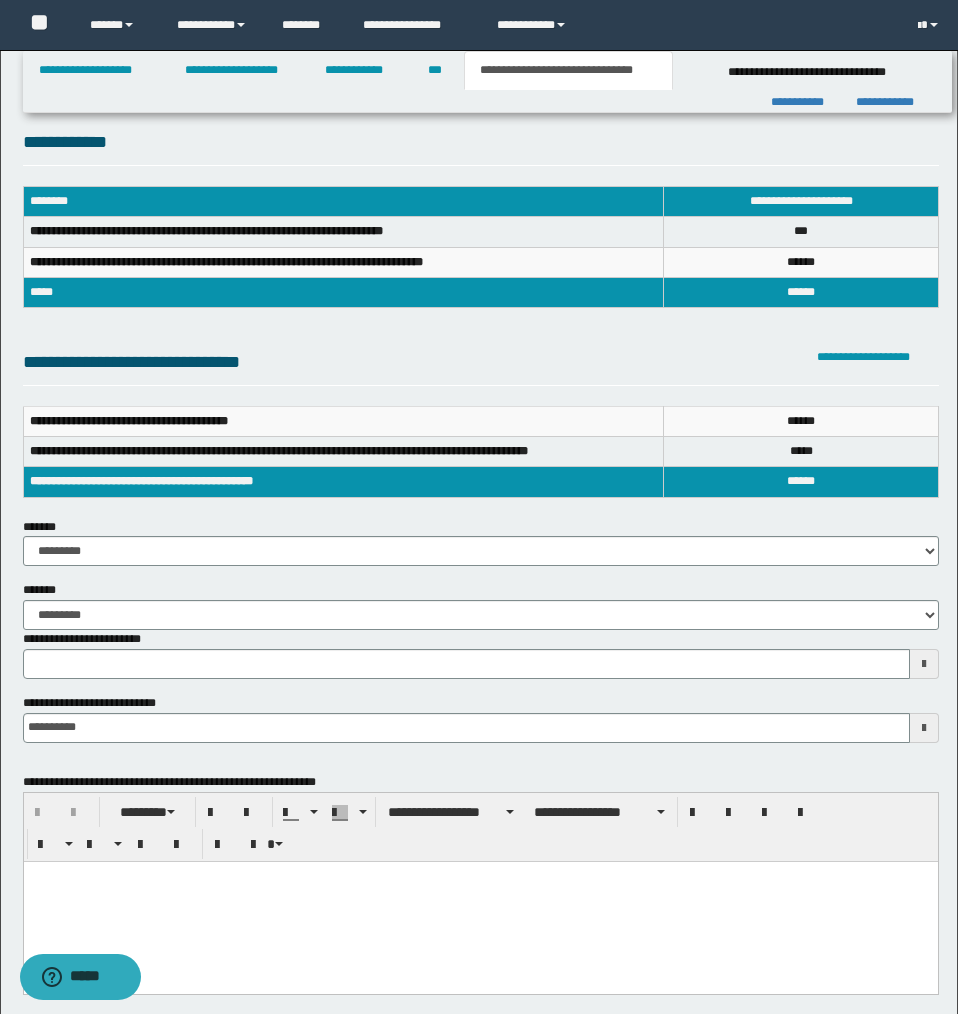 scroll, scrollTop: 0, scrollLeft: 0, axis: both 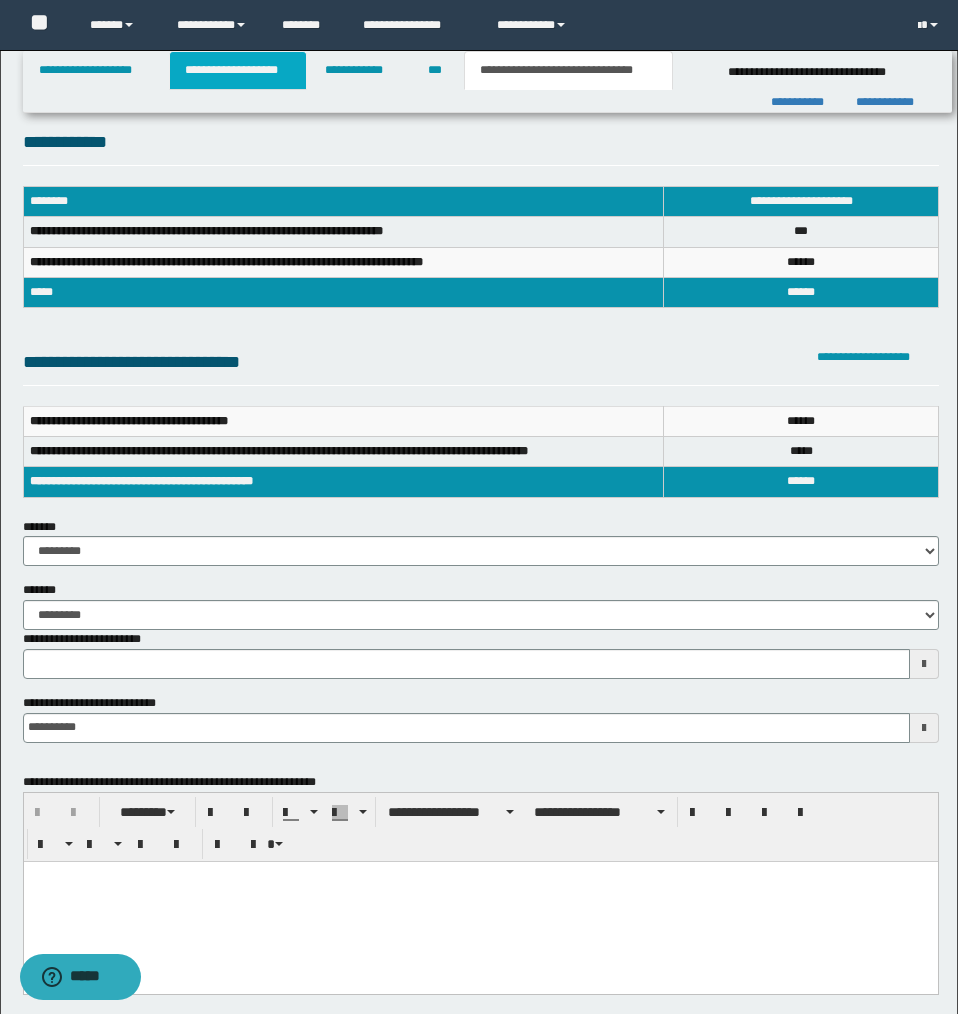 click on "**********" at bounding box center (238, 70) 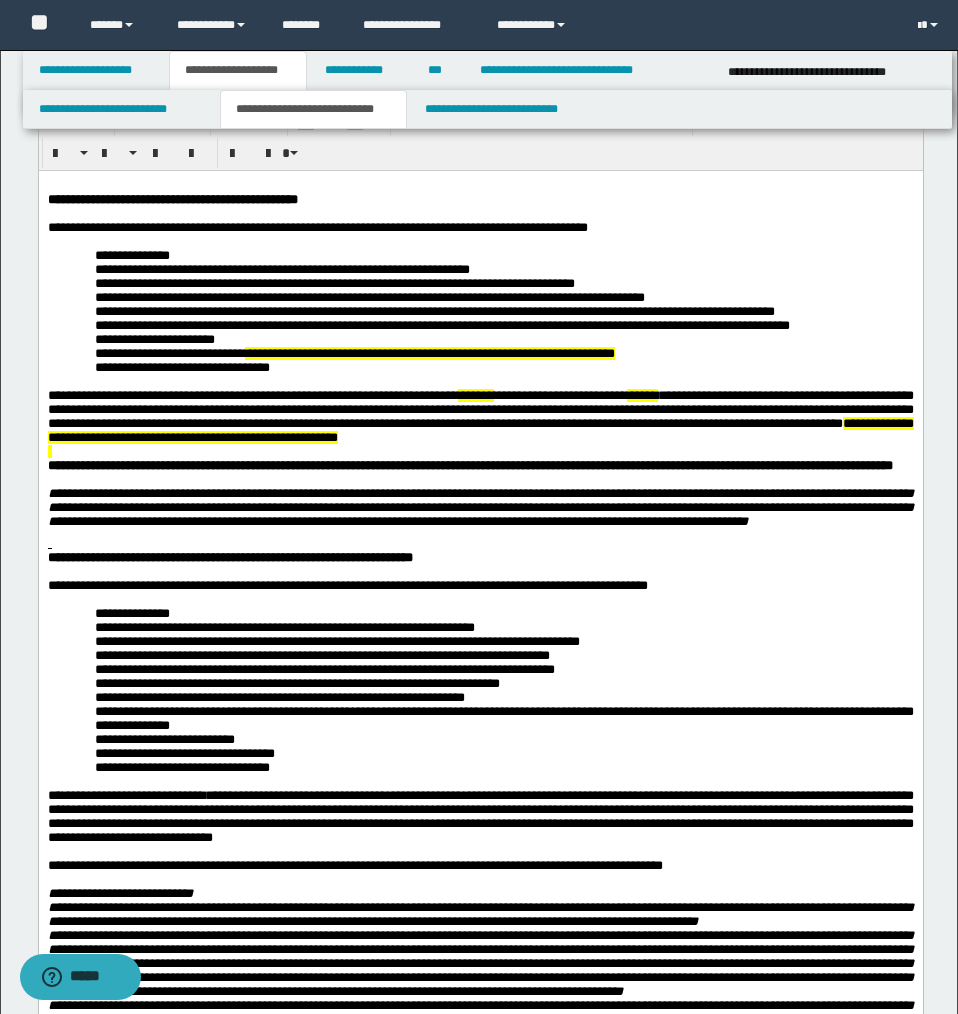 scroll, scrollTop: 73, scrollLeft: 0, axis: vertical 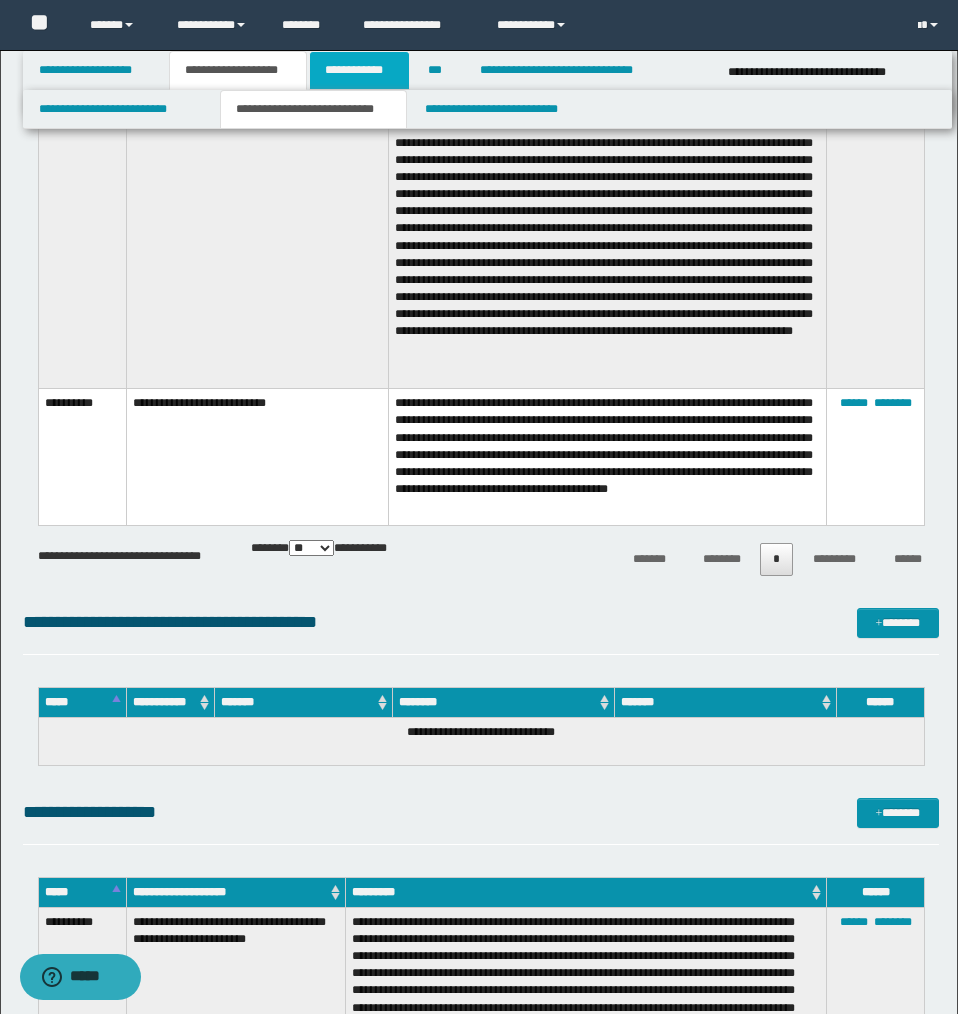 click on "**********" at bounding box center [359, 70] 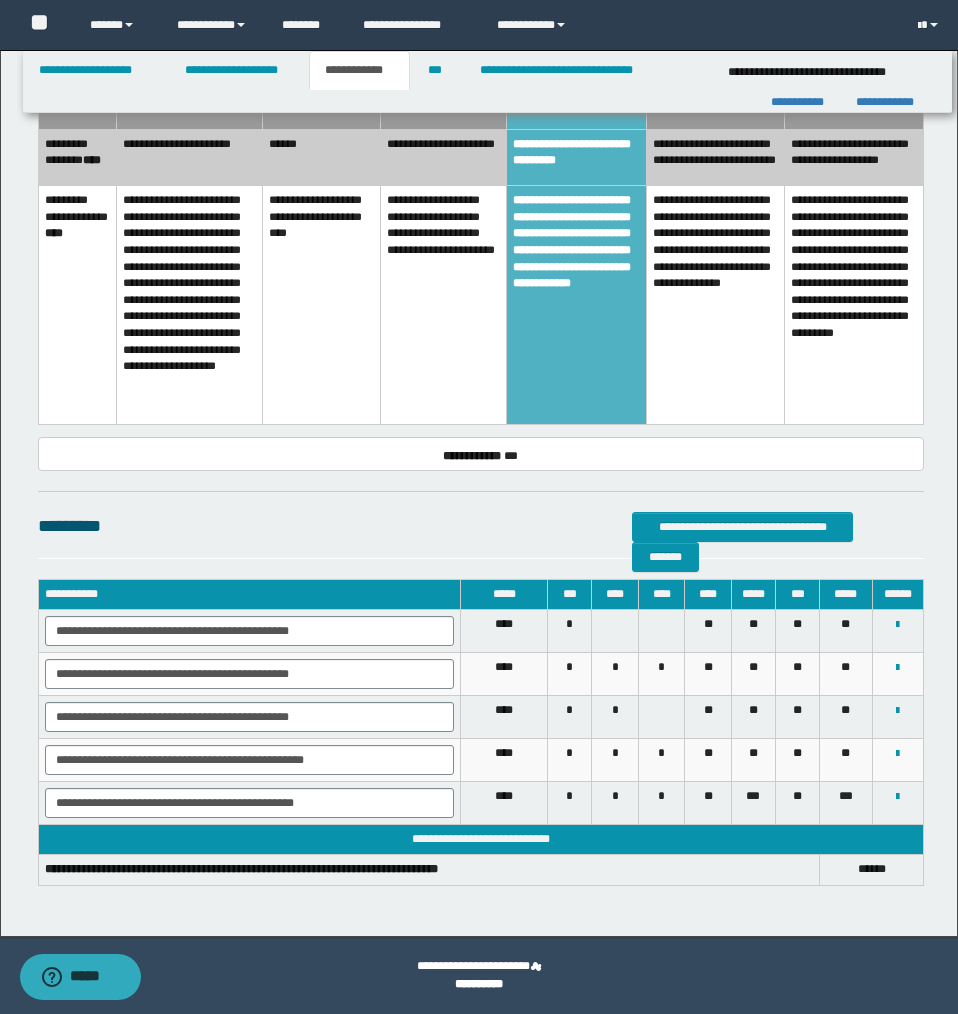 scroll, scrollTop: 3628, scrollLeft: 0, axis: vertical 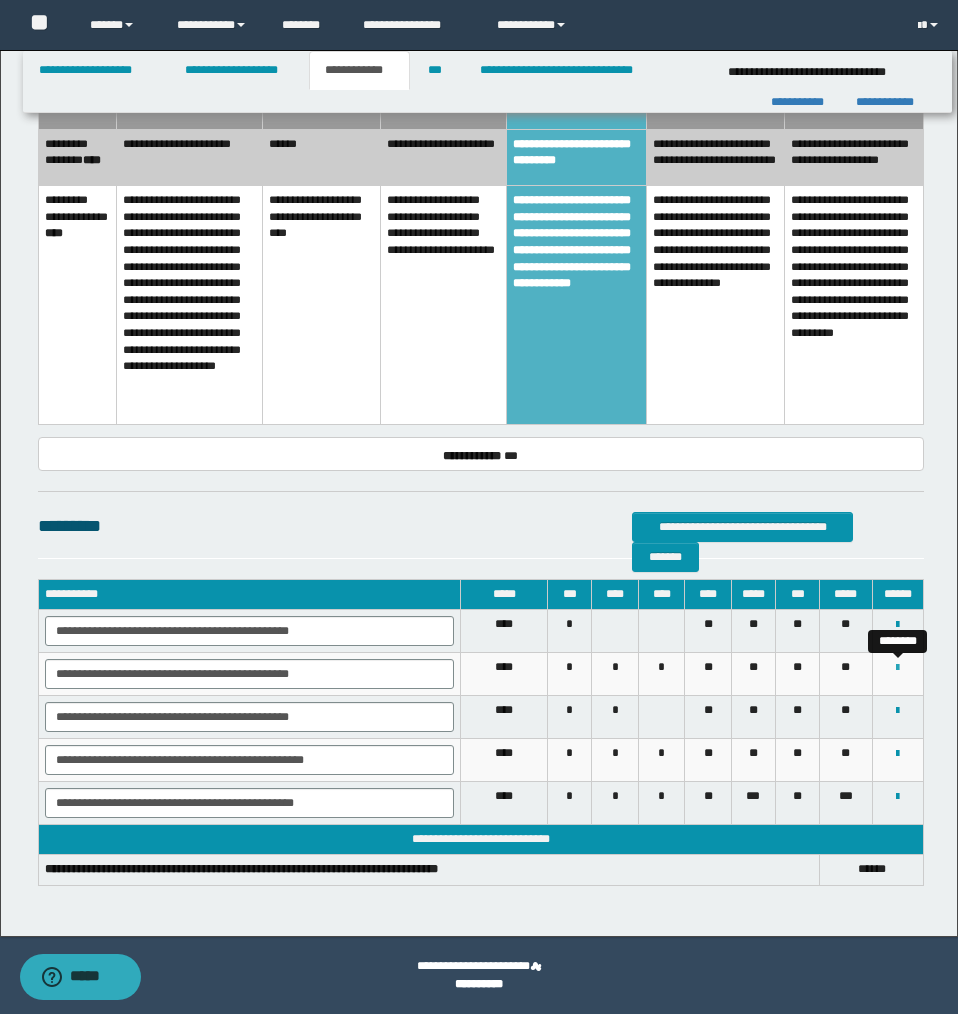 click at bounding box center [897, 668] 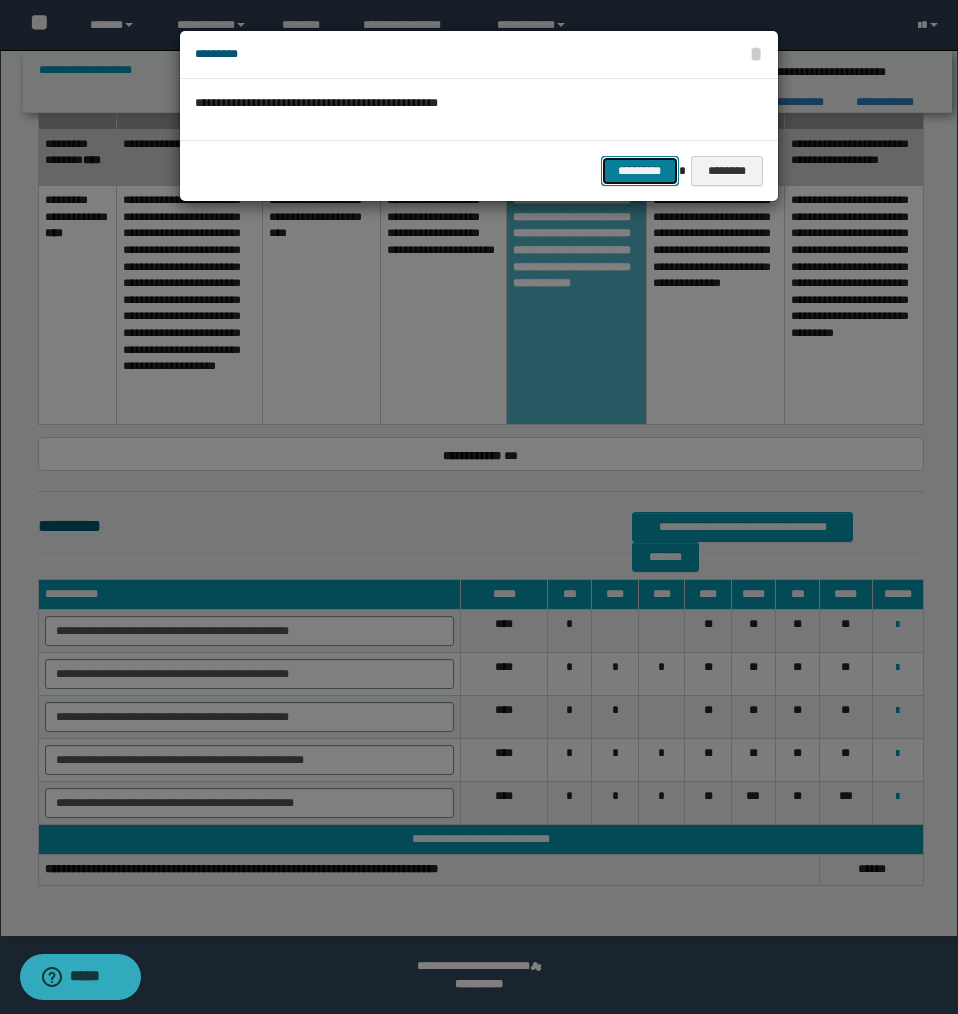 click on "*********" at bounding box center (640, 171) 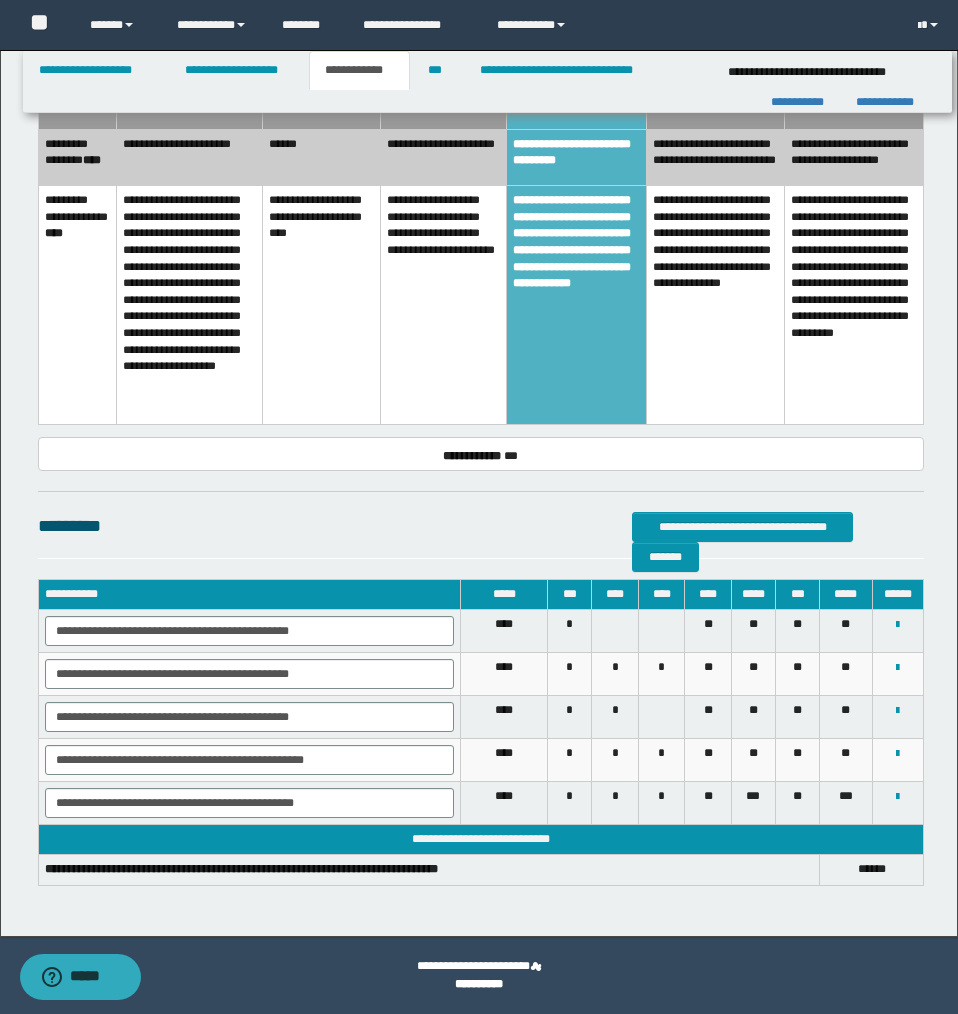 scroll, scrollTop: 3585, scrollLeft: 0, axis: vertical 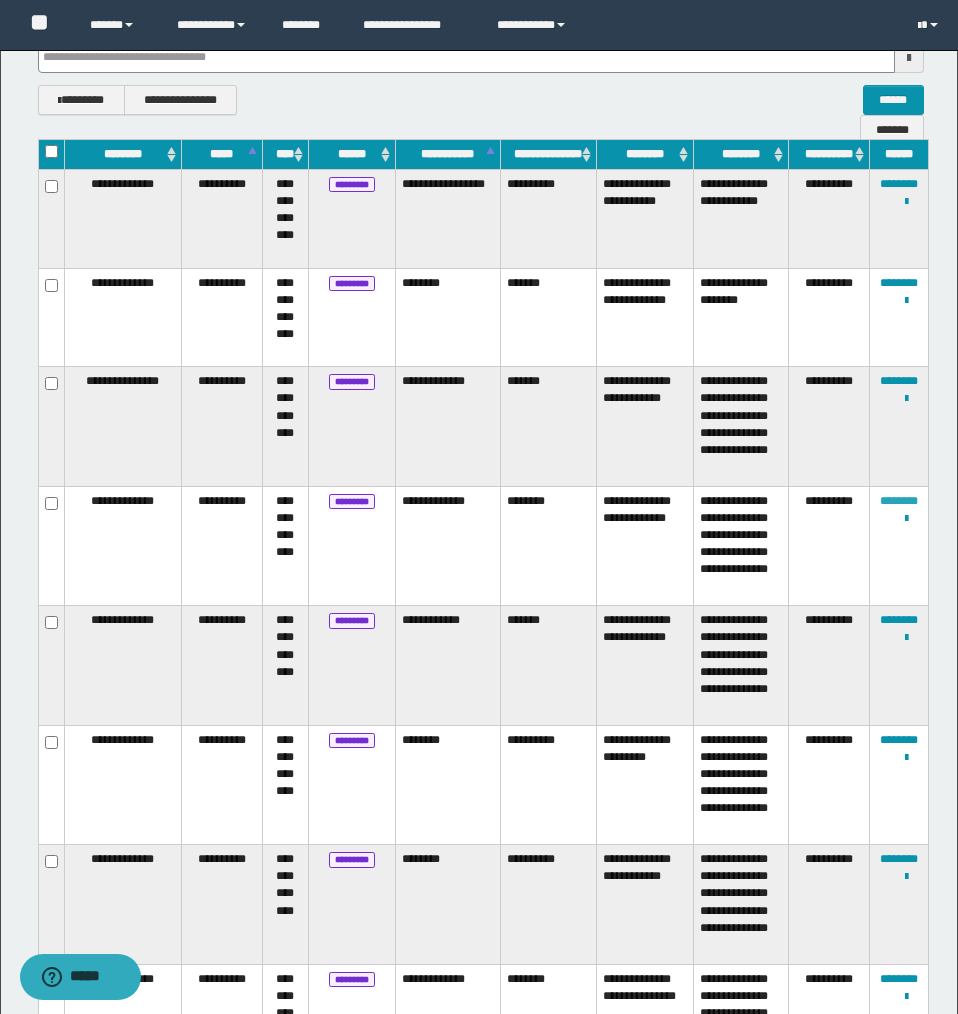 click on "********" at bounding box center [899, 501] 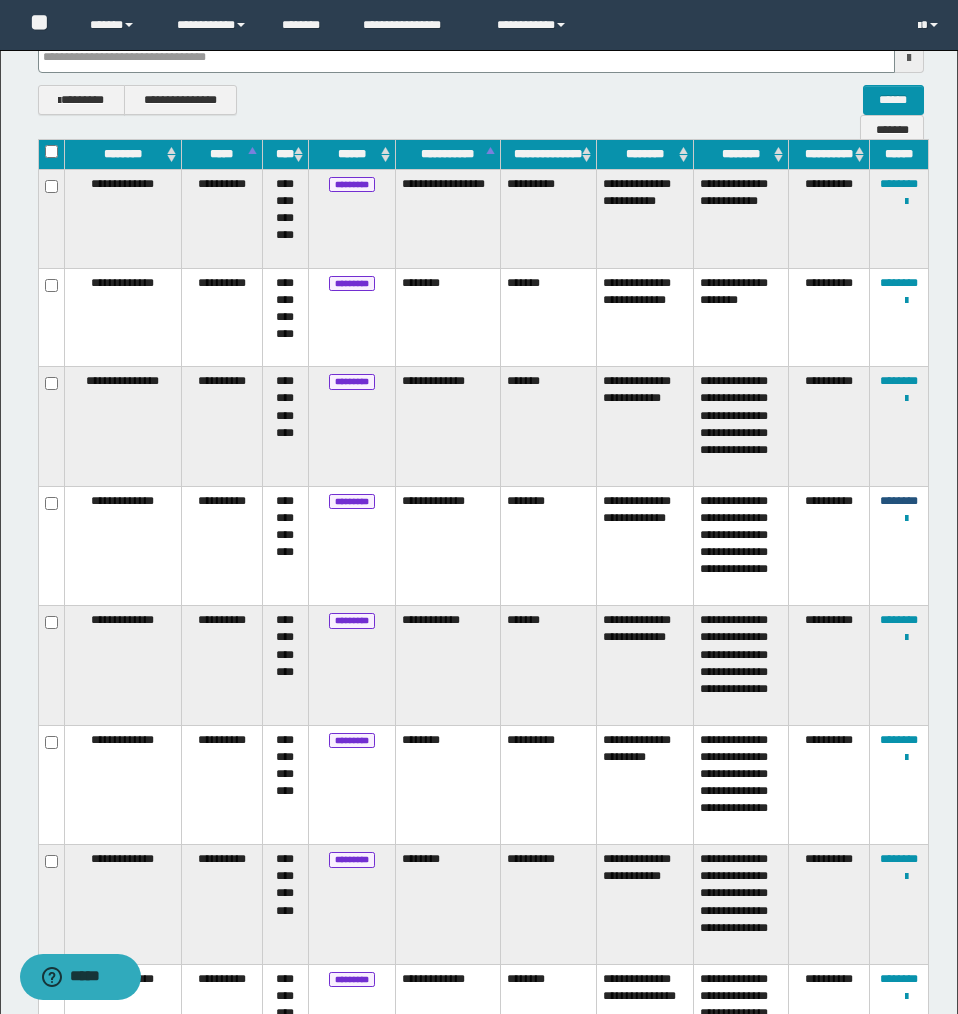scroll, scrollTop: 0, scrollLeft: 0, axis: both 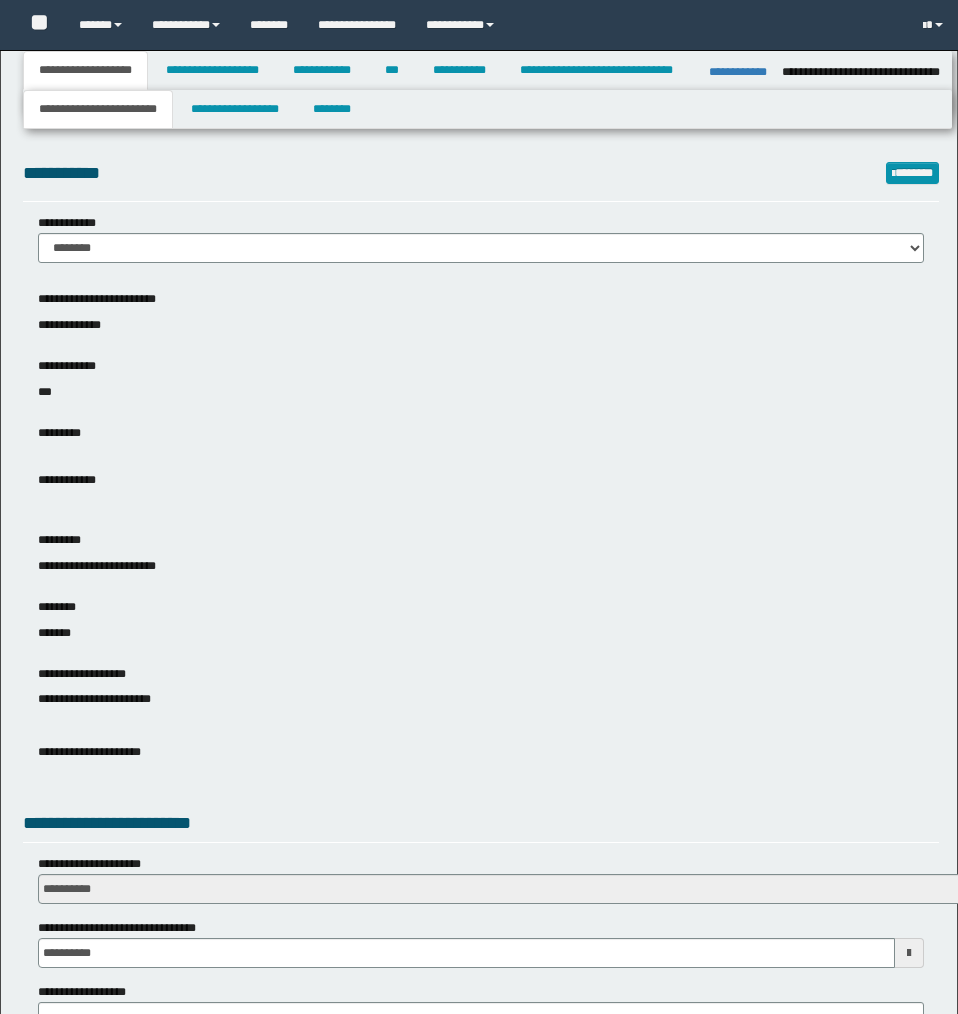 select on "*" 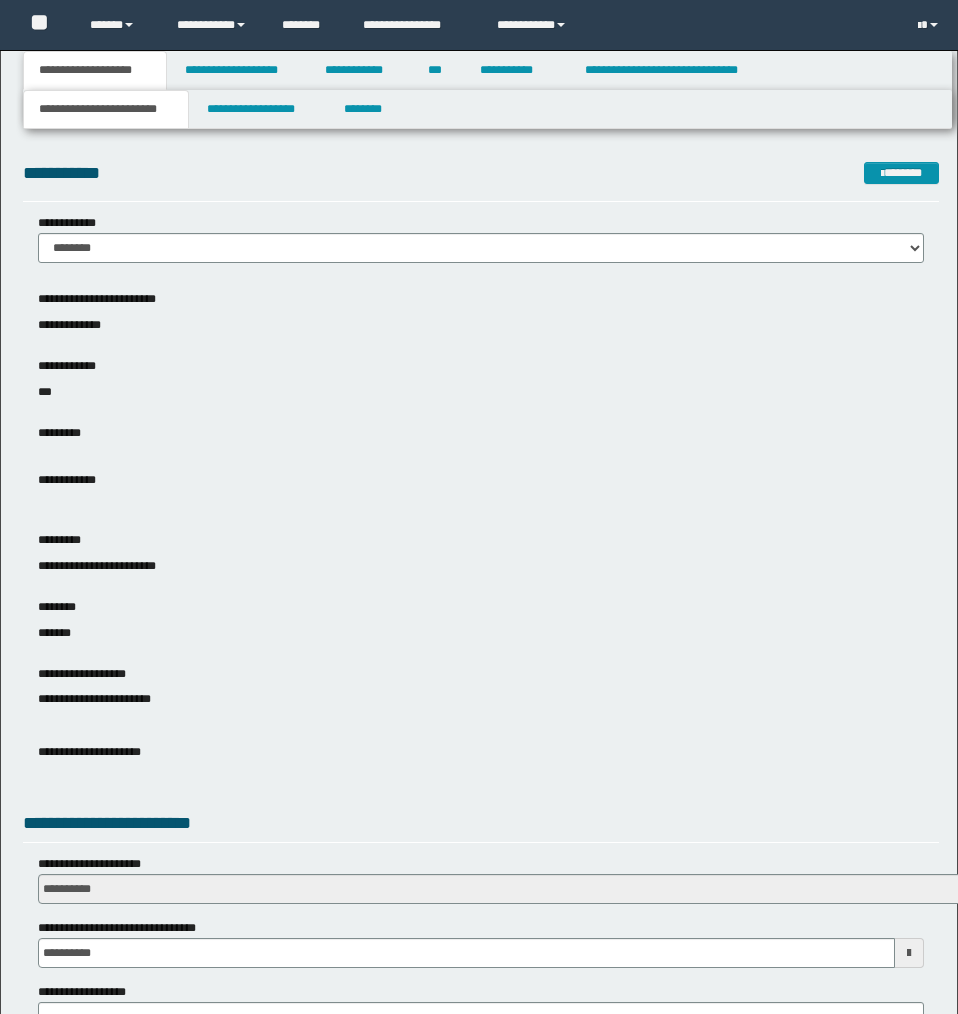 scroll, scrollTop: 0, scrollLeft: 0, axis: both 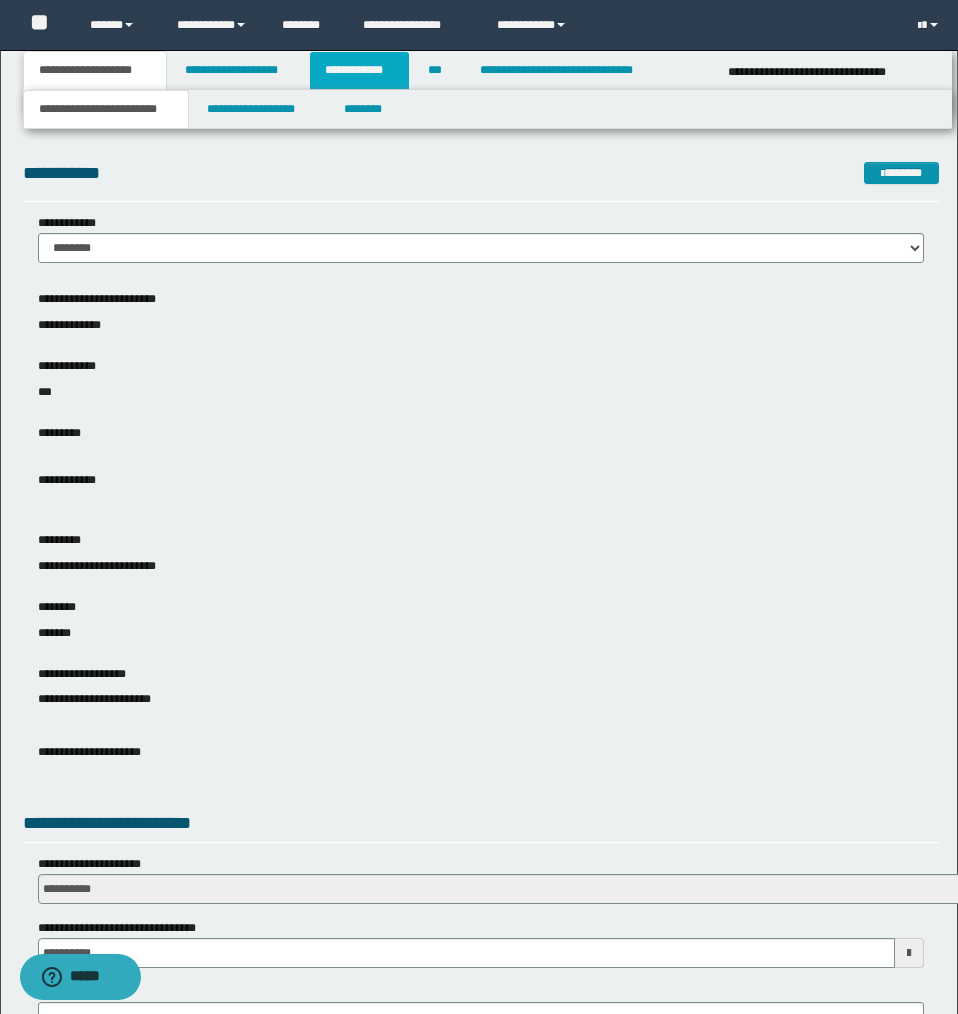click on "**********" at bounding box center (359, 70) 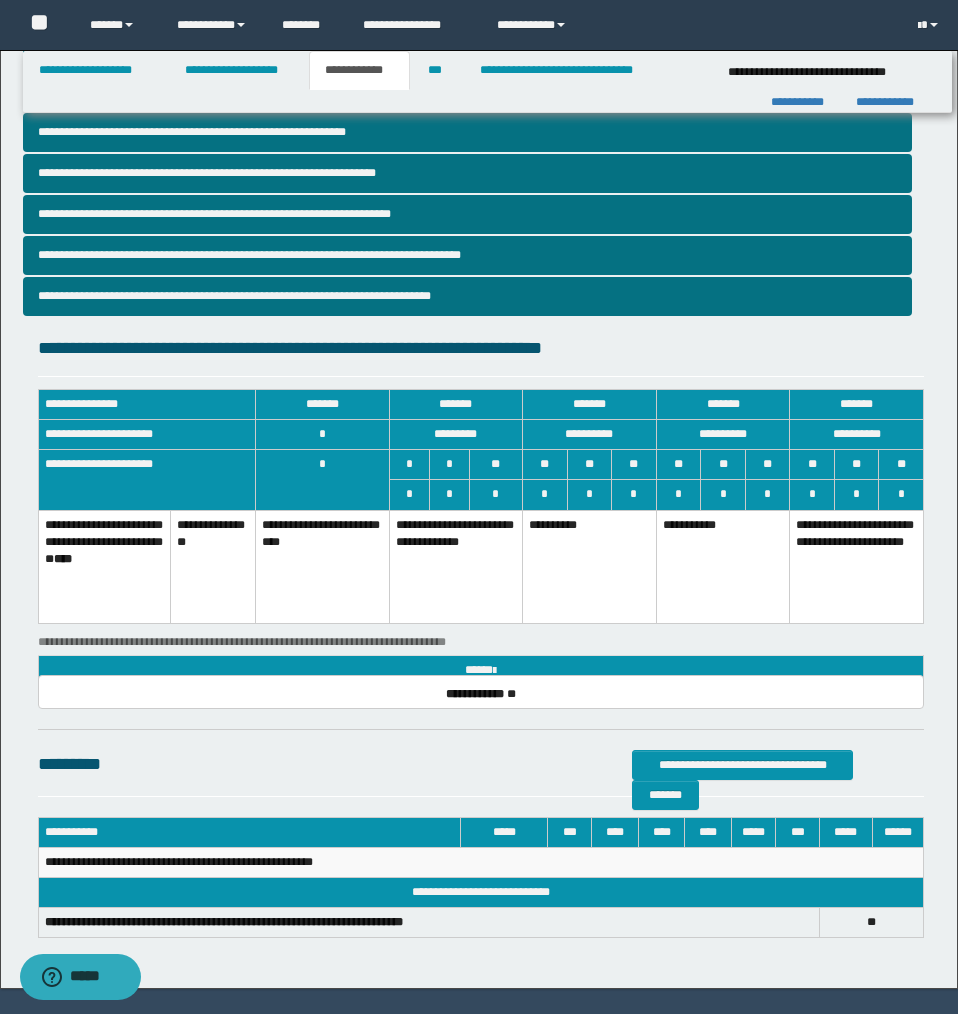 scroll, scrollTop: 476, scrollLeft: 0, axis: vertical 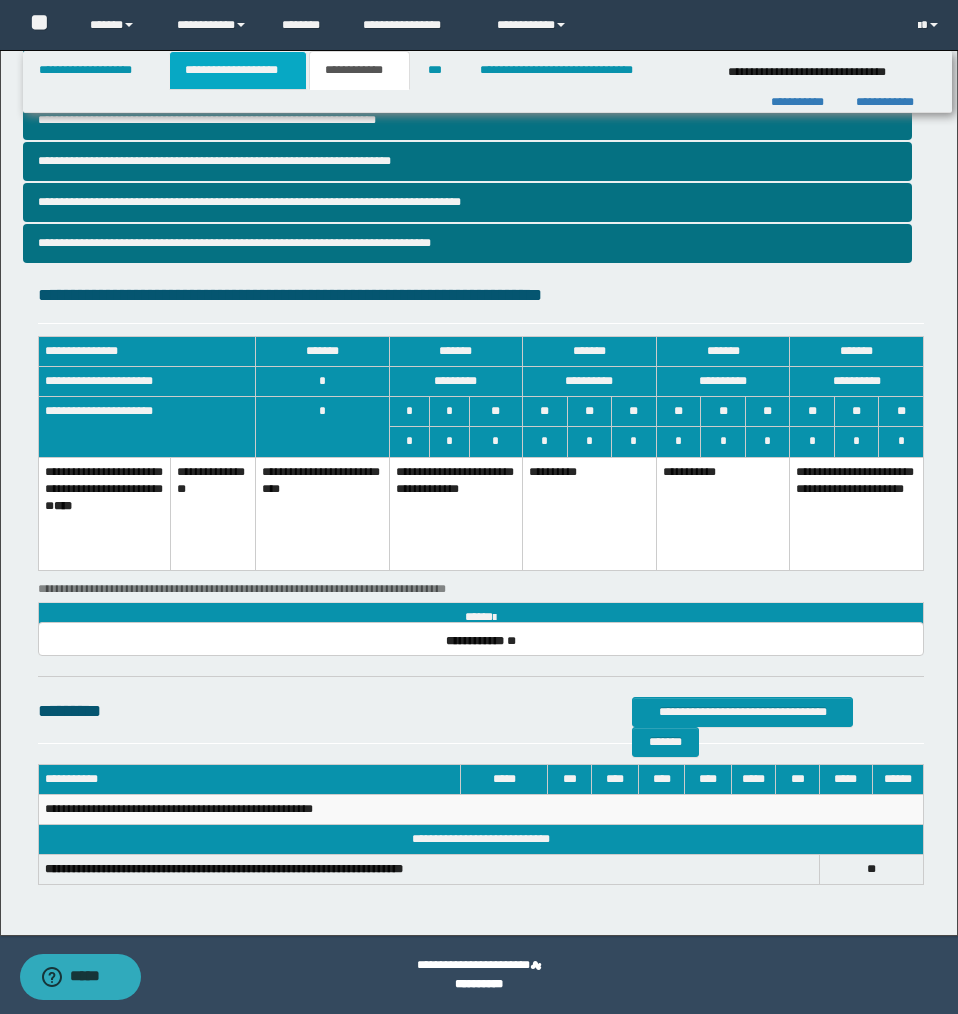 click on "**********" at bounding box center (238, 70) 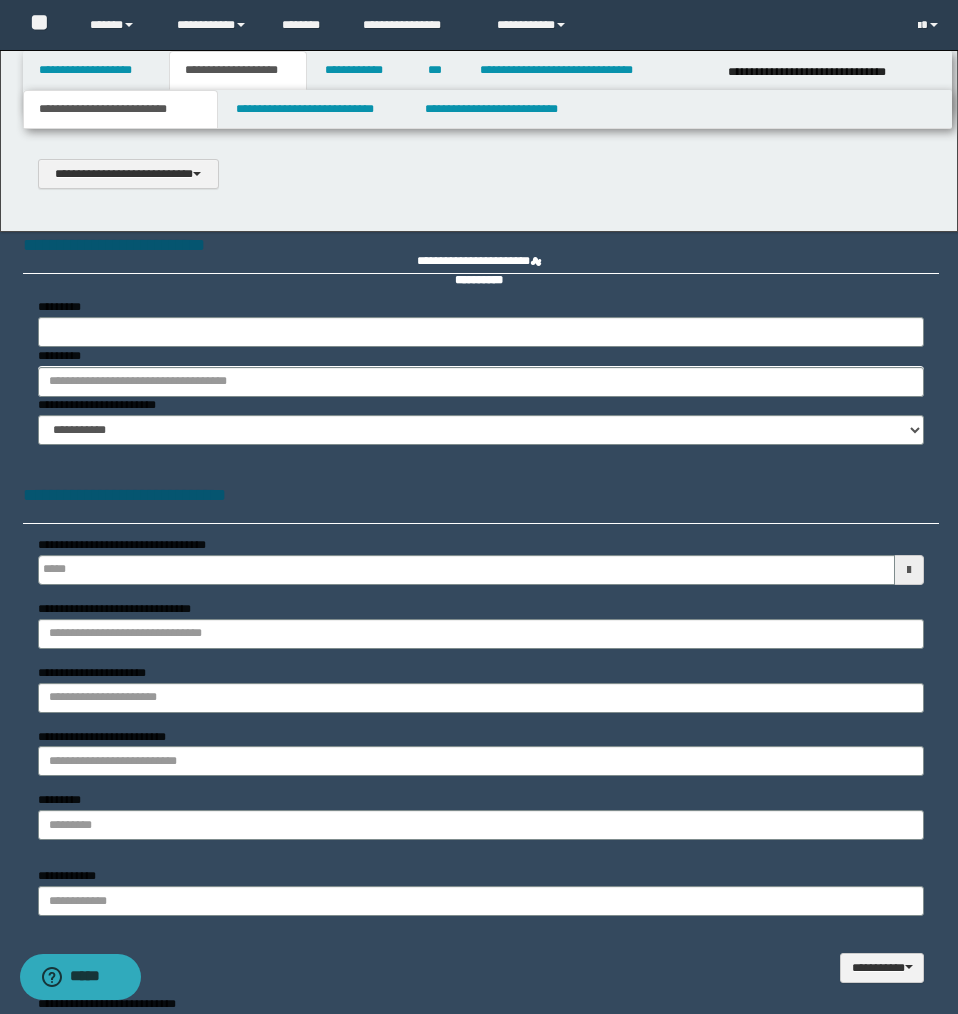 scroll, scrollTop: 0, scrollLeft: 0, axis: both 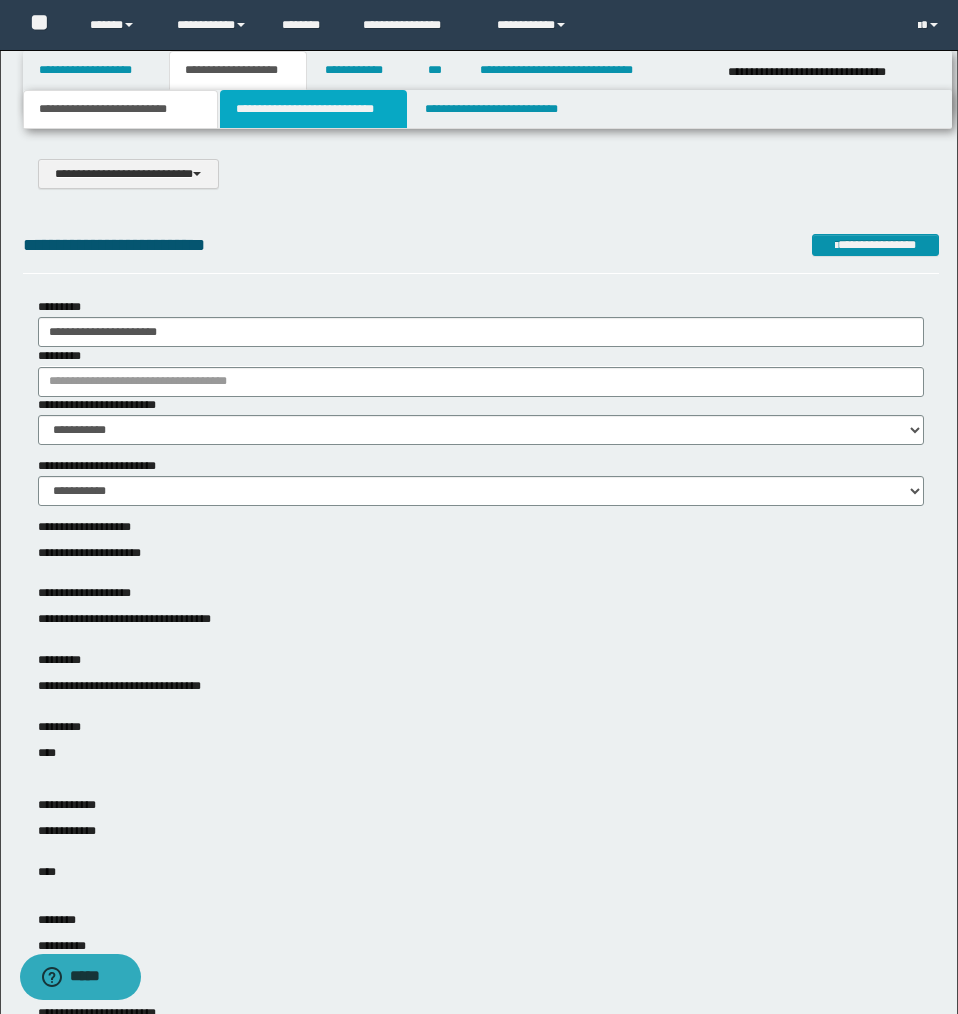 drag, startPoint x: 305, startPoint y: 113, endPoint x: 305, endPoint y: 128, distance: 15 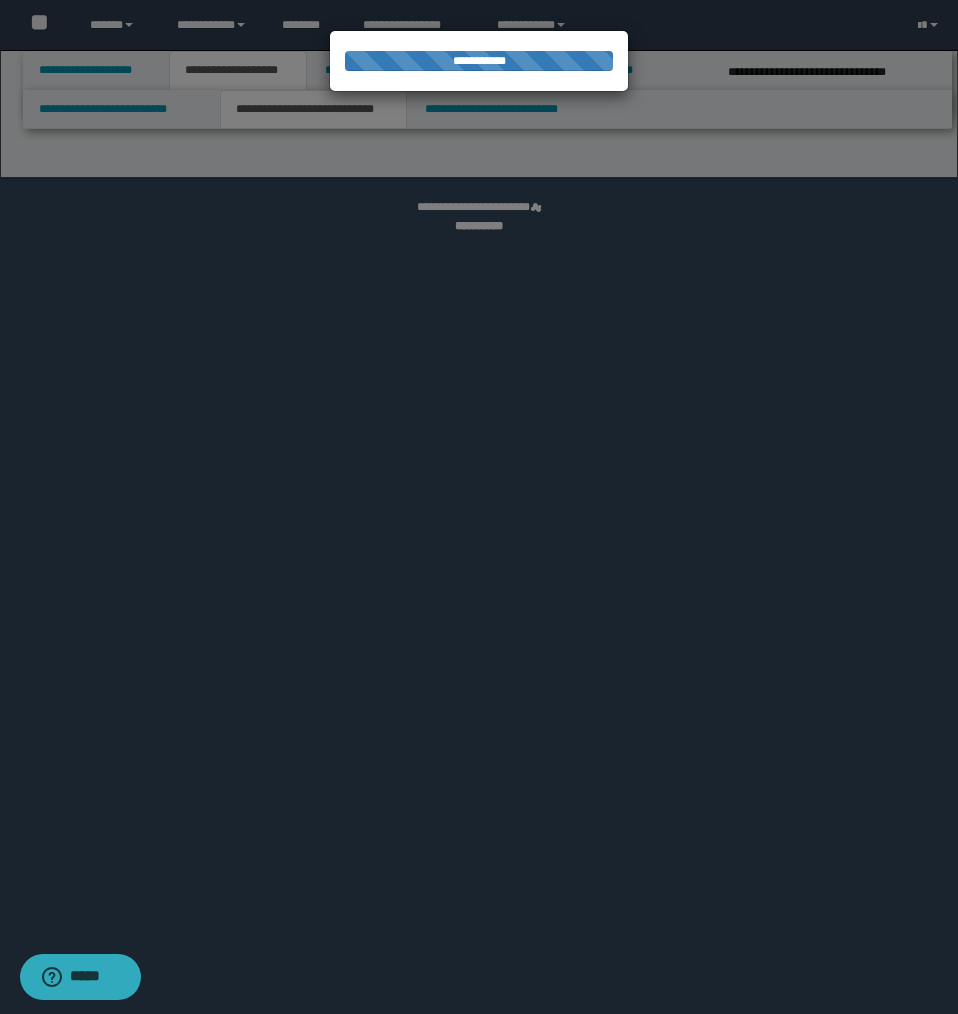 select on "*" 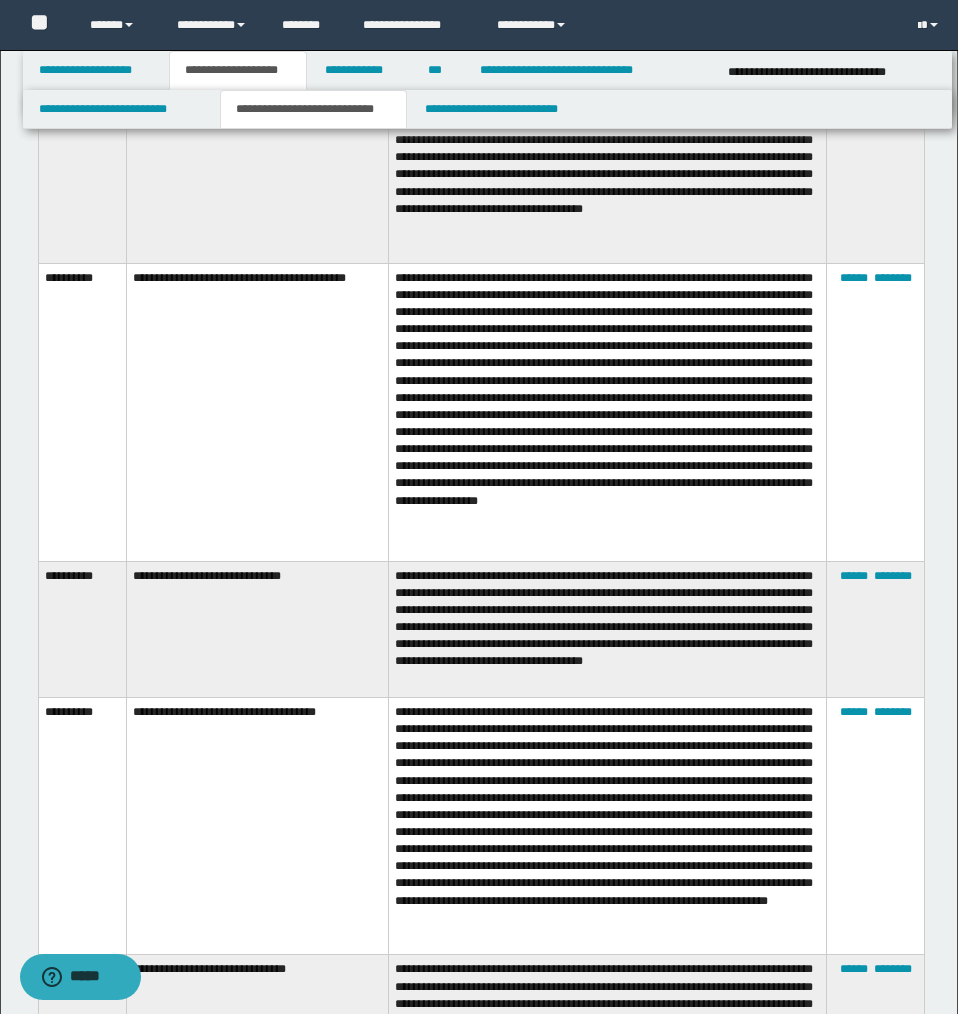 scroll, scrollTop: 5779, scrollLeft: 0, axis: vertical 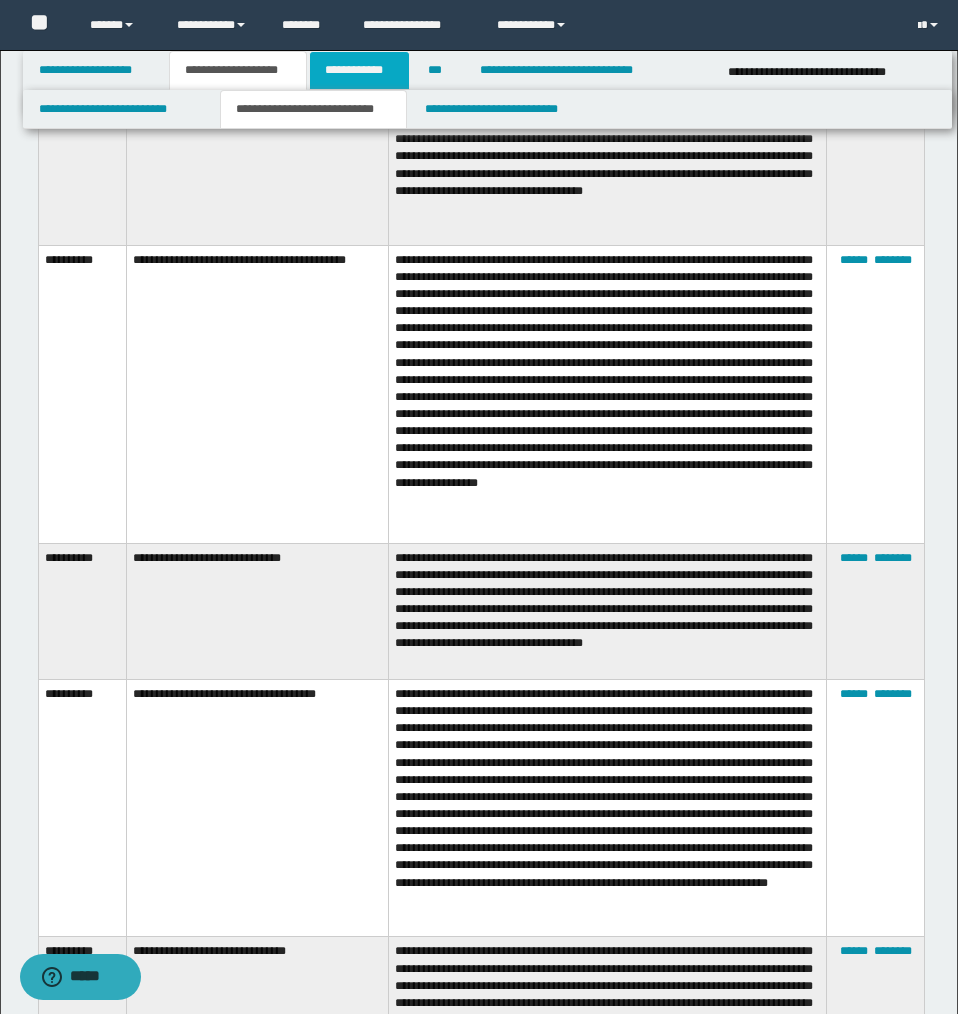 click on "**********" at bounding box center (359, 70) 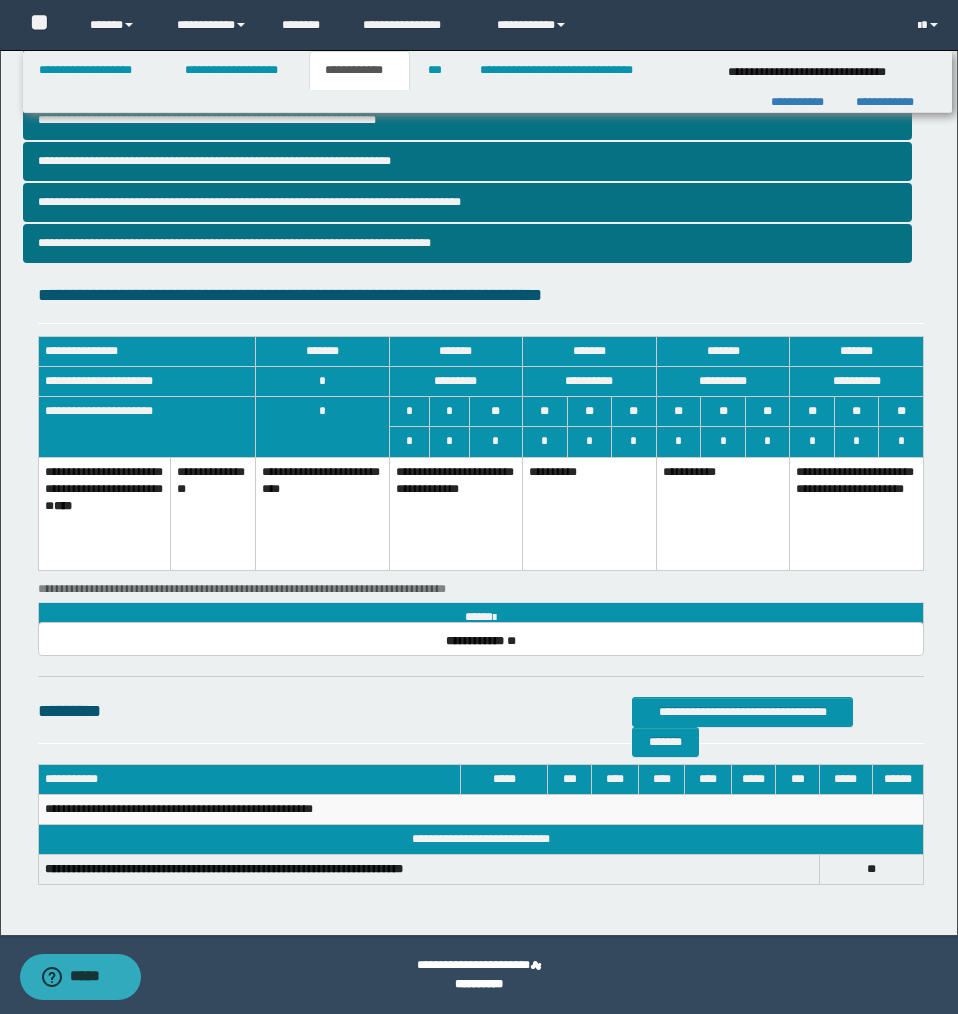 scroll, scrollTop: 0, scrollLeft: 0, axis: both 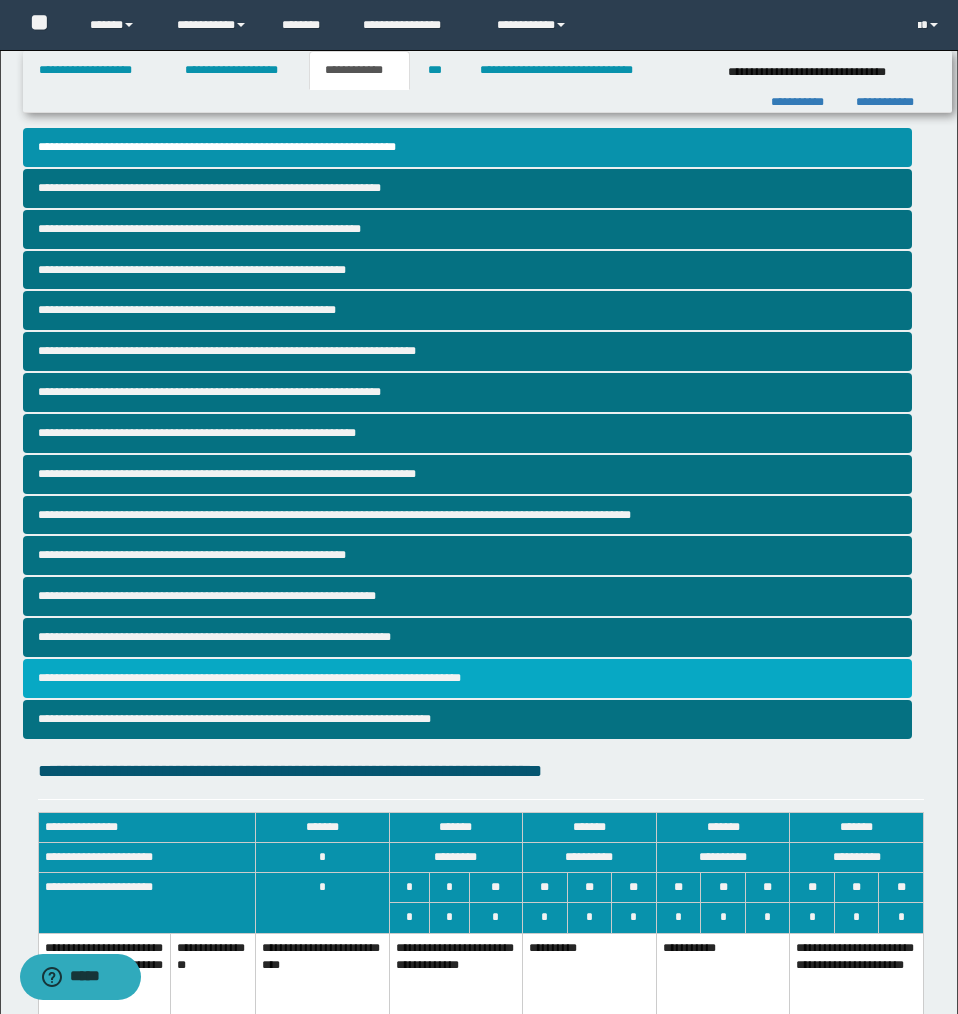 click on "**********" at bounding box center (467, 678) 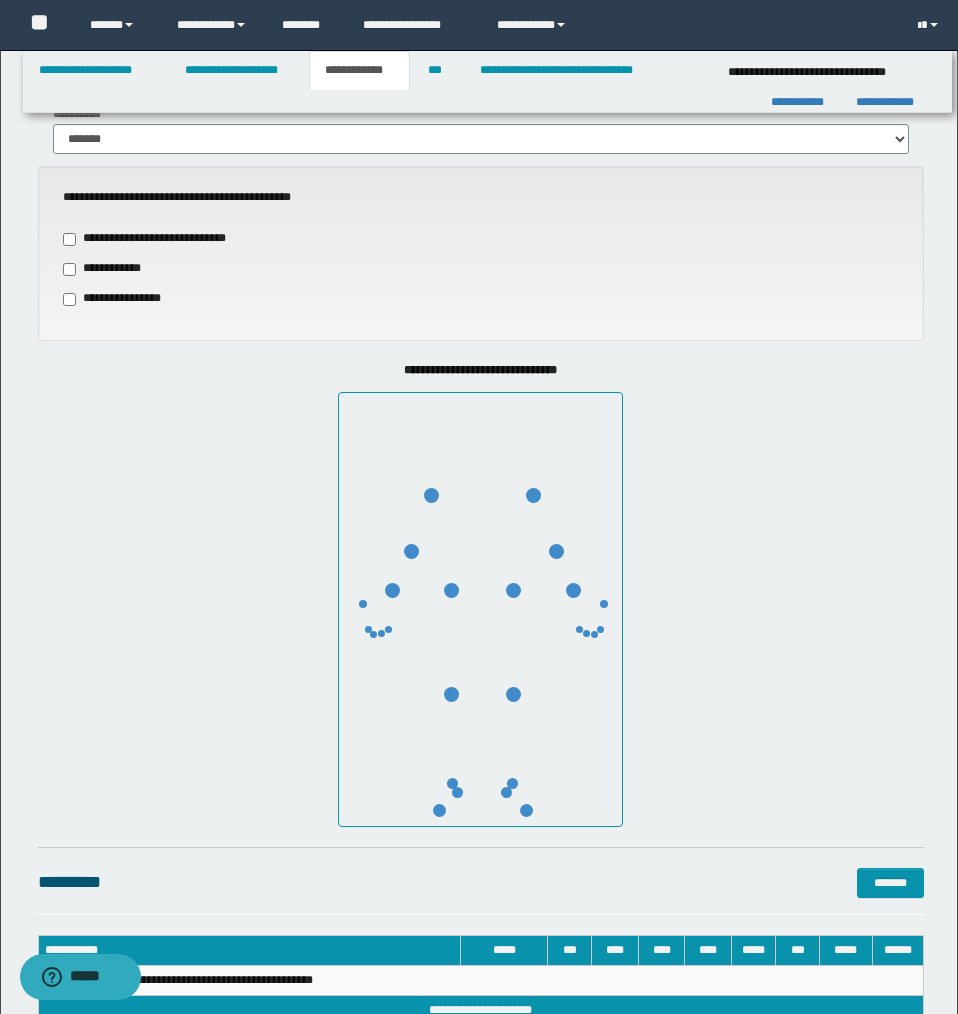scroll, scrollTop: 533, scrollLeft: 0, axis: vertical 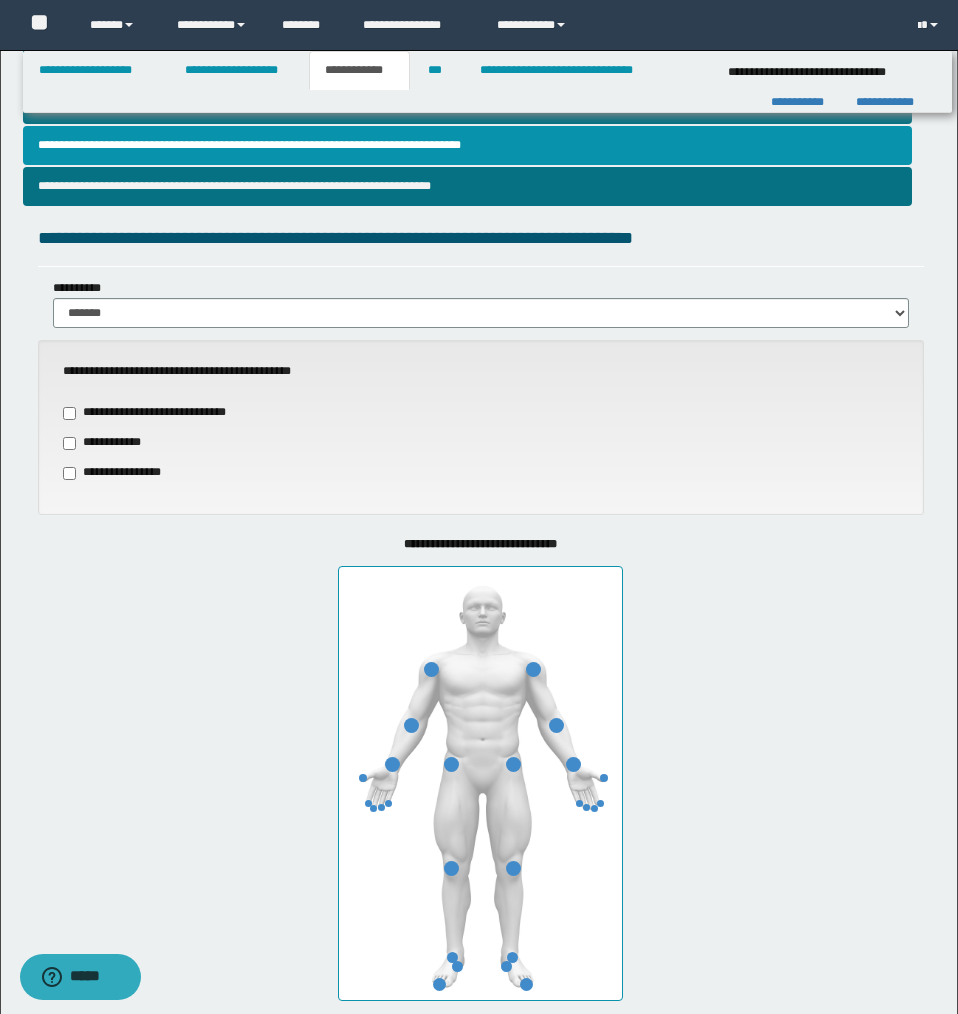 click on "**********" at bounding box center [119, 473] 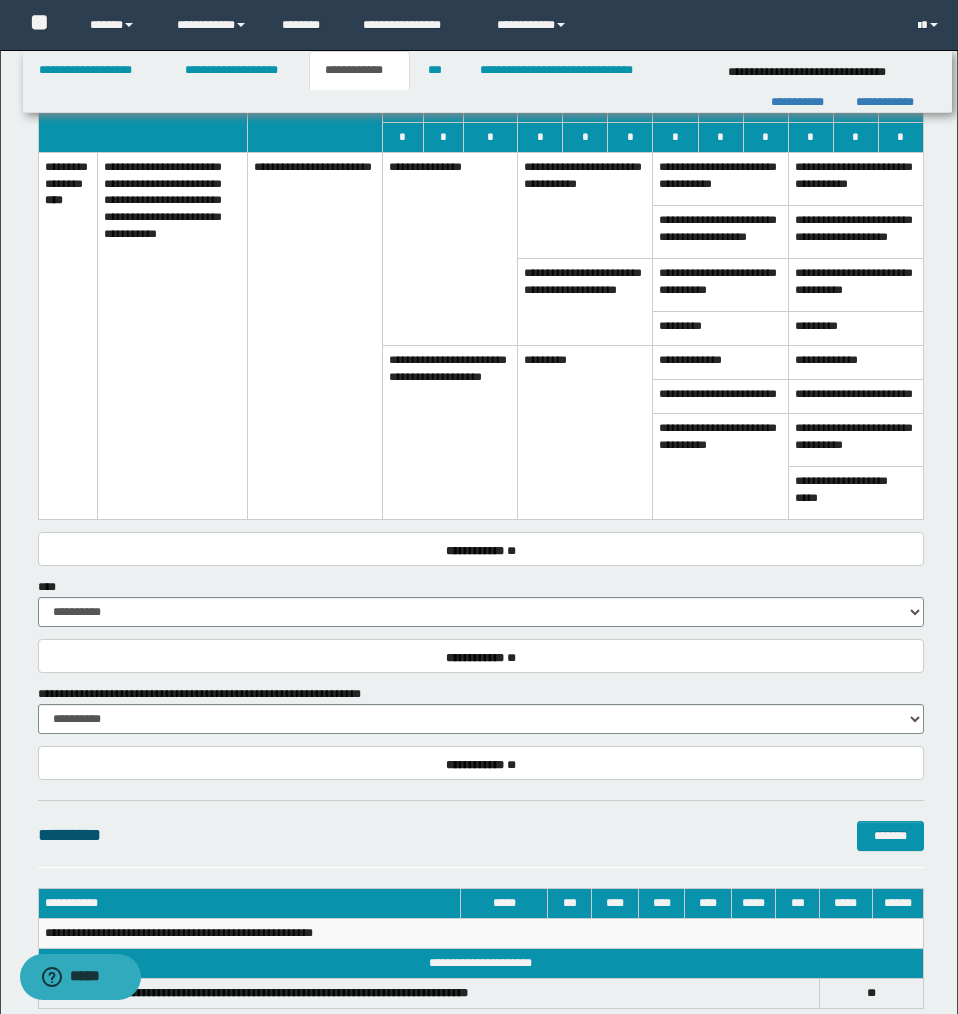 scroll, scrollTop: 1580, scrollLeft: 0, axis: vertical 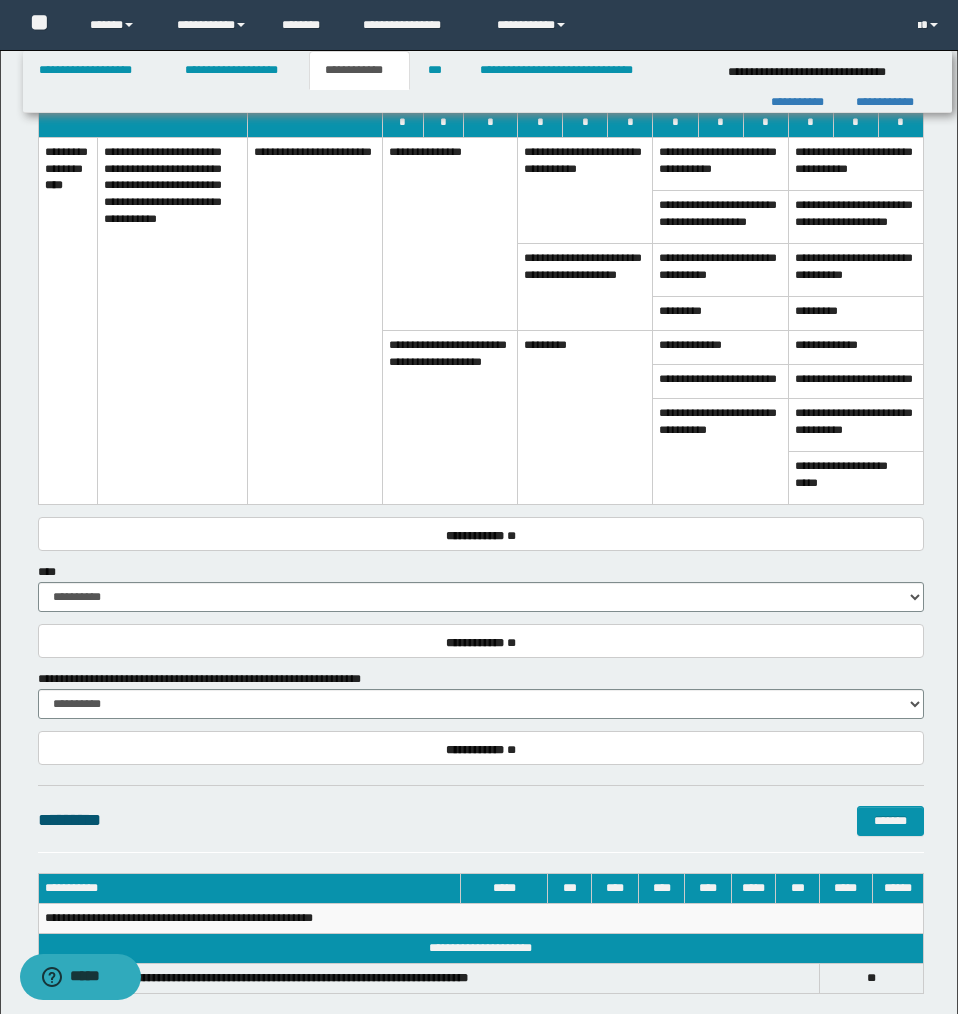 click on "**********" at bounding box center [450, 418] 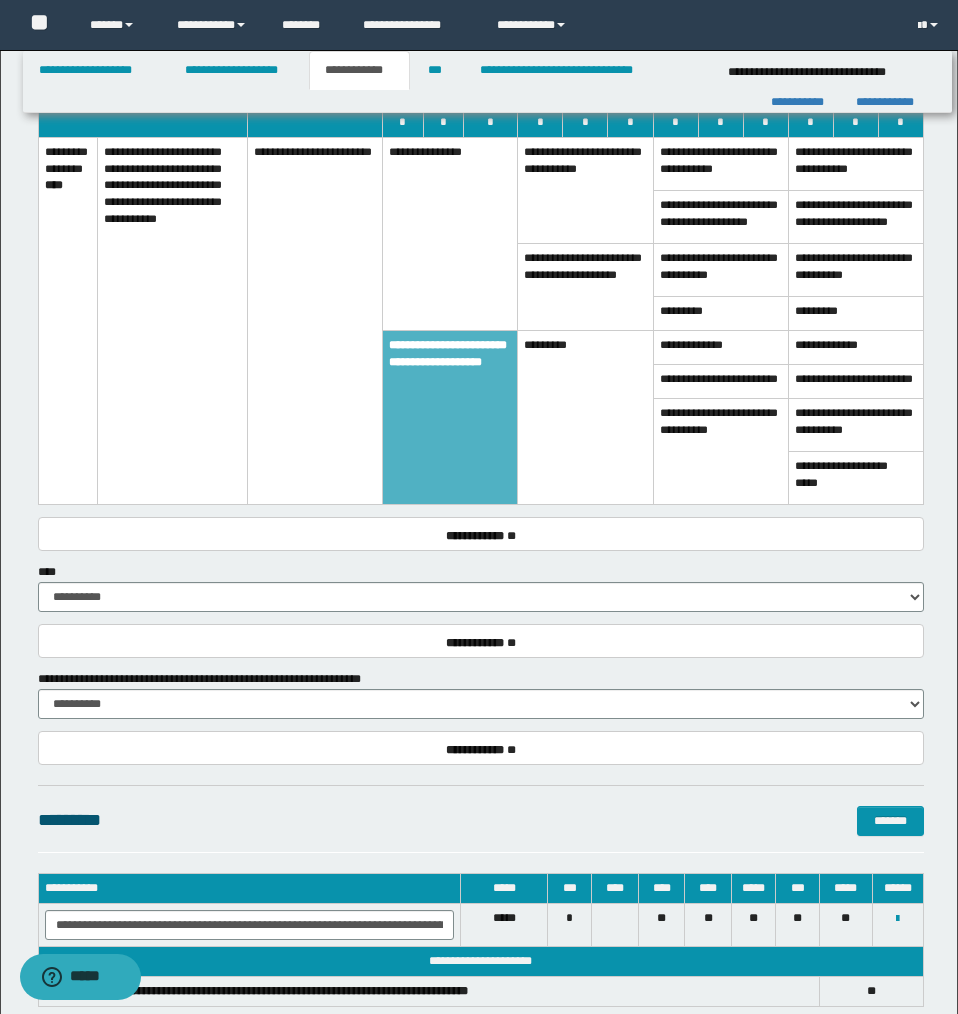 click on "**********" at bounding box center [450, 234] 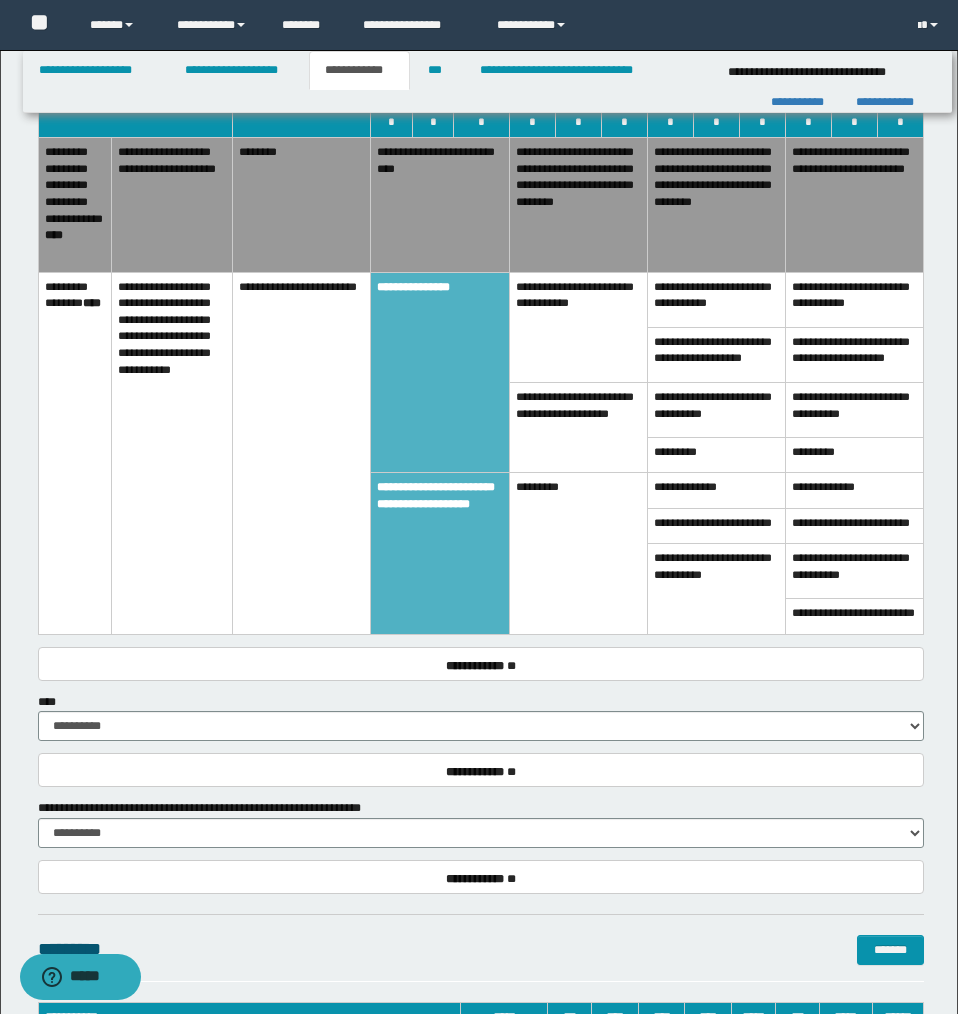 click on "**********" at bounding box center (440, 205) 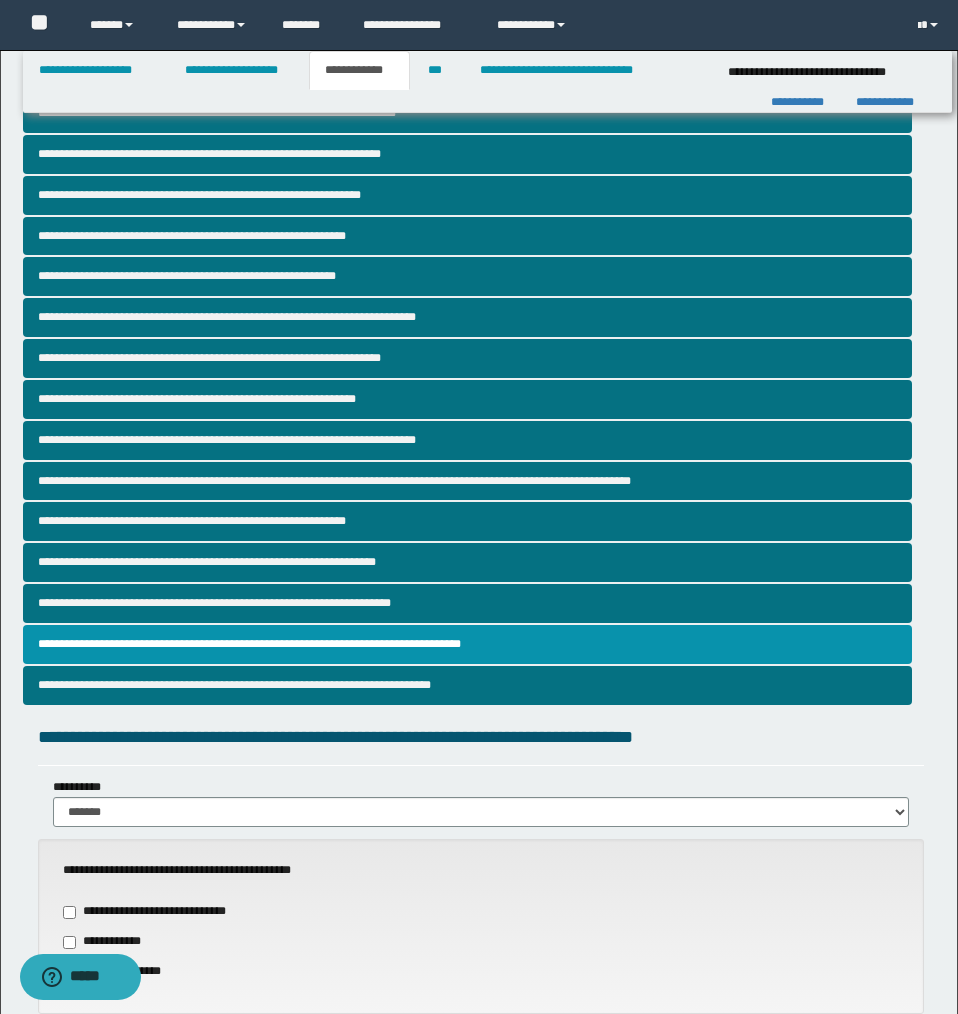 scroll, scrollTop: 0, scrollLeft: 0, axis: both 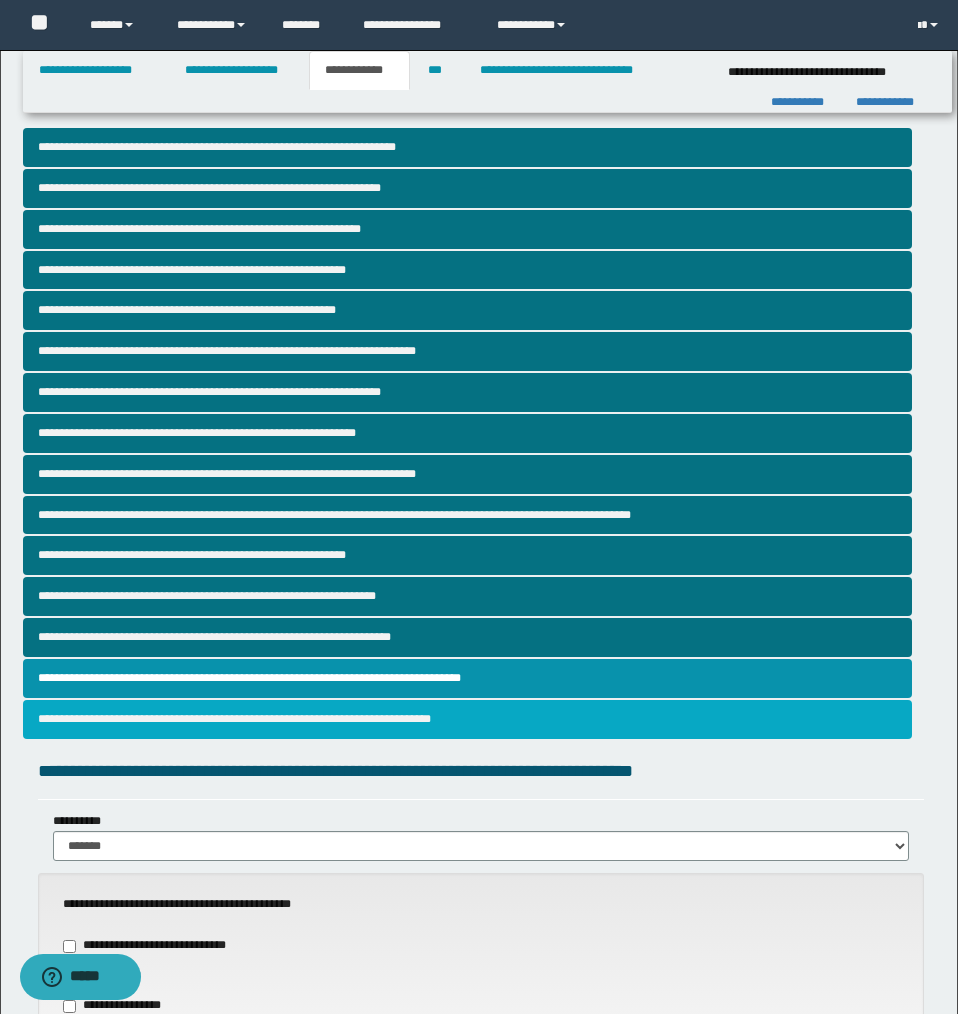 click on "**********" at bounding box center [467, 719] 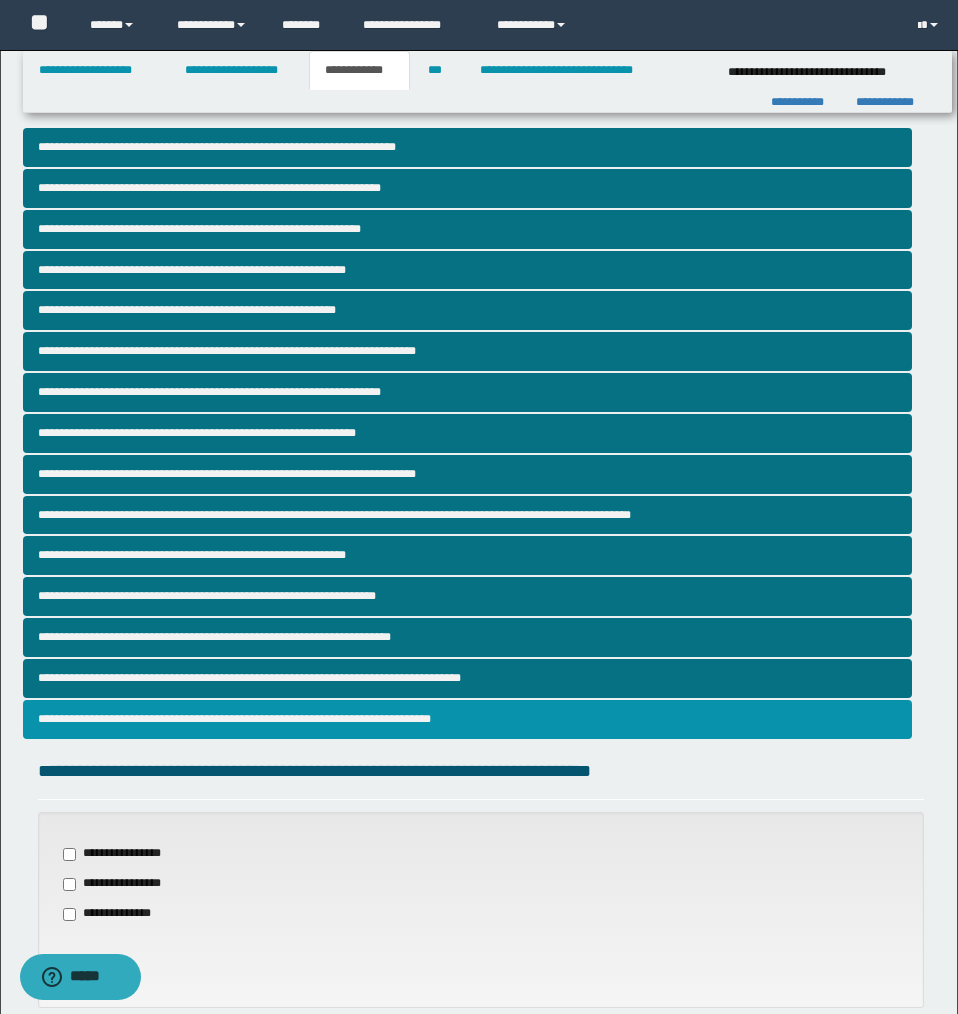 scroll, scrollTop: 494, scrollLeft: 0, axis: vertical 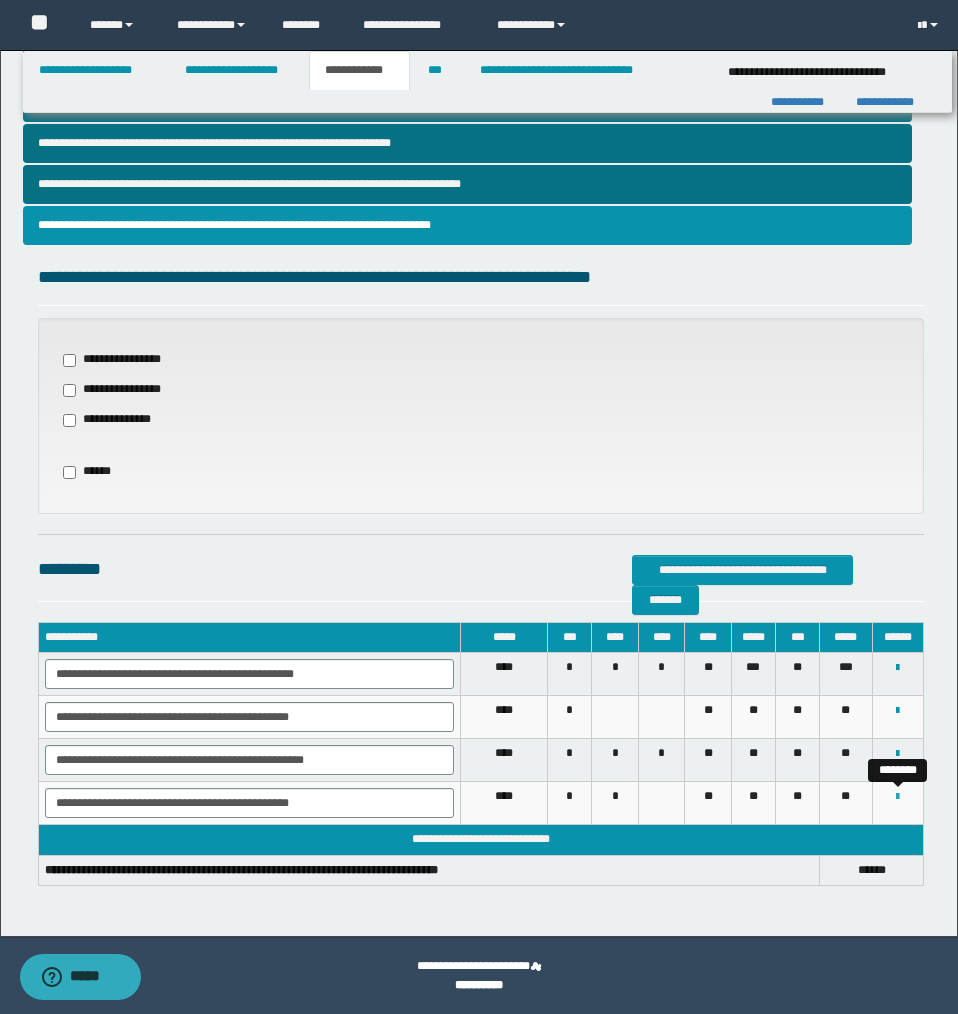 click at bounding box center [897, 797] 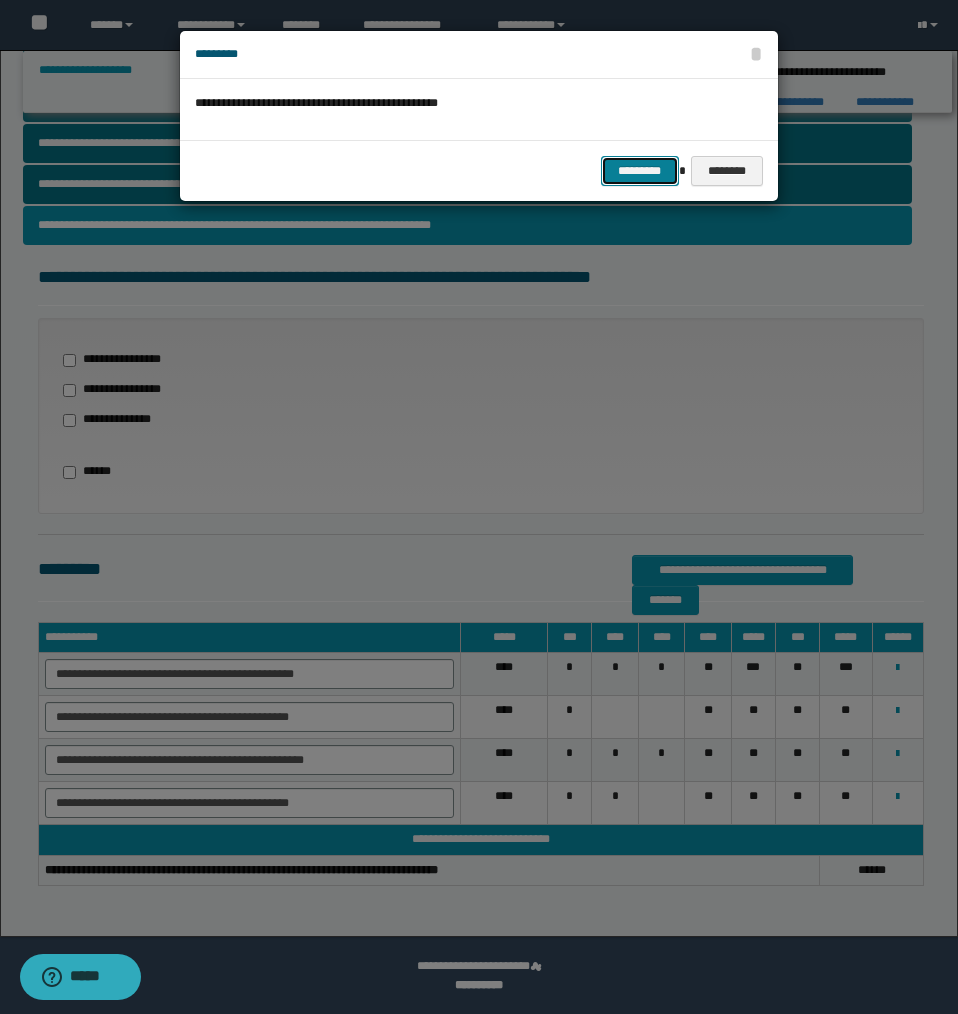 drag, startPoint x: 648, startPoint y: 166, endPoint x: 631, endPoint y: 259, distance: 94.54099 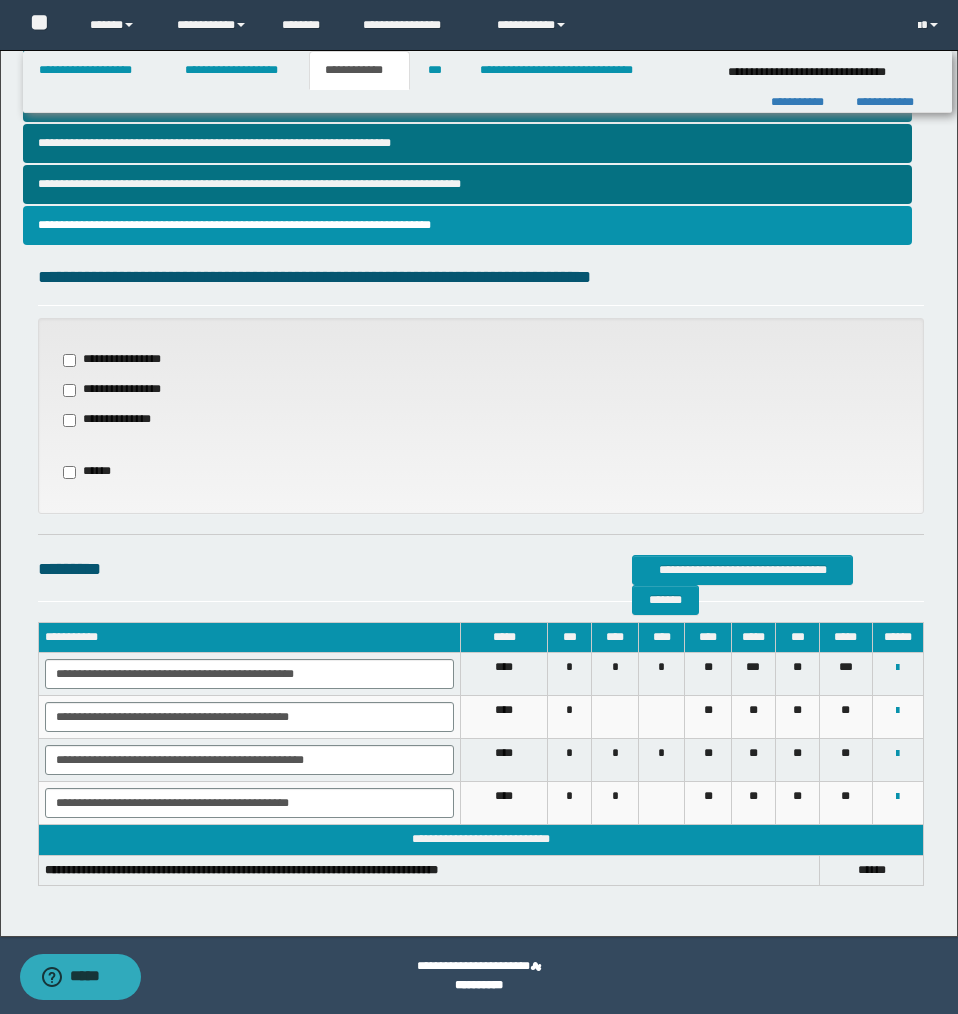 scroll, scrollTop: 451, scrollLeft: 0, axis: vertical 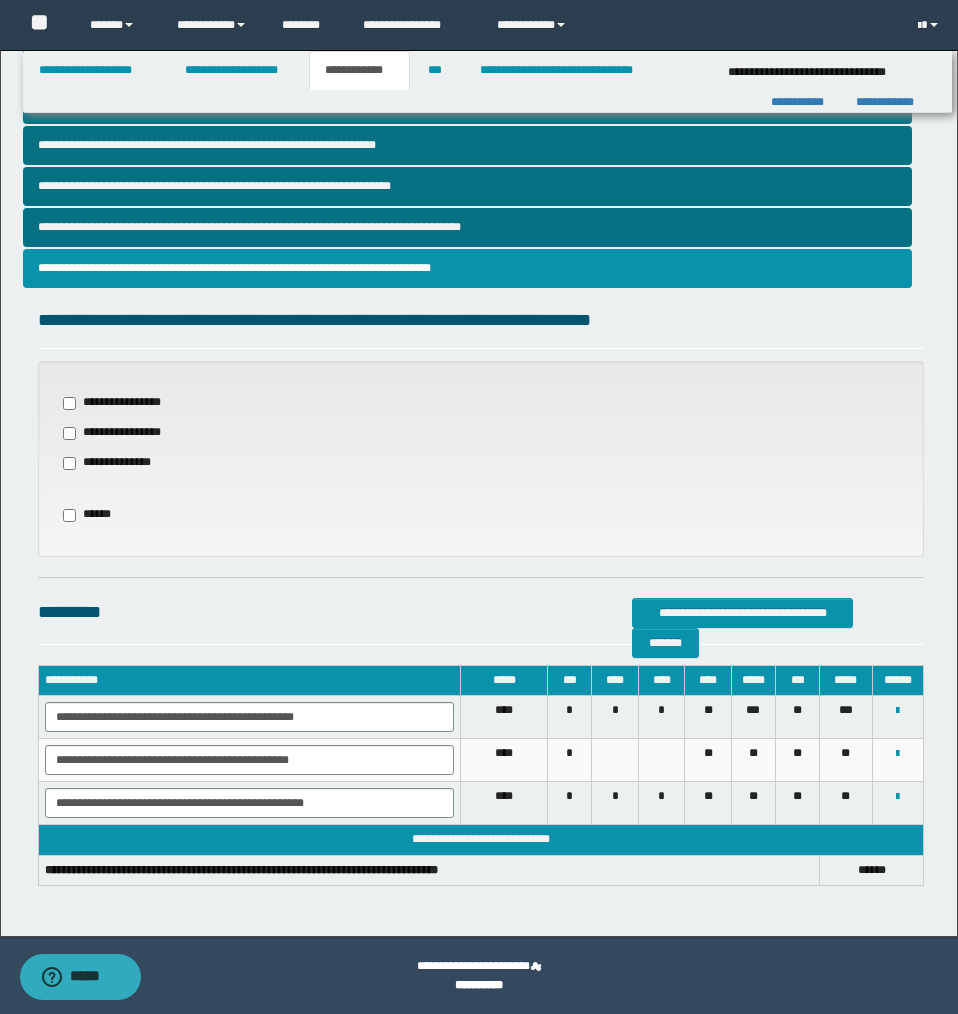 click on "**********" at bounding box center [121, 403] 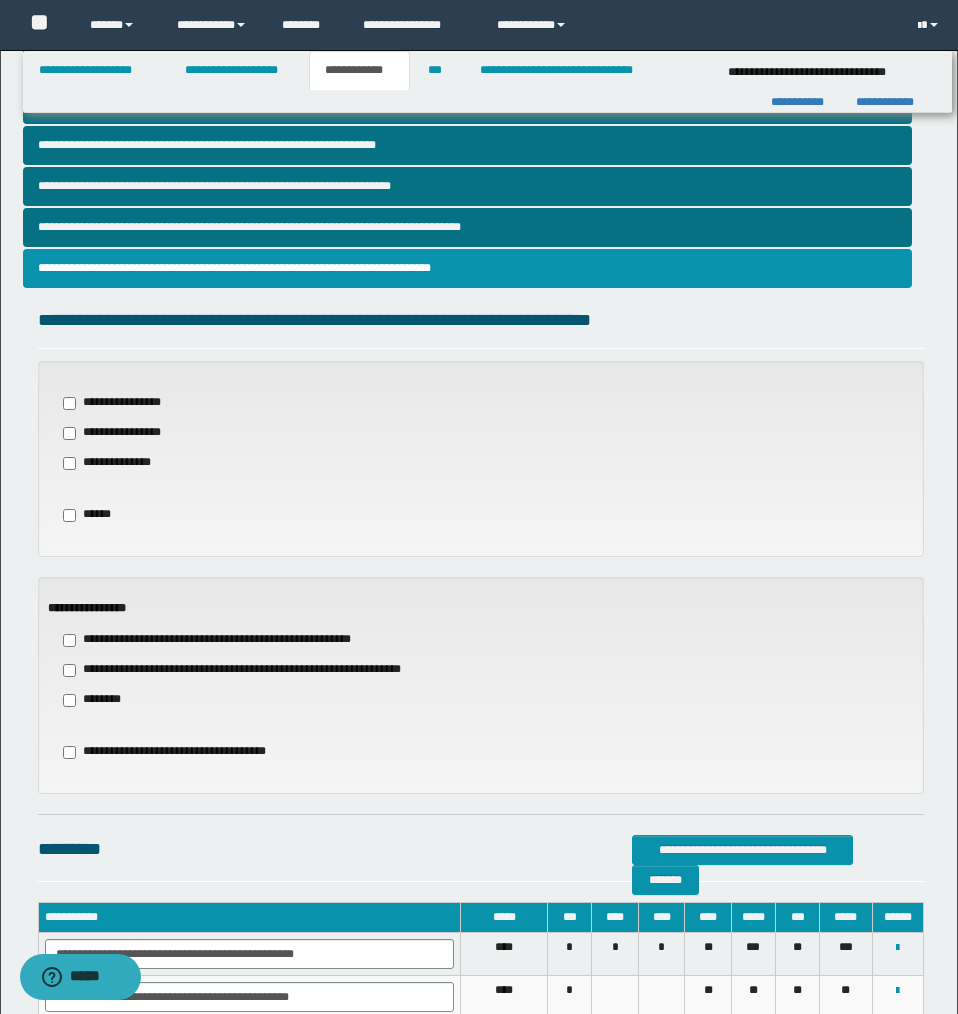 click on "**********" at bounding box center (257, 670) 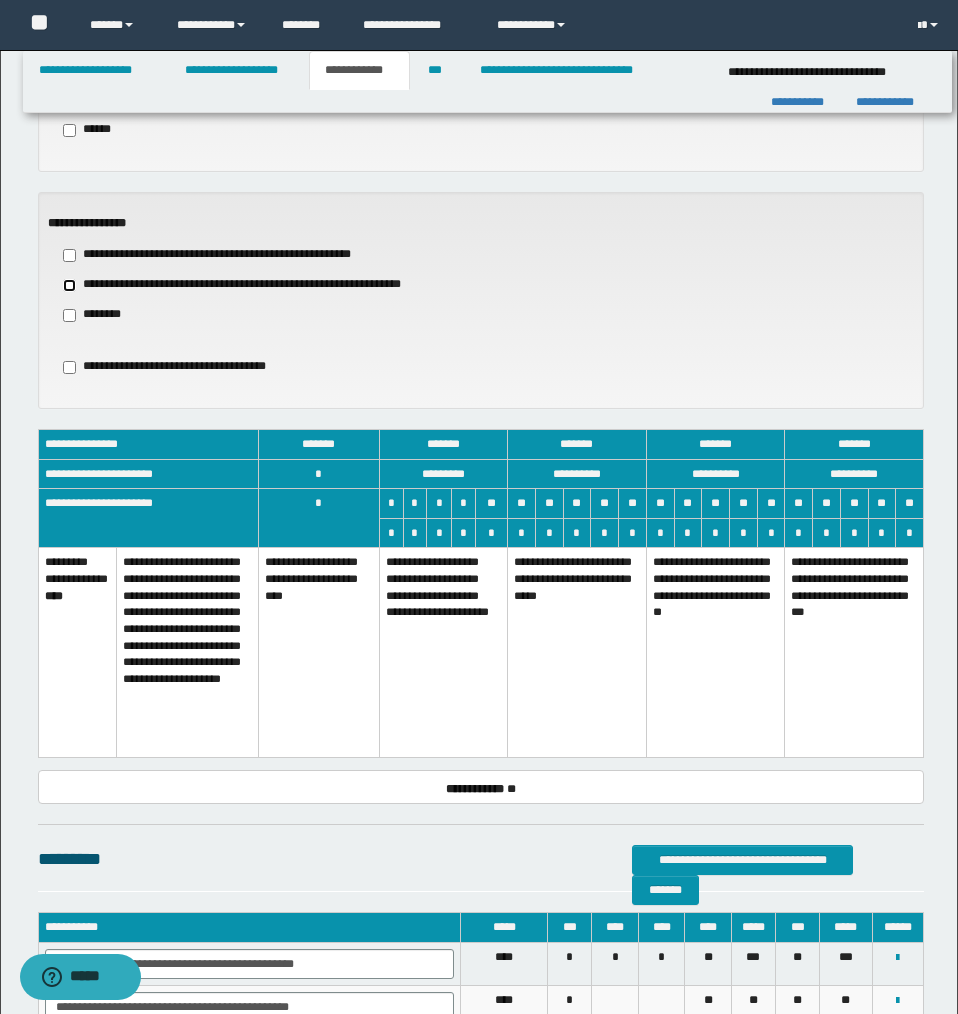 scroll, scrollTop: 852, scrollLeft: 0, axis: vertical 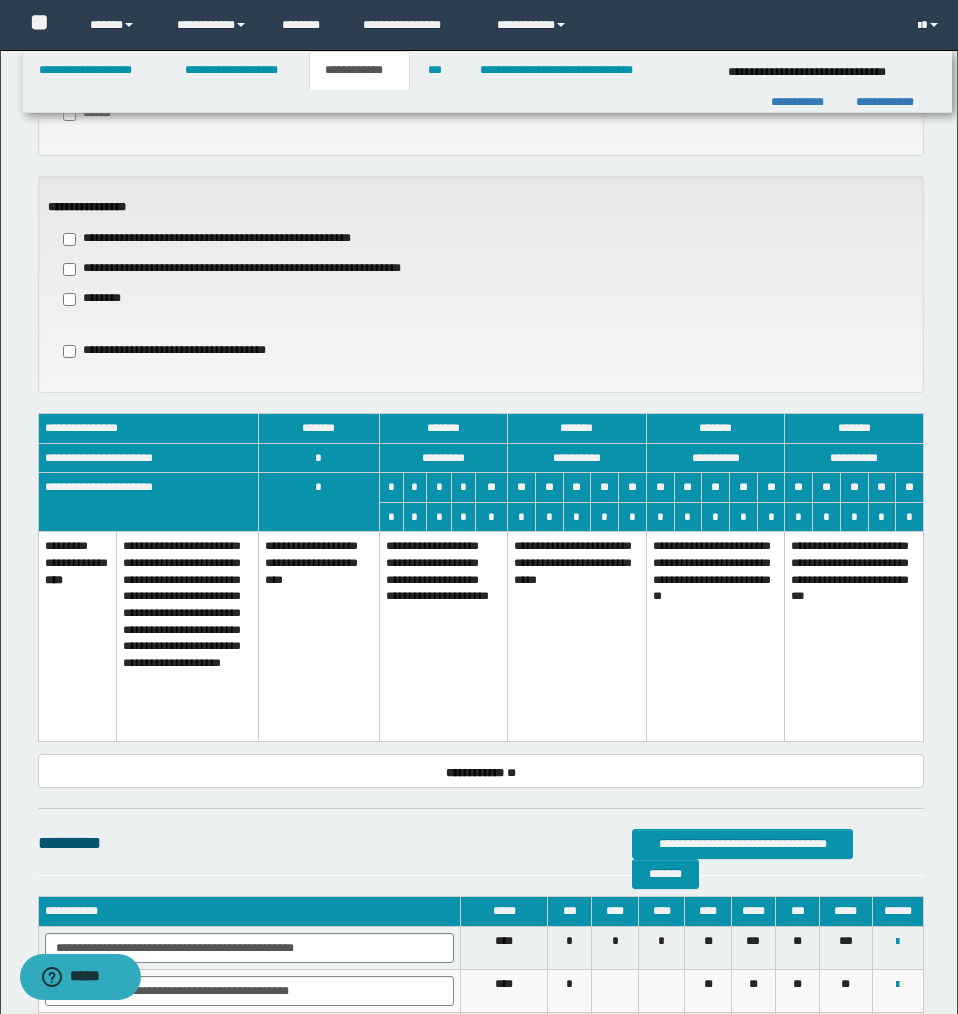click on "**********" at bounding box center (443, 637) 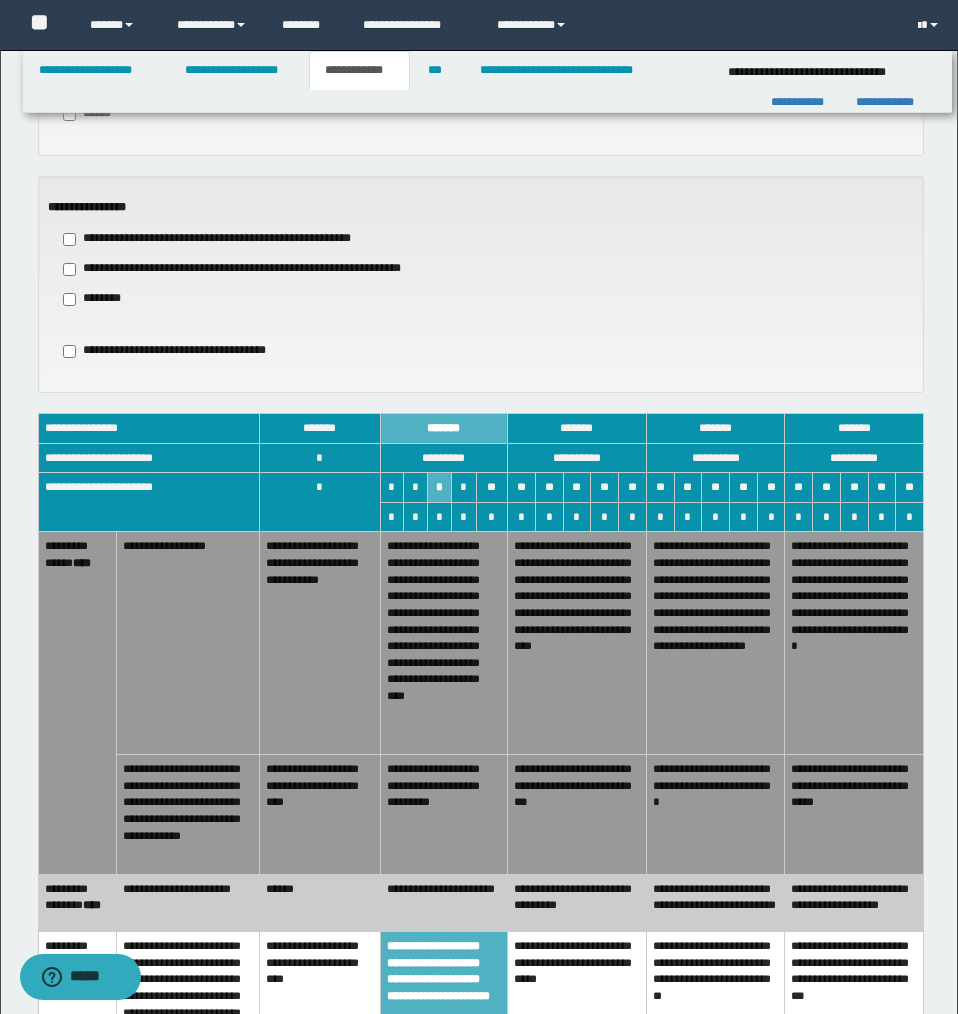 click on "******" at bounding box center [320, 902] 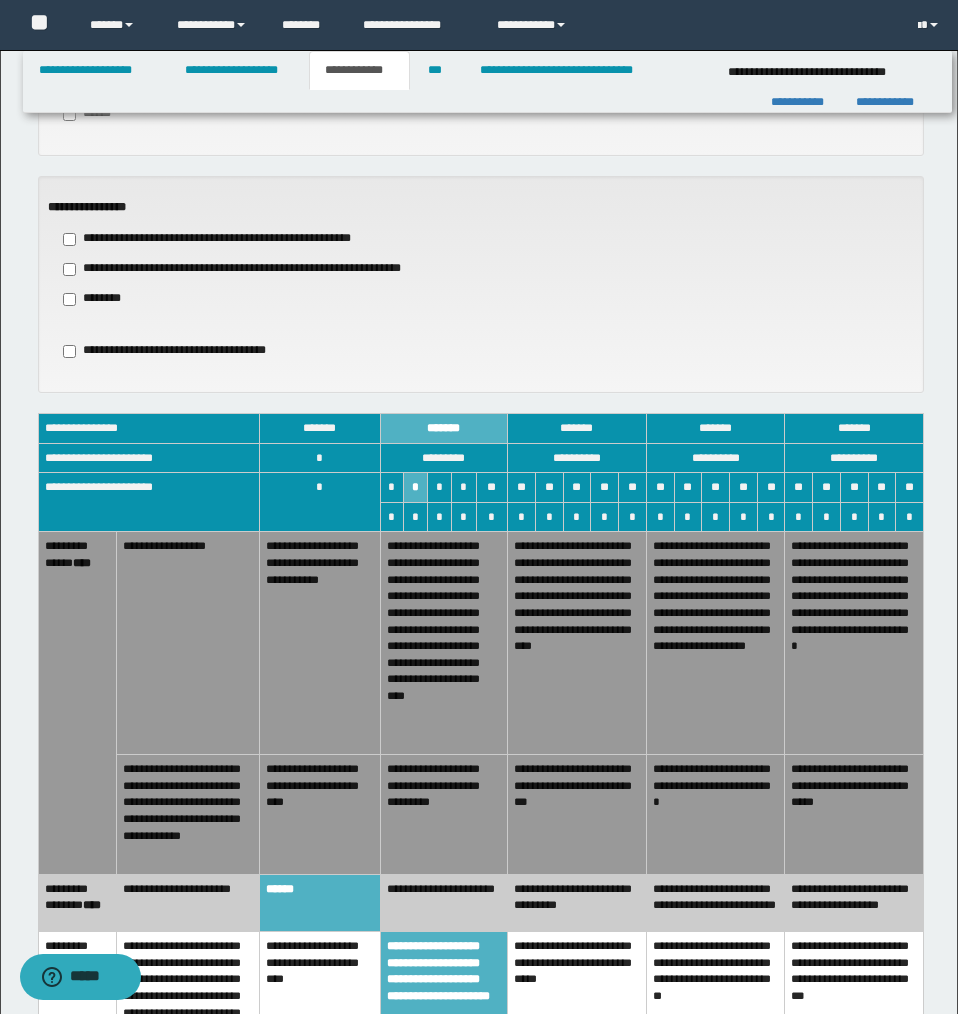 click on "**********" at bounding box center [444, 814] 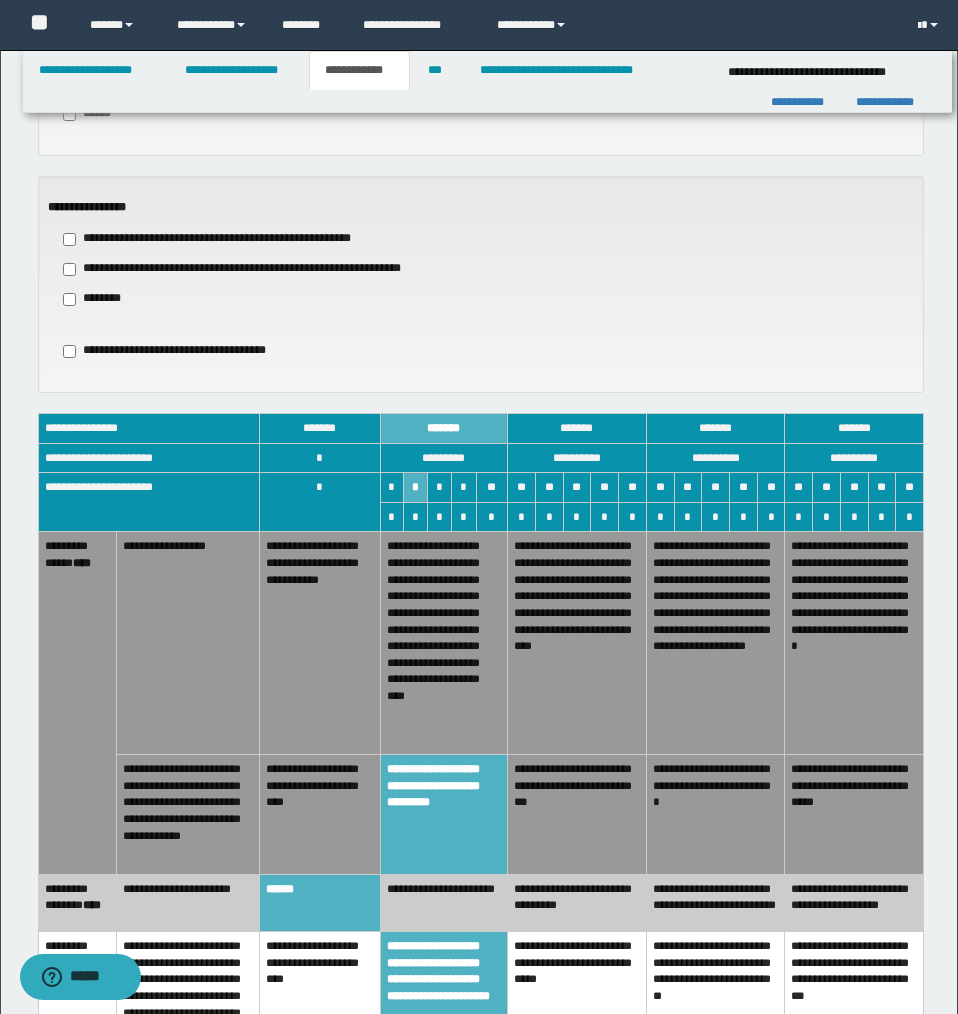 scroll, scrollTop: 1455, scrollLeft: 0, axis: vertical 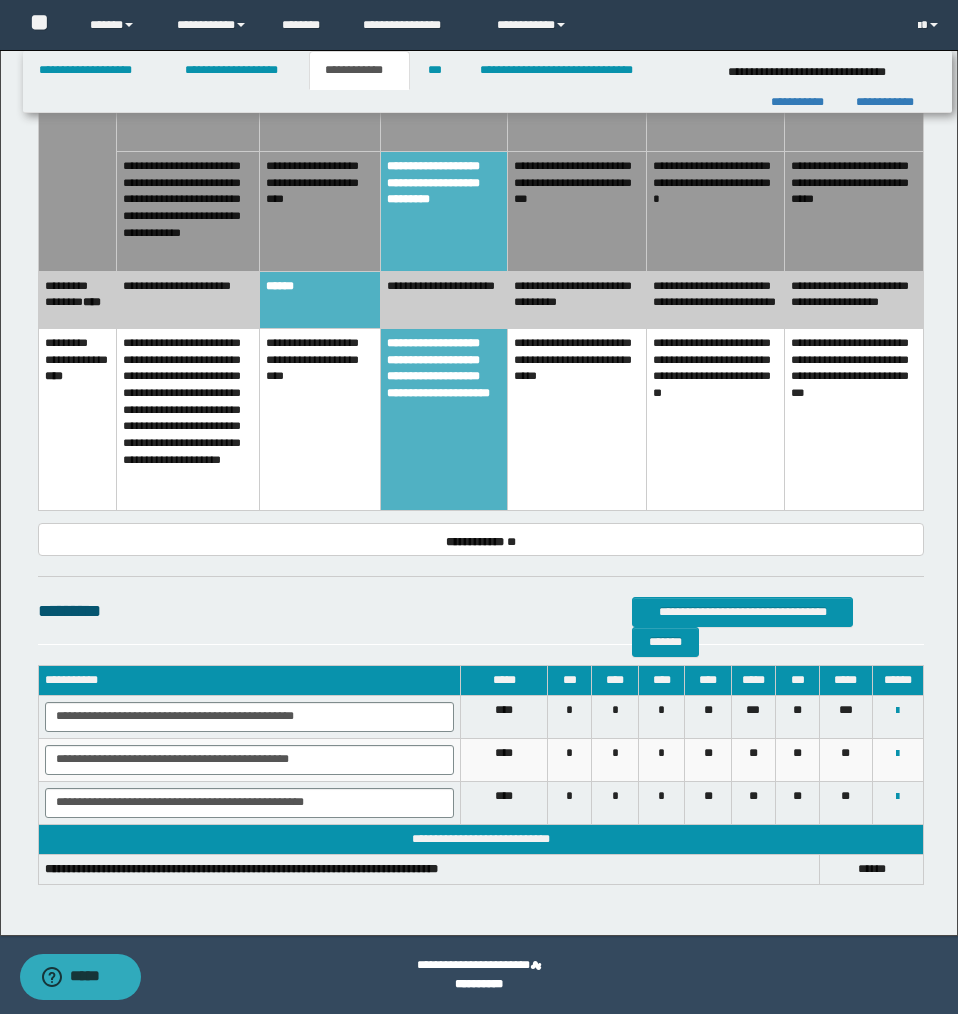 click on "**********" at bounding box center [481, 611] 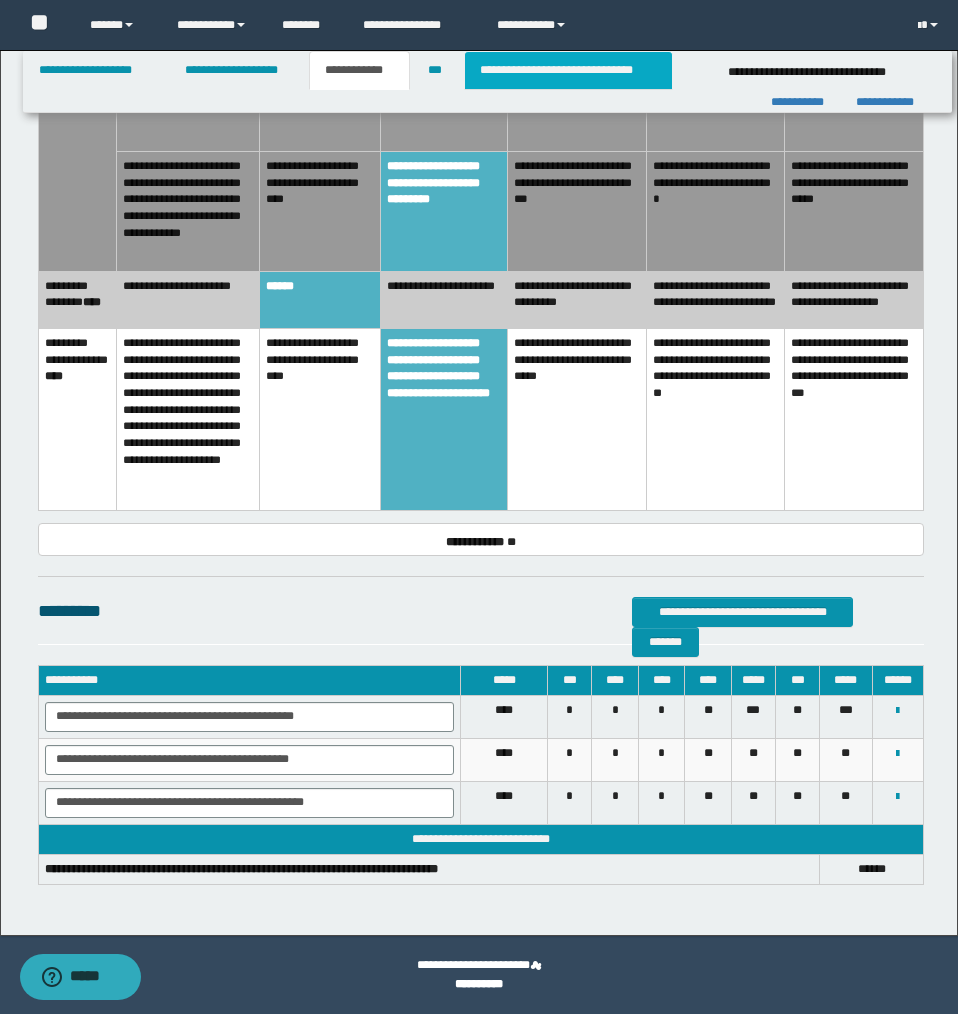 click on "**********" at bounding box center (568, 70) 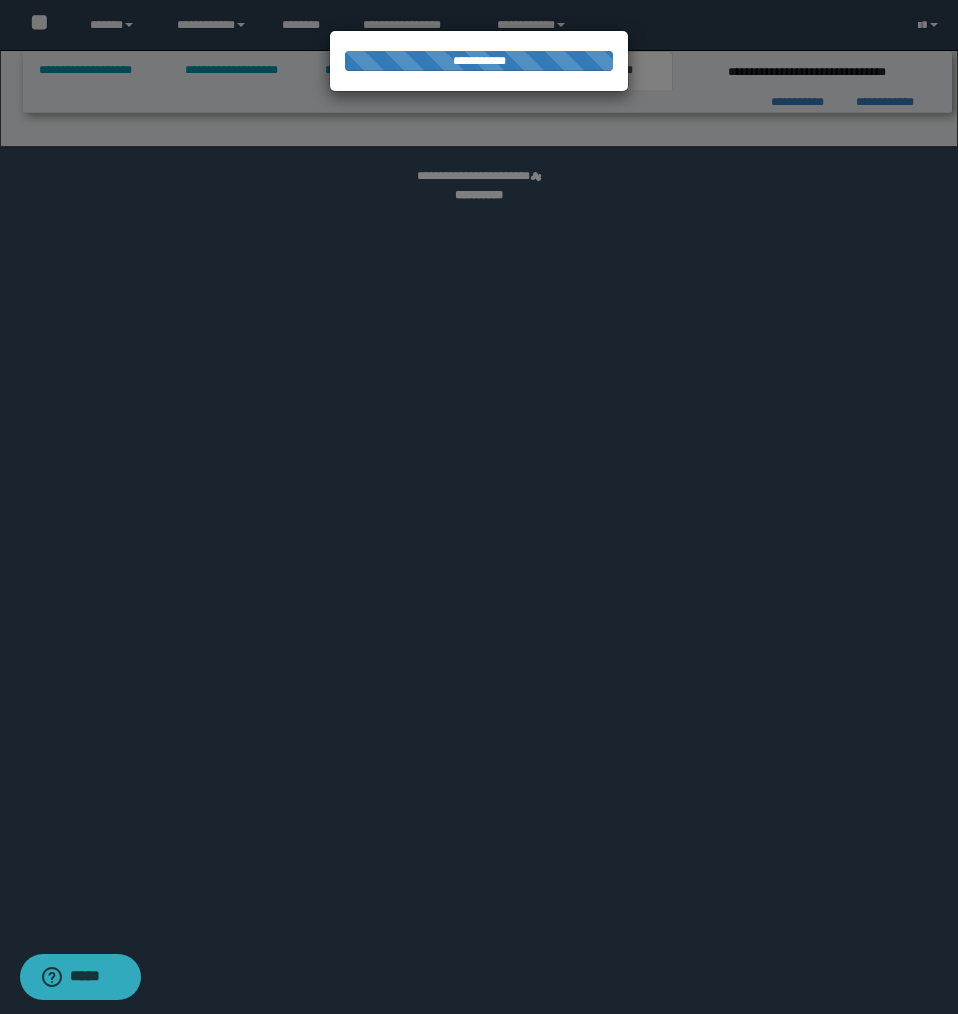 select on "*" 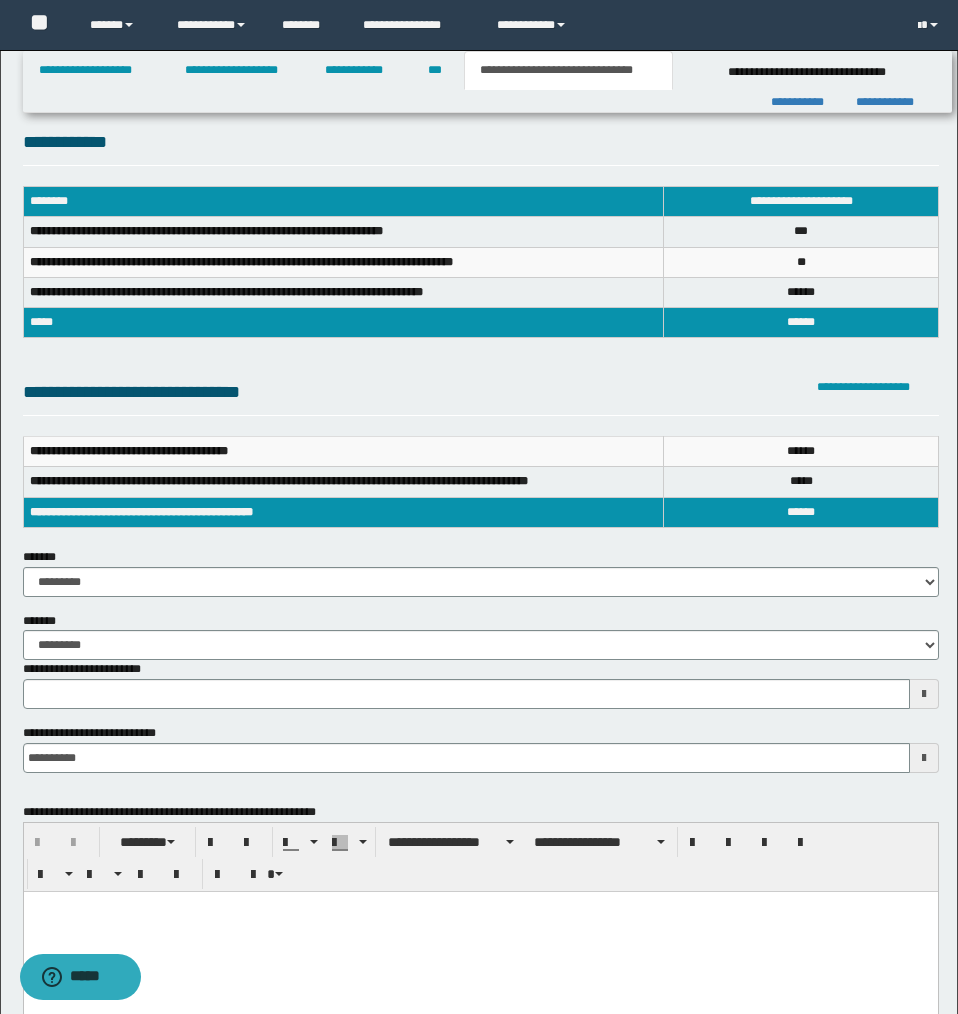 scroll, scrollTop: 0, scrollLeft: 0, axis: both 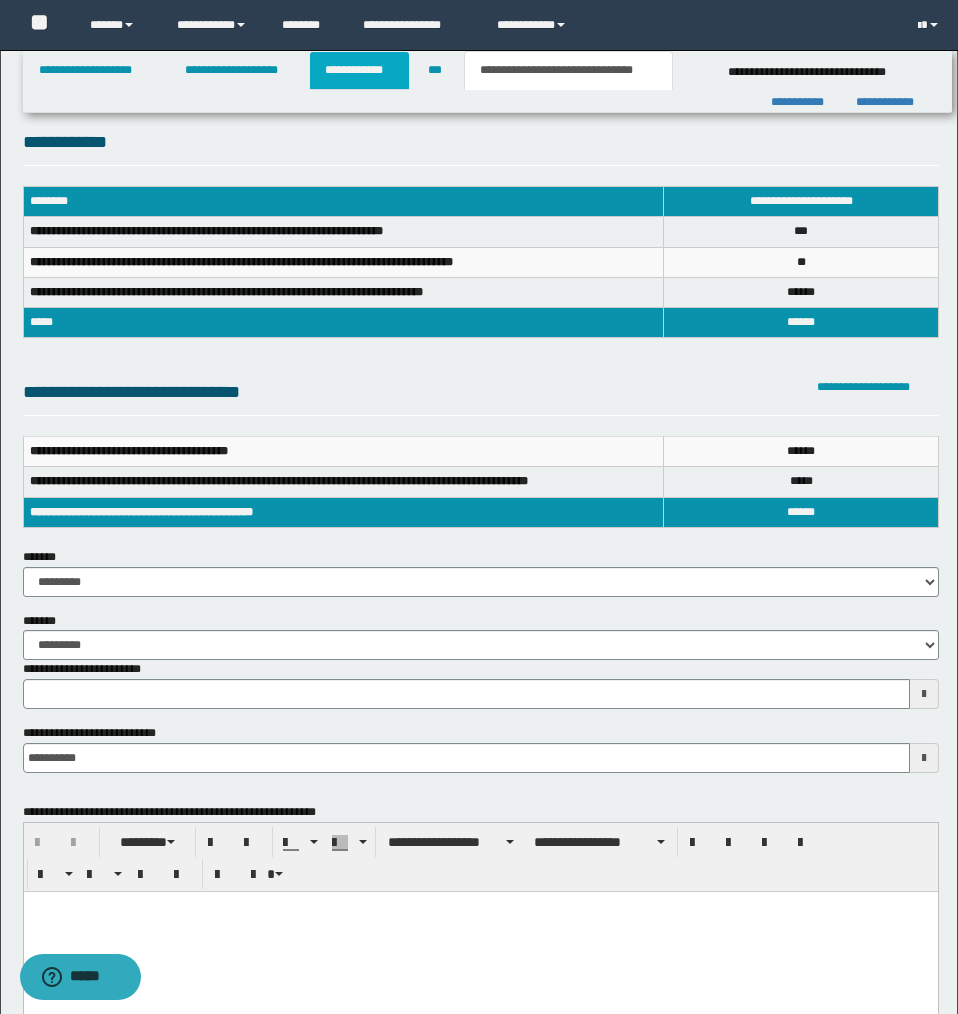 click on "**********" at bounding box center [359, 70] 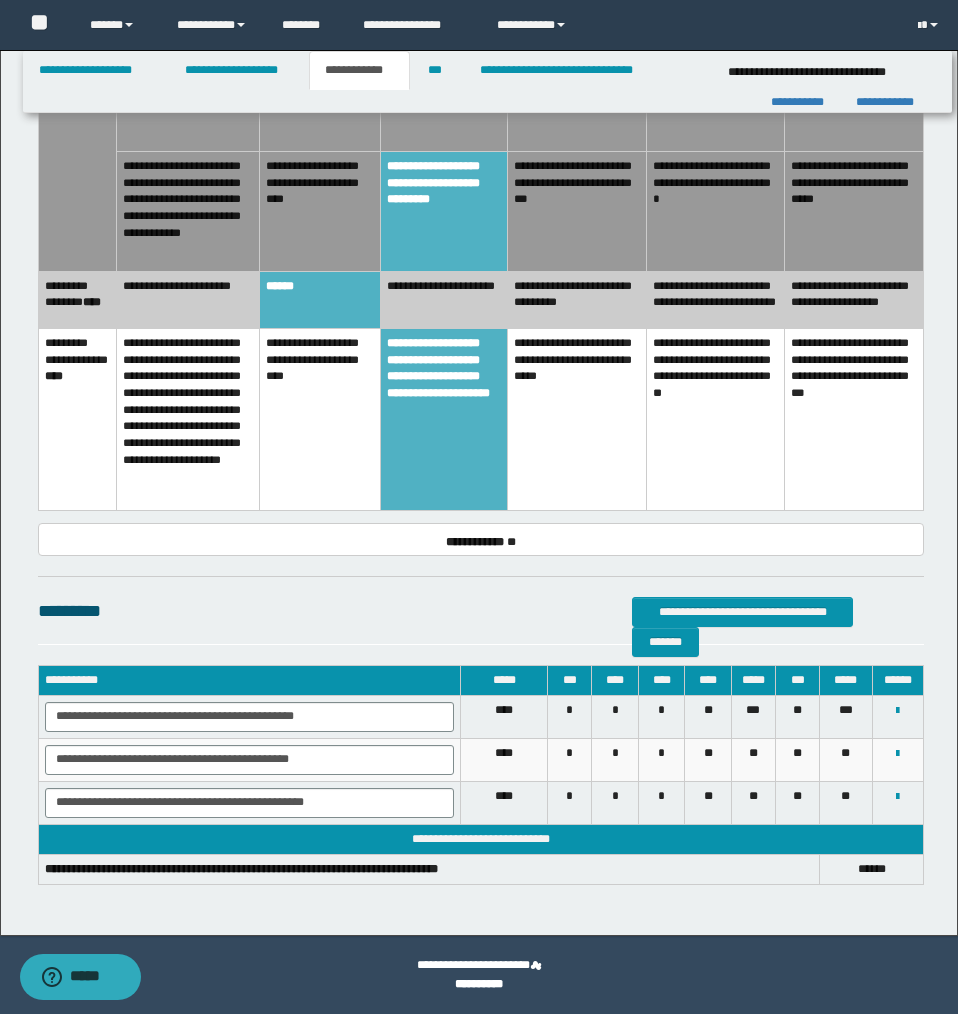 scroll, scrollTop: 1162, scrollLeft: 0, axis: vertical 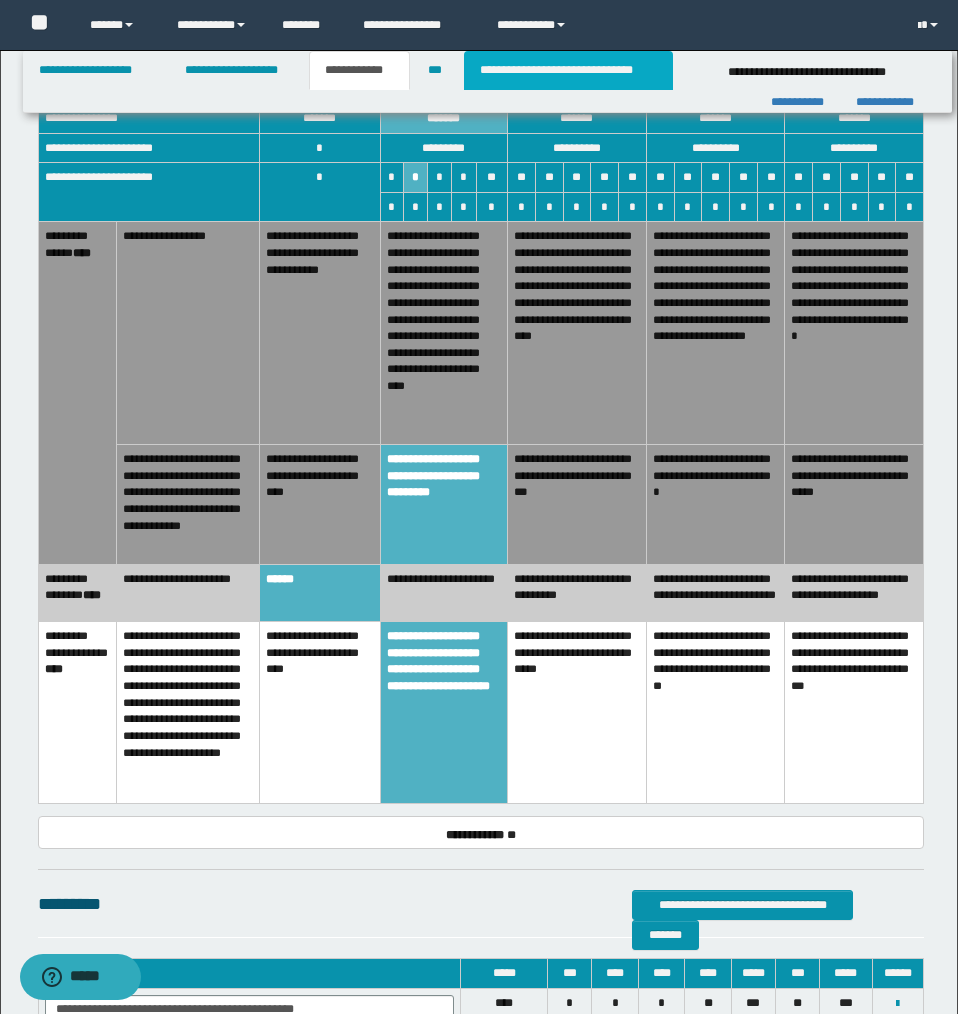 drag, startPoint x: 566, startPoint y: 69, endPoint x: 509, endPoint y: 156, distance: 104.00961 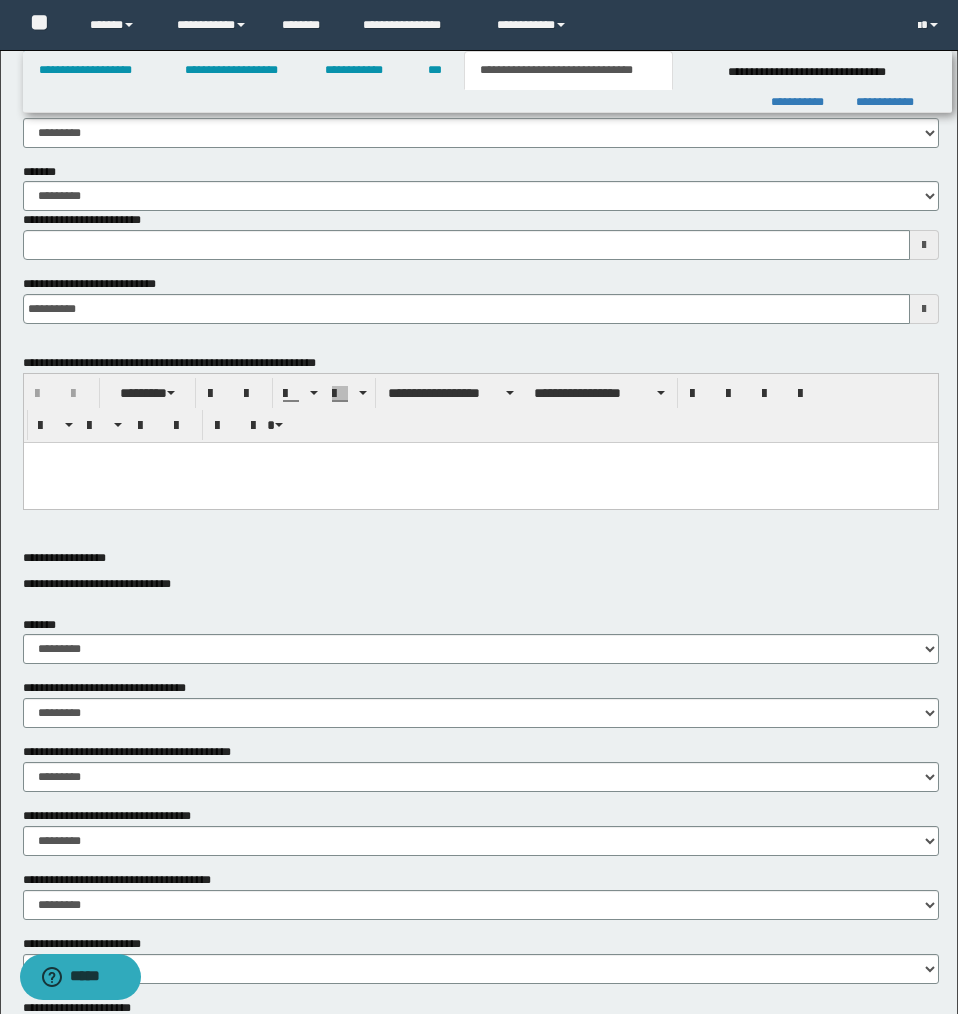 scroll, scrollTop: 0, scrollLeft: 0, axis: both 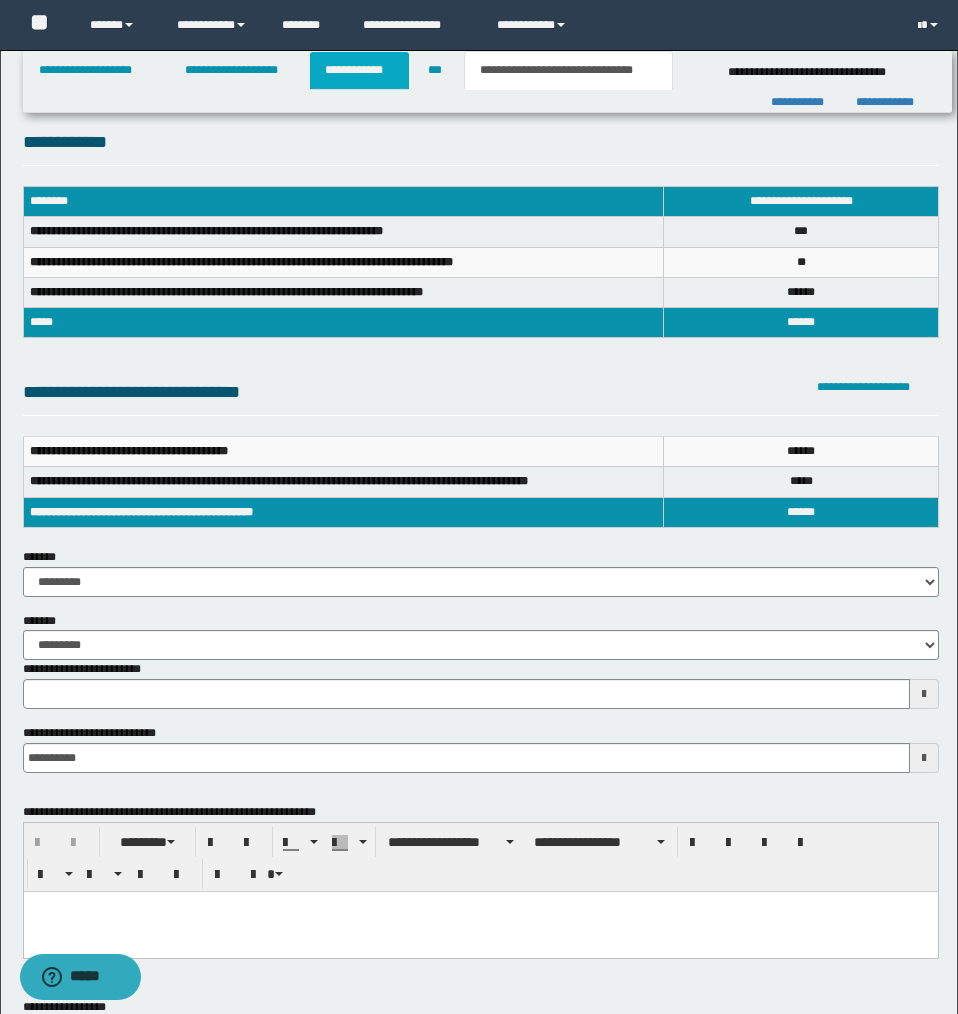click on "**********" at bounding box center (359, 70) 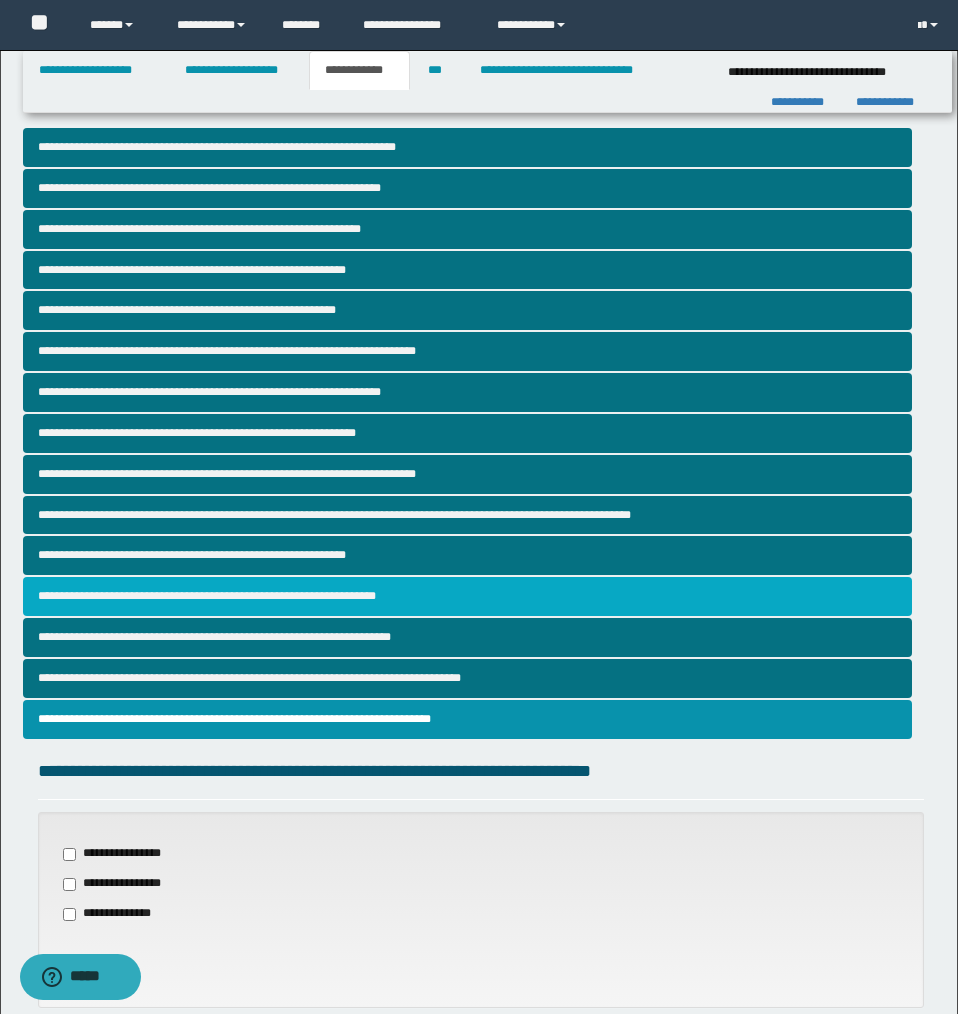 click on "**********" at bounding box center (467, 596) 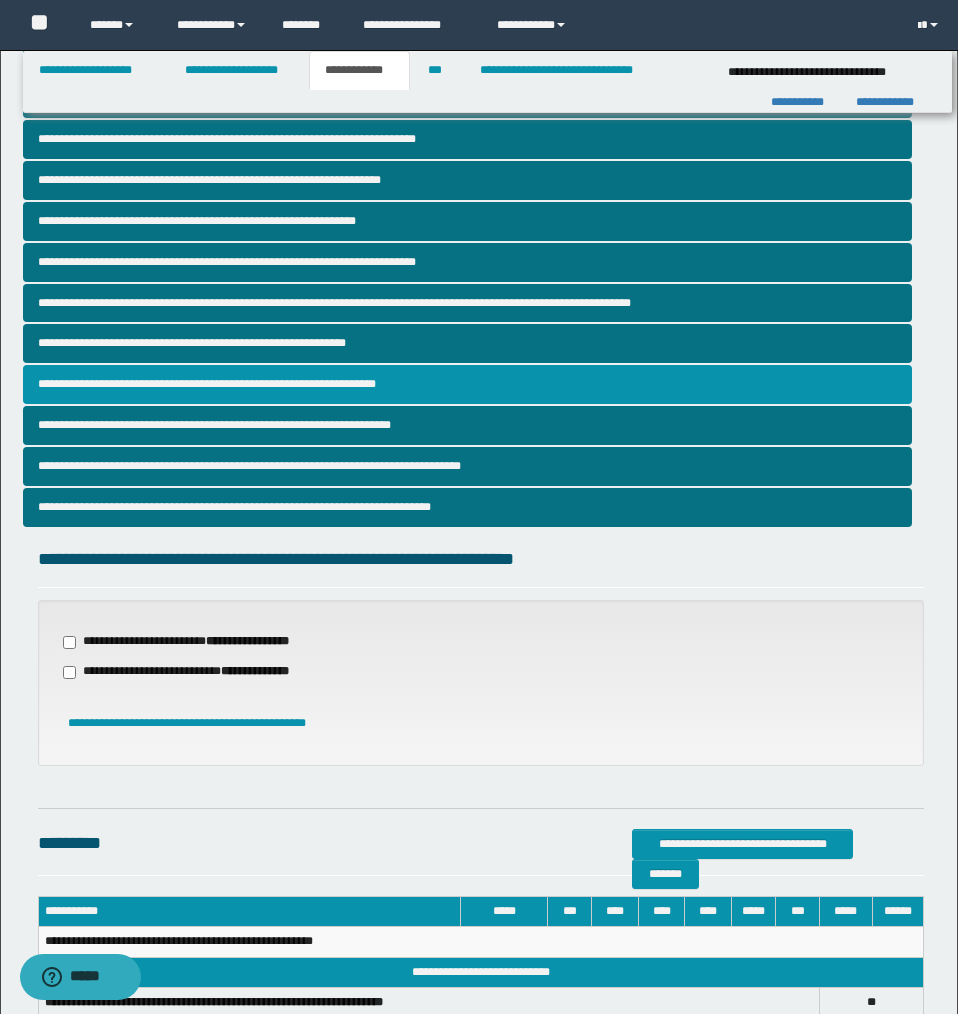 scroll, scrollTop: 344, scrollLeft: 0, axis: vertical 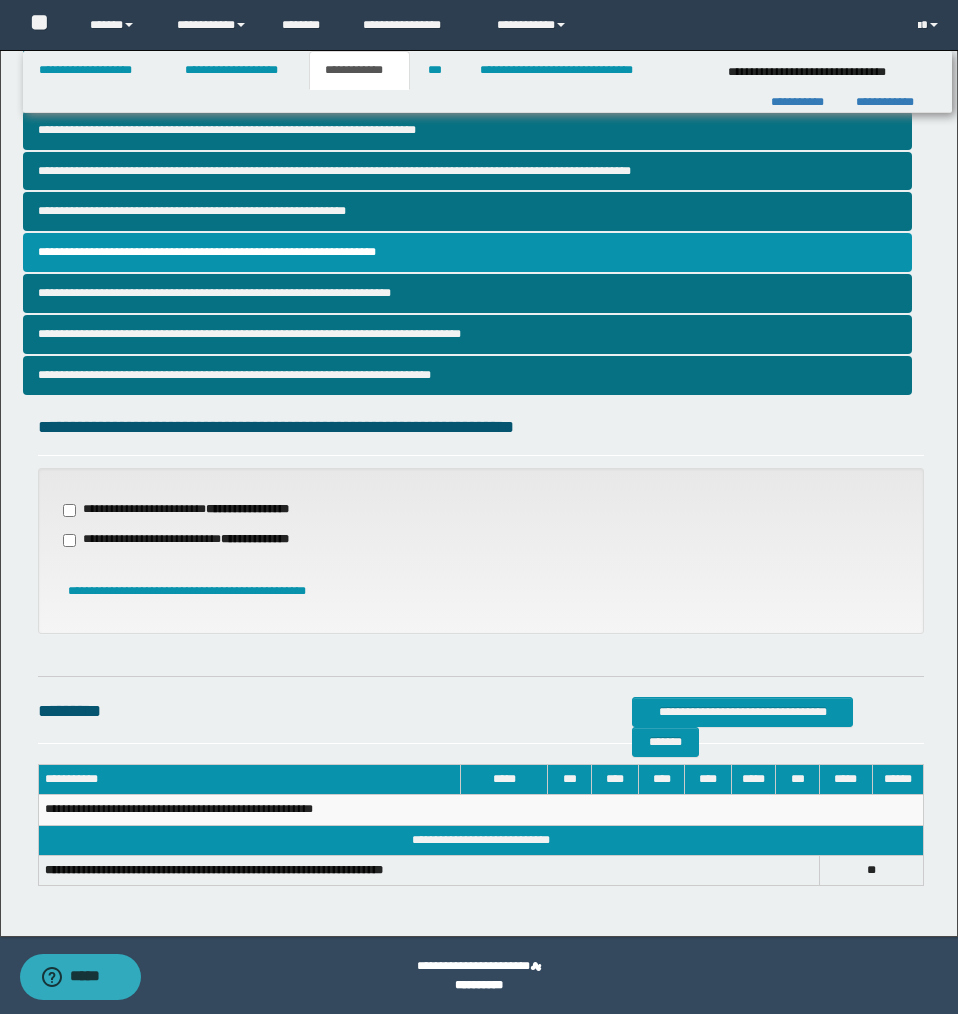 click on "**********" at bounding box center (198, 540) 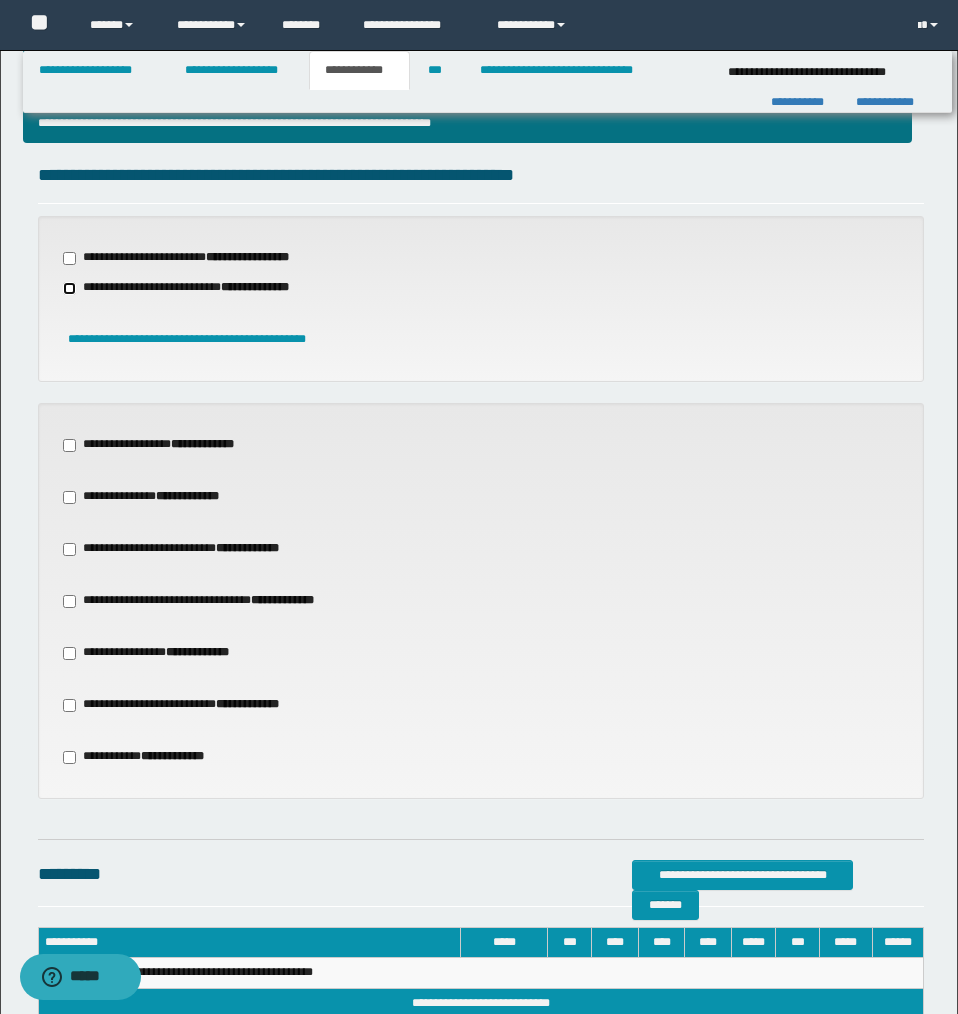 scroll, scrollTop: 601, scrollLeft: 0, axis: vertical 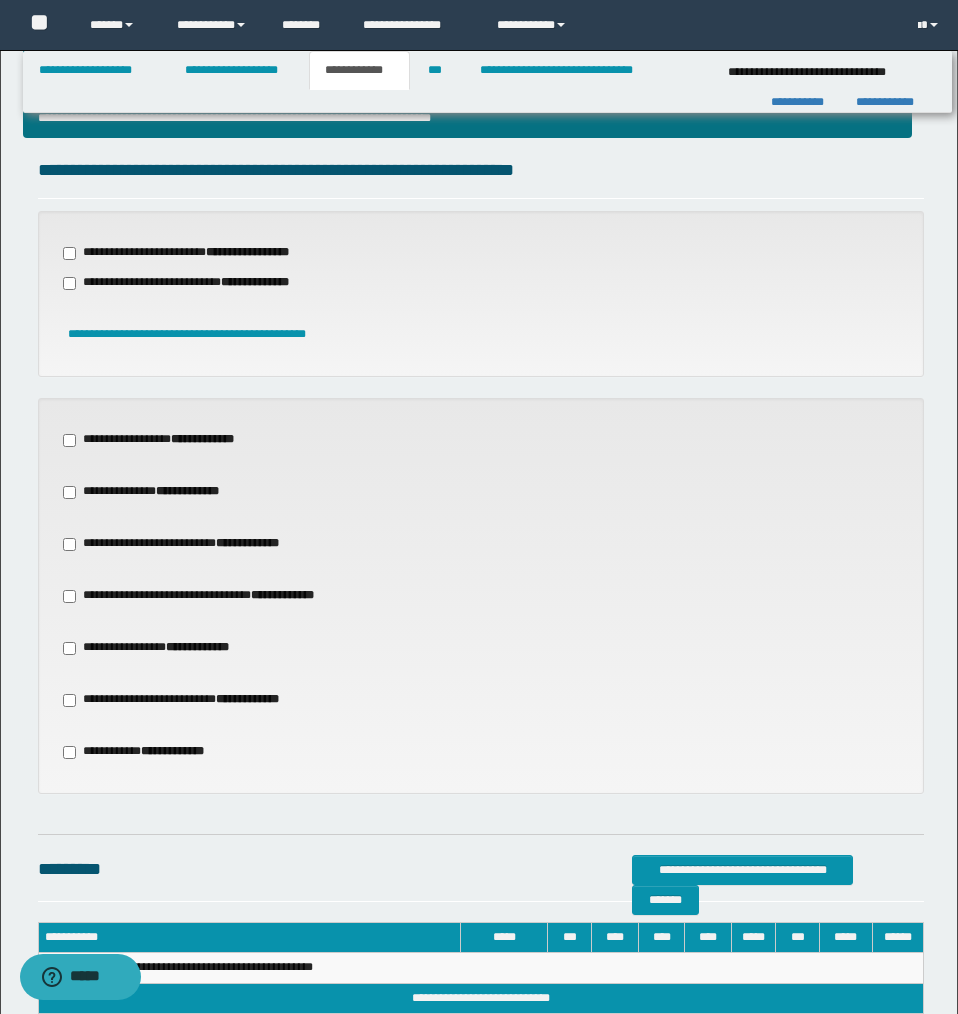 click on "**********" at bounding box center (219, 596) 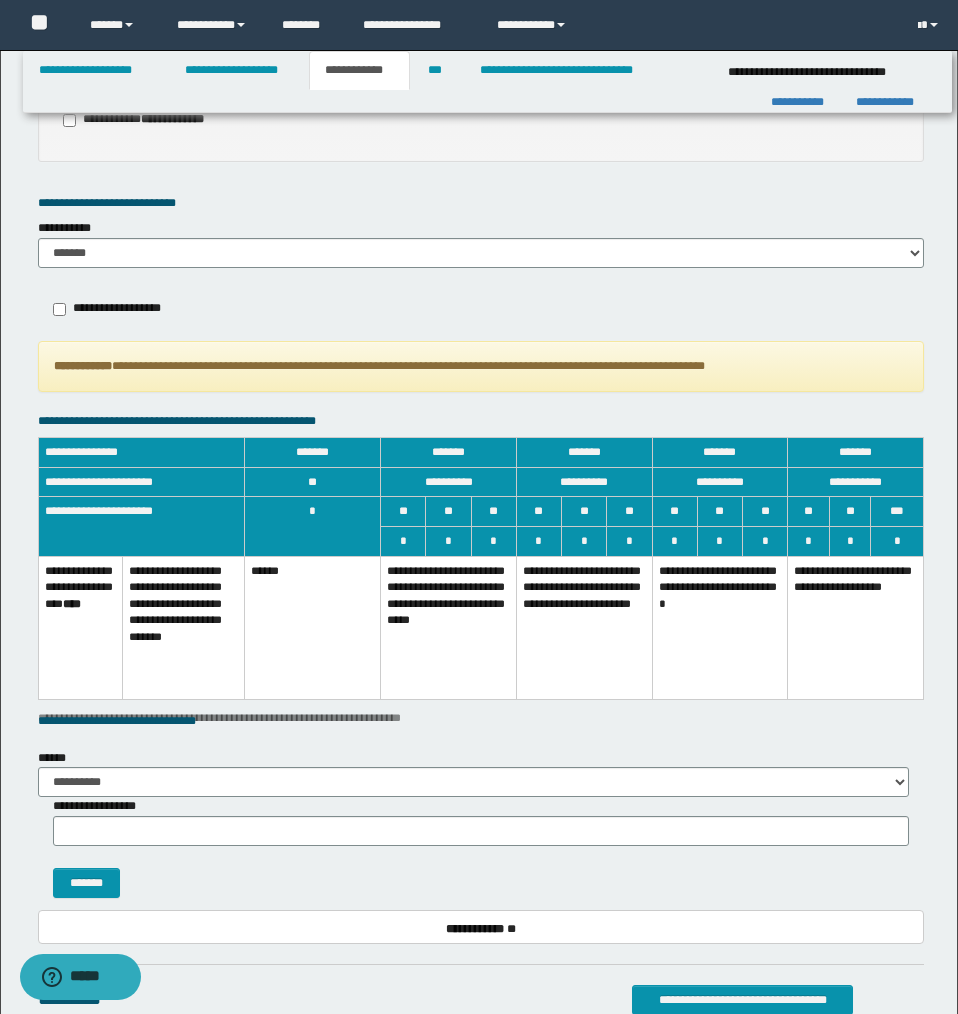 scroll, scrollTop: 1247, scrollLeft: 0, axis: vertical 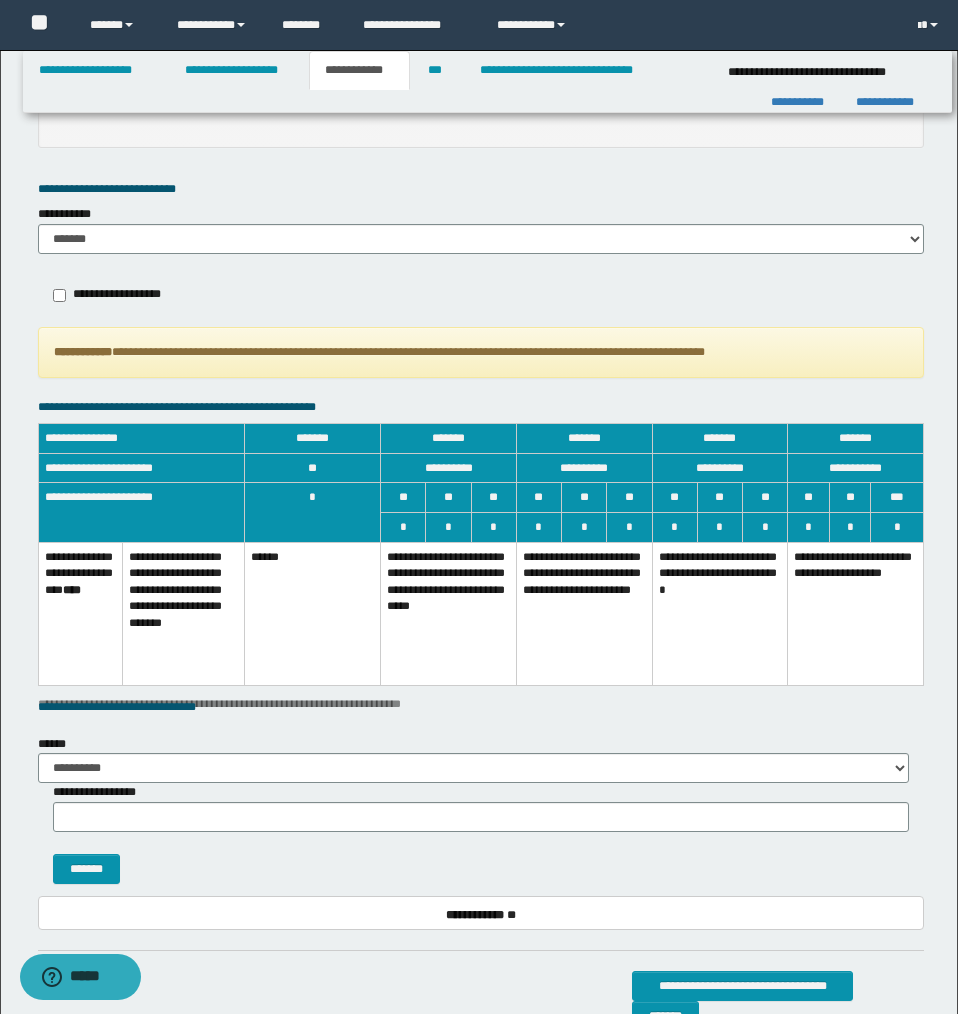 click on "**********" at bounding box center [449, 613] 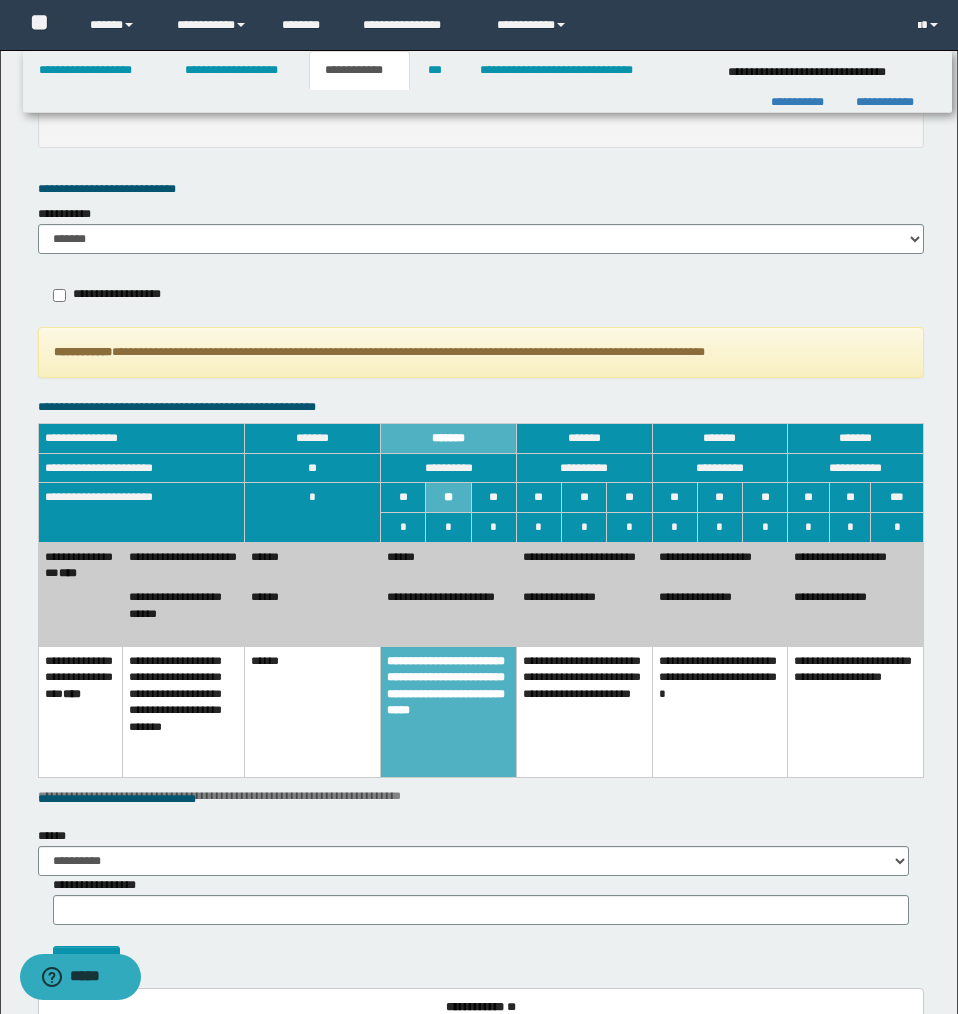click on "******" at bounding box center [449, 562] 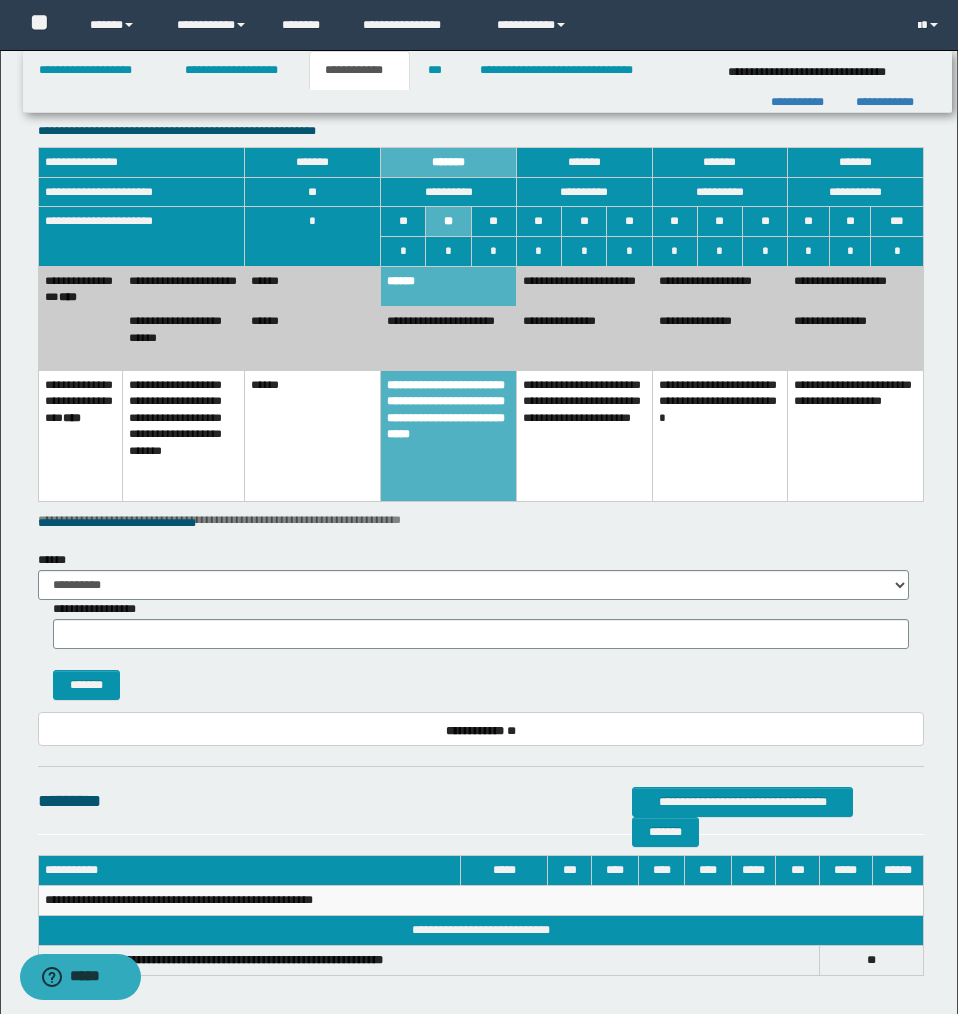 scroll, scrollTop: 1614, scrollLeft: 0, axis: vertical 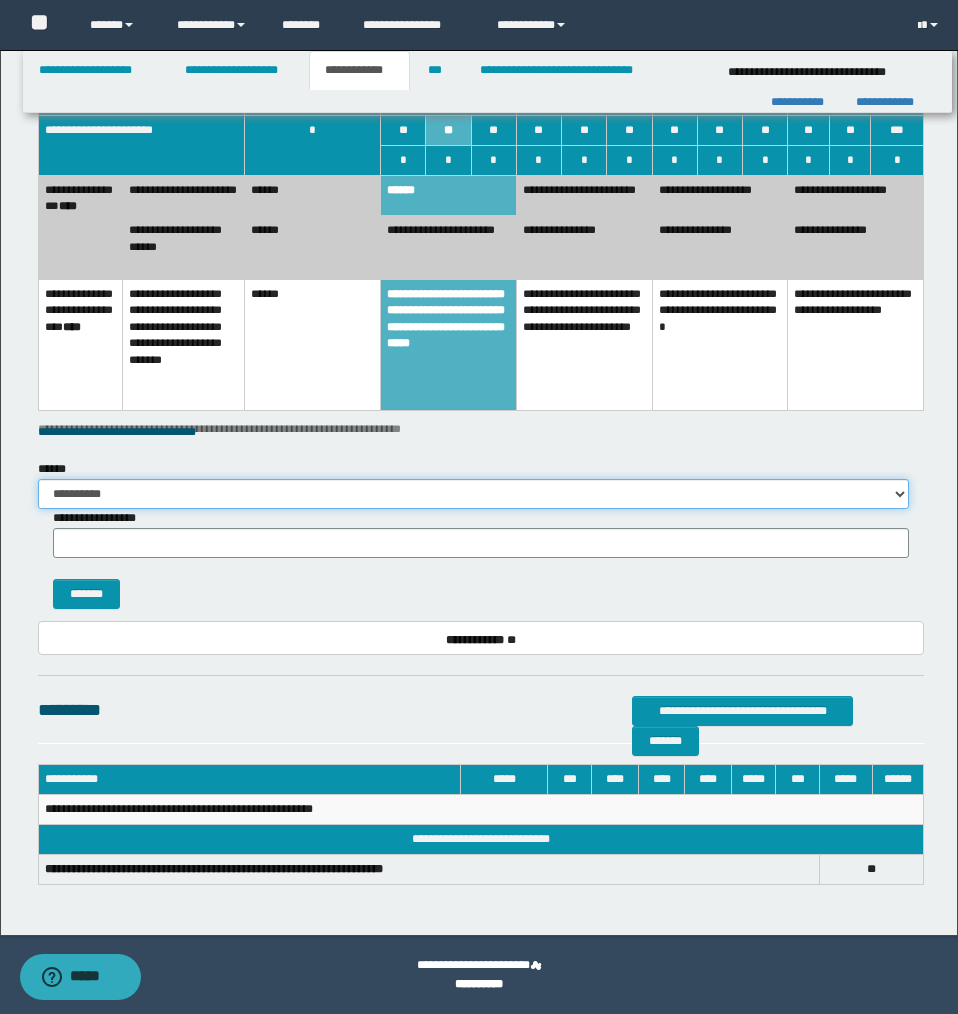 click on "**********" at bounding box center (473, 494) 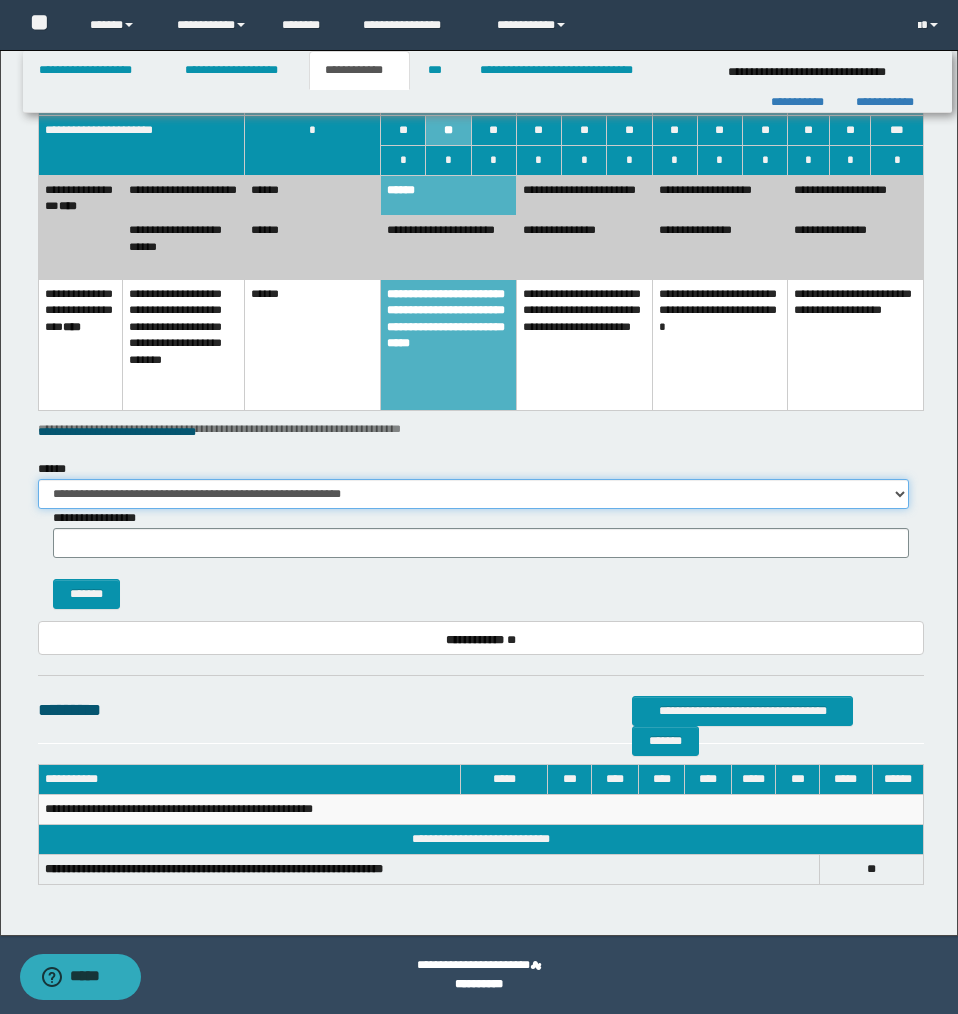 type on "**" 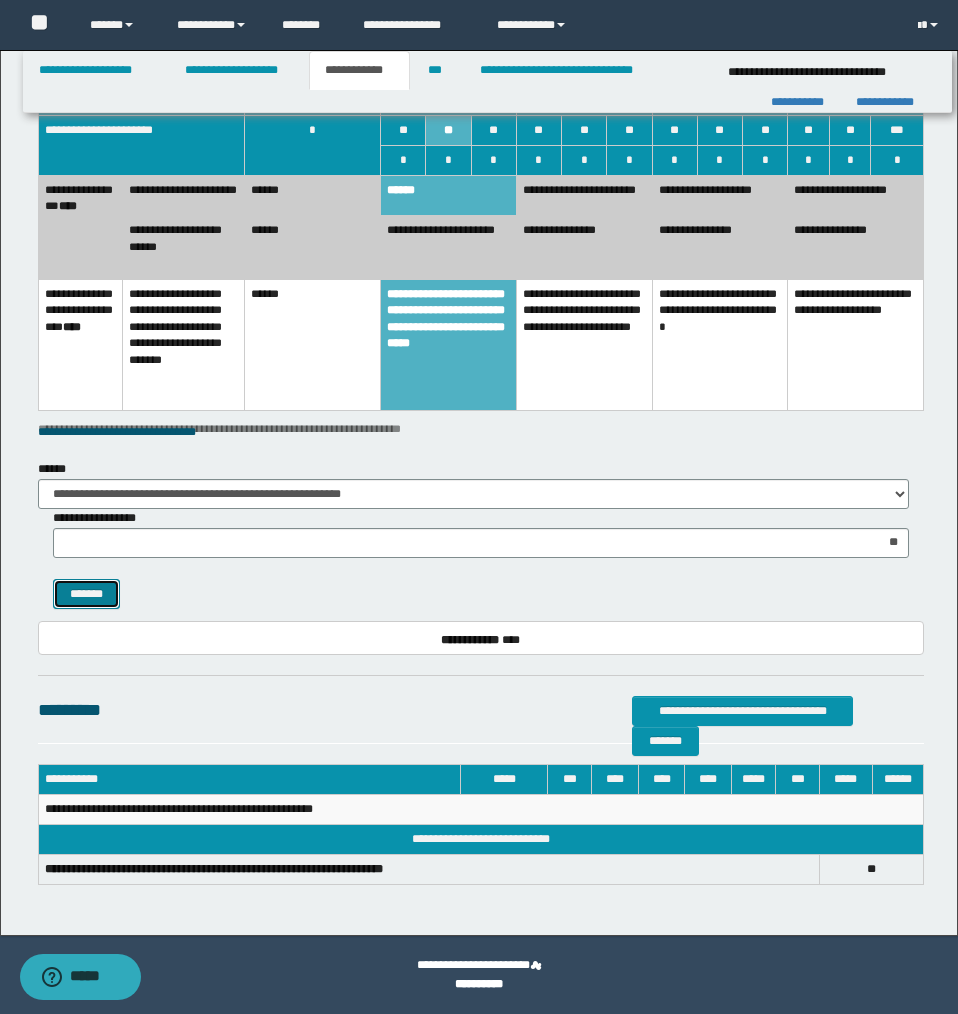 click on "*******" at bounding box center [87, 594] 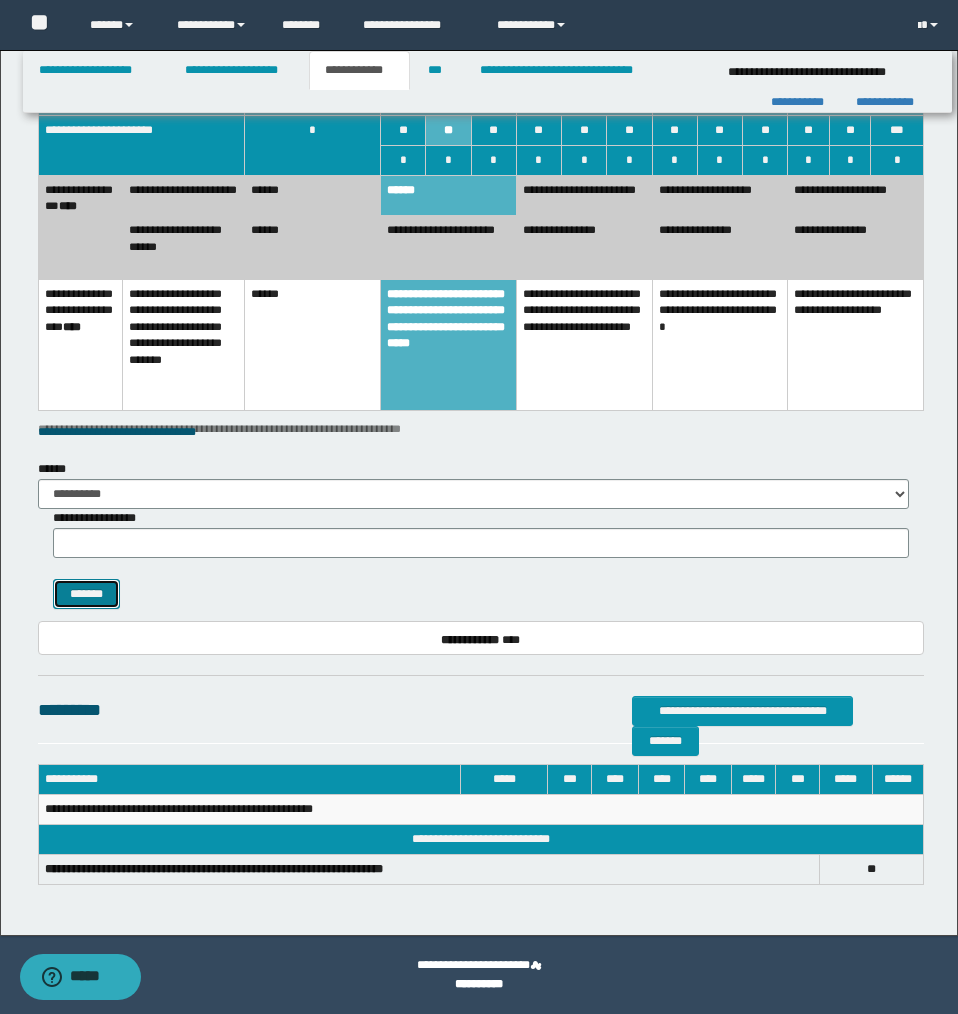 scroll, scrollTop: 1534, scrollLeft: 0, axis: vertical 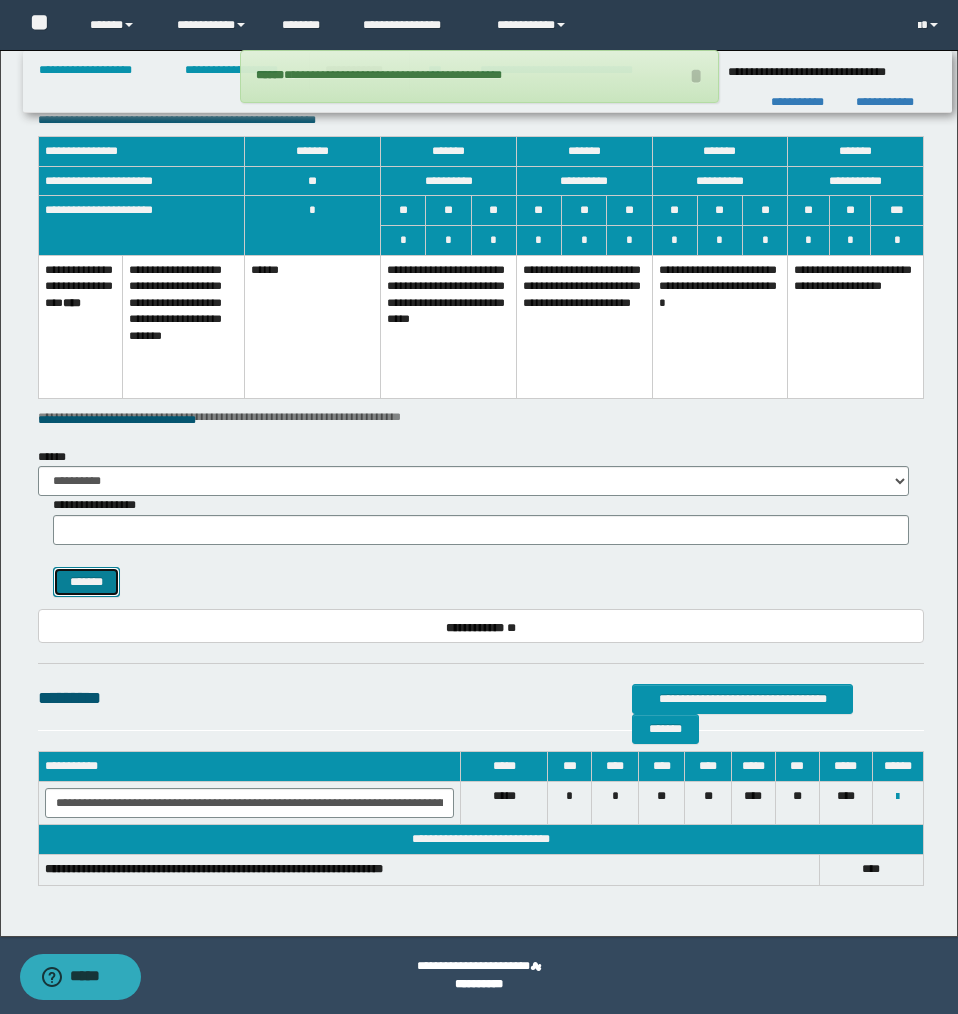click on "*******" at bounding box center (87, 582) 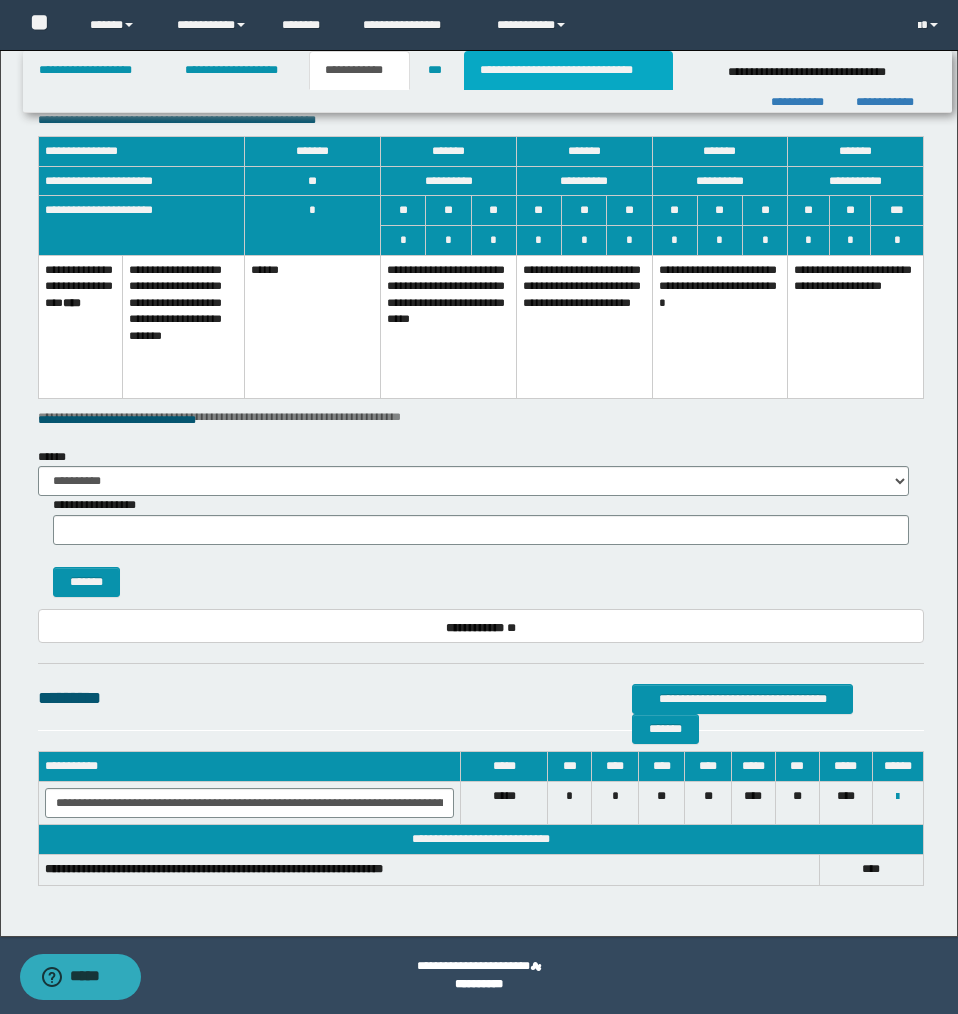 drag, startPoint x: 537, startPoint y: 73, endPoint x: 442, endPoint y: 297, distance: 243.31256 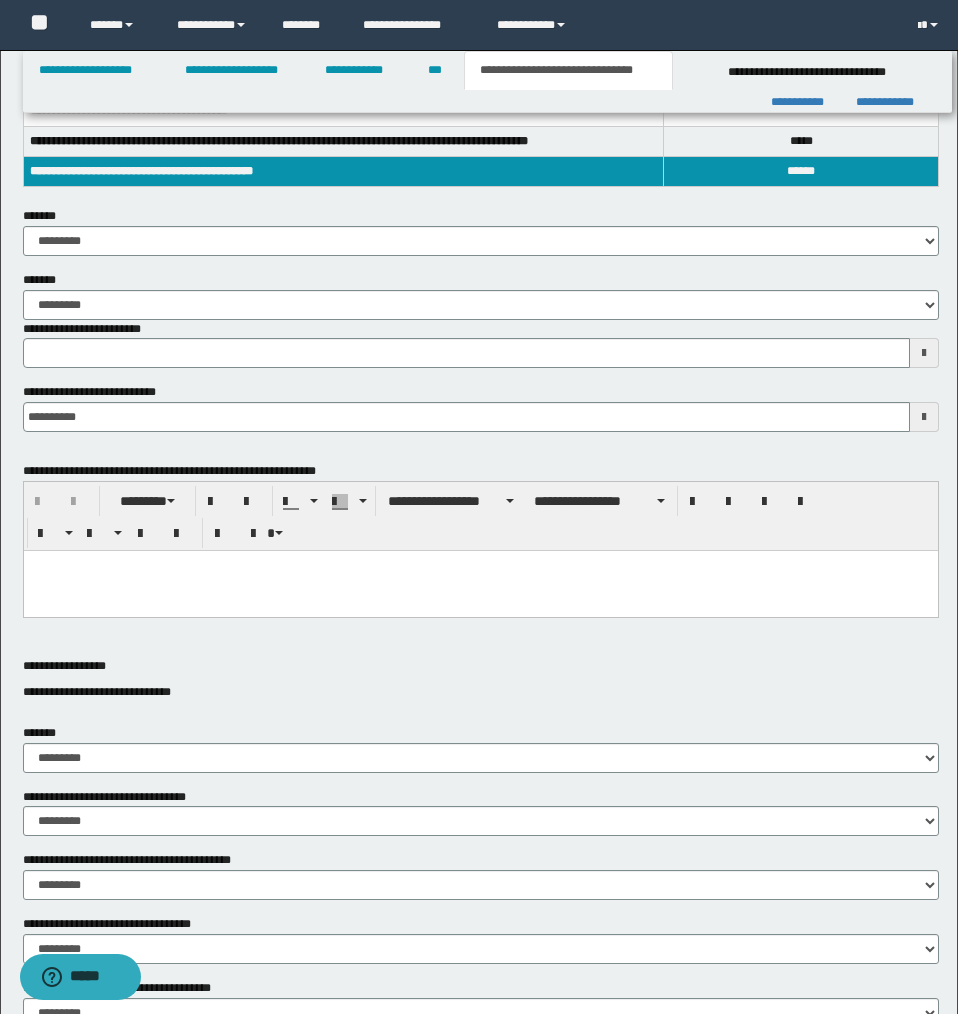 scroll, scrollTop: 0, scrollLeft: 0, axis: both 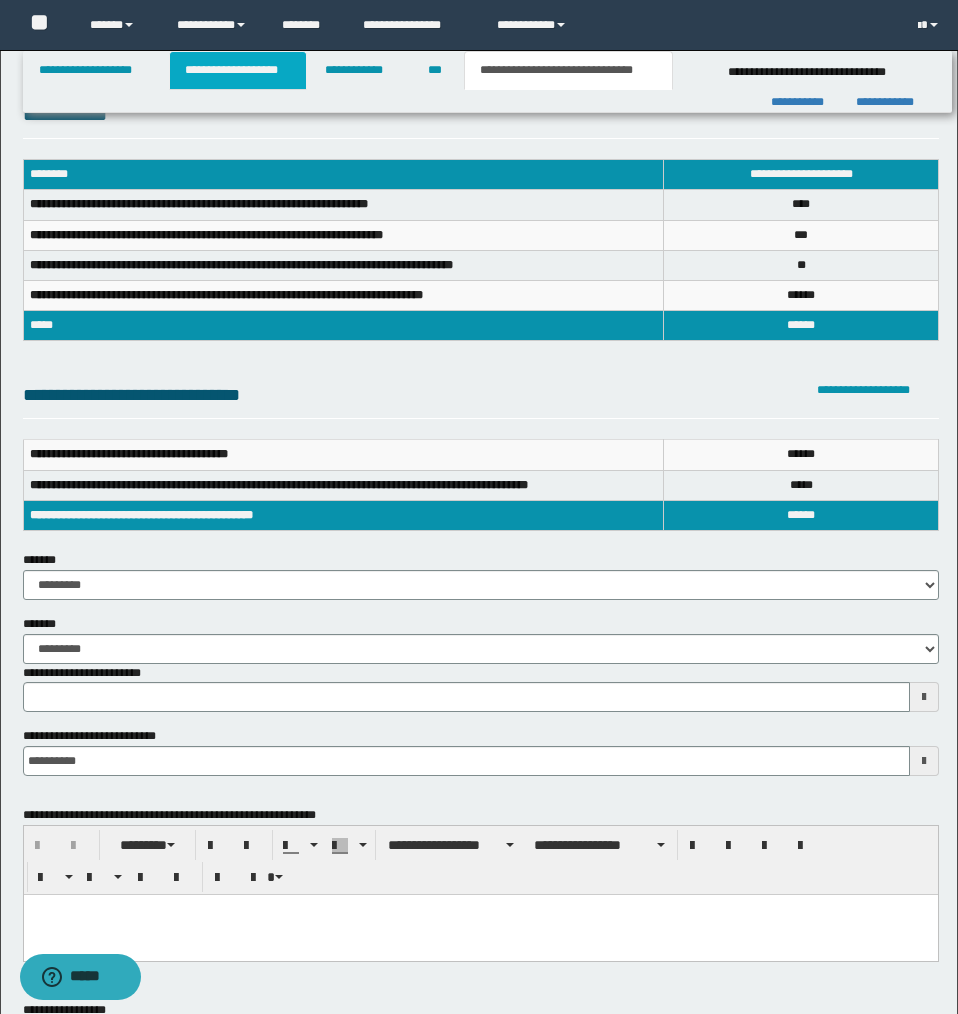 click on "**********" at bounding box center [238, 70] 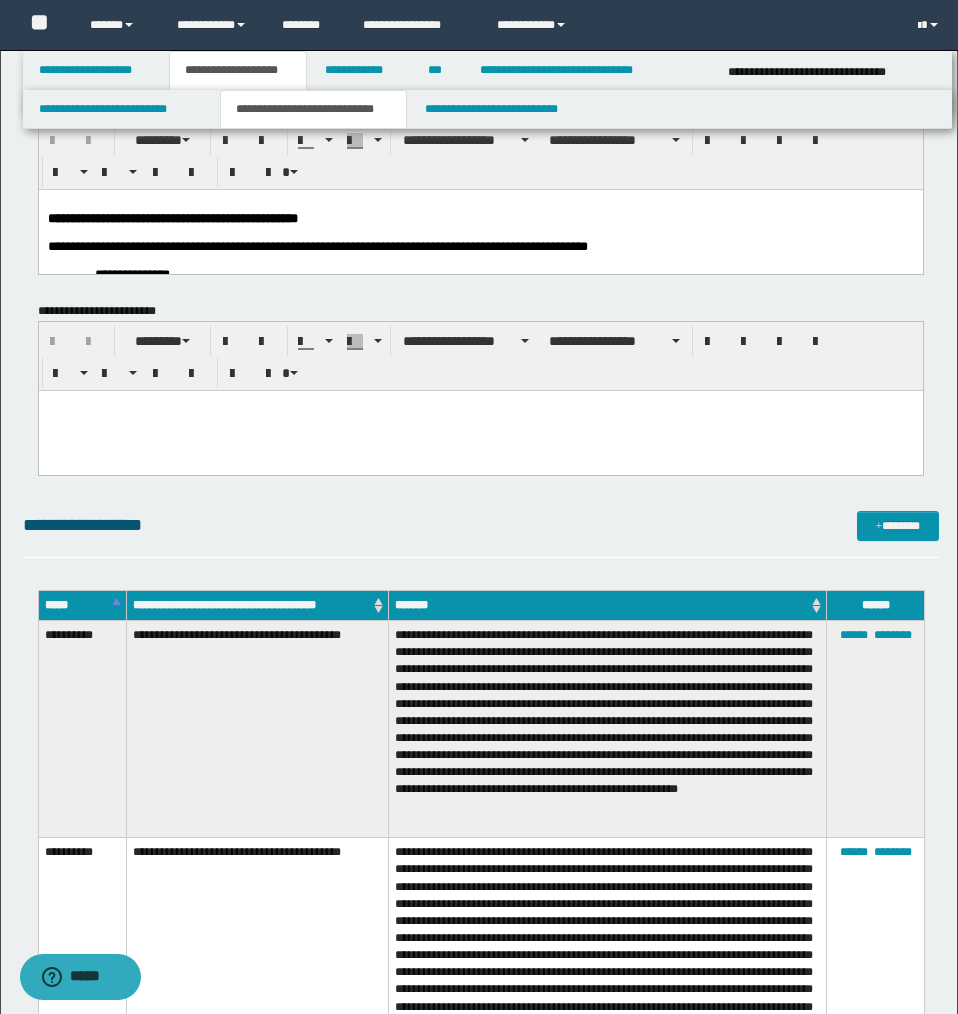 scroll, scrollTop: 55, scrollLeft: 0, axis: vertical 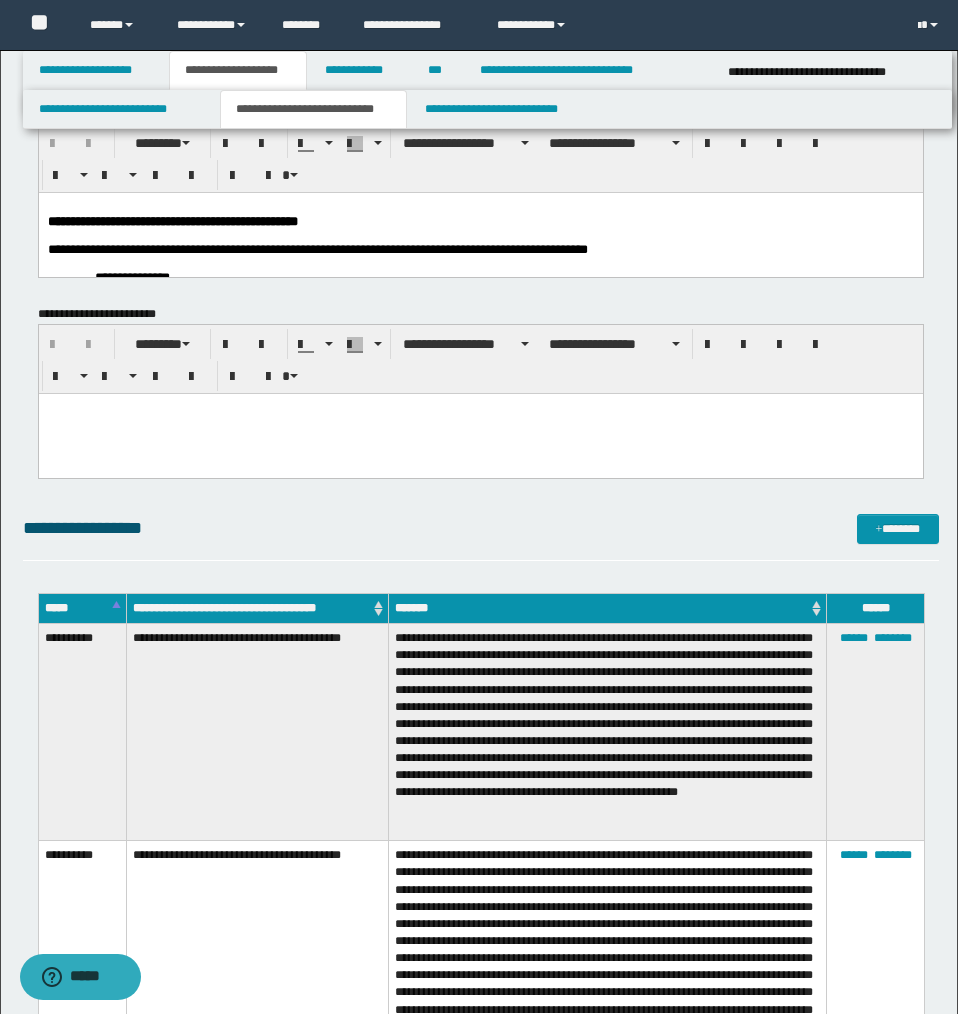 click on "**********" at bounding box center [314, 109] 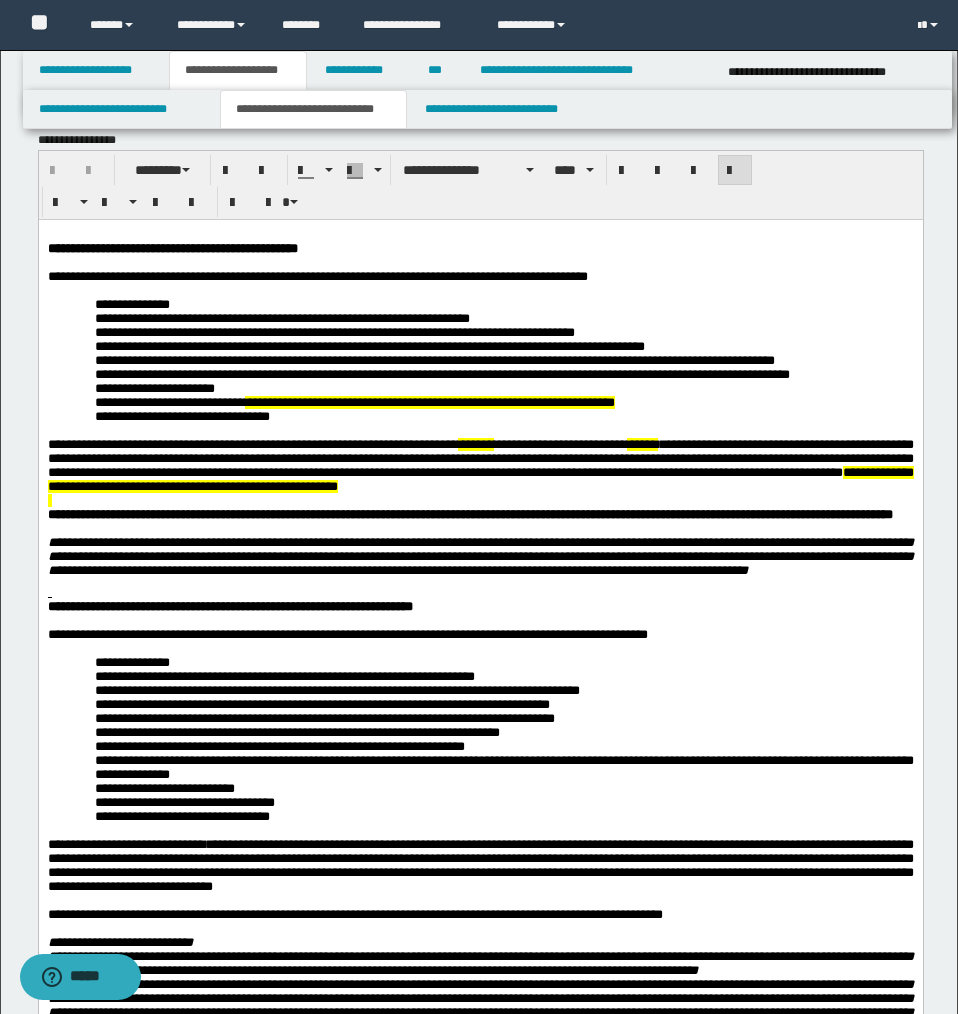 scroll, scrollTop: 0, scrollLeft: 0, axis: both 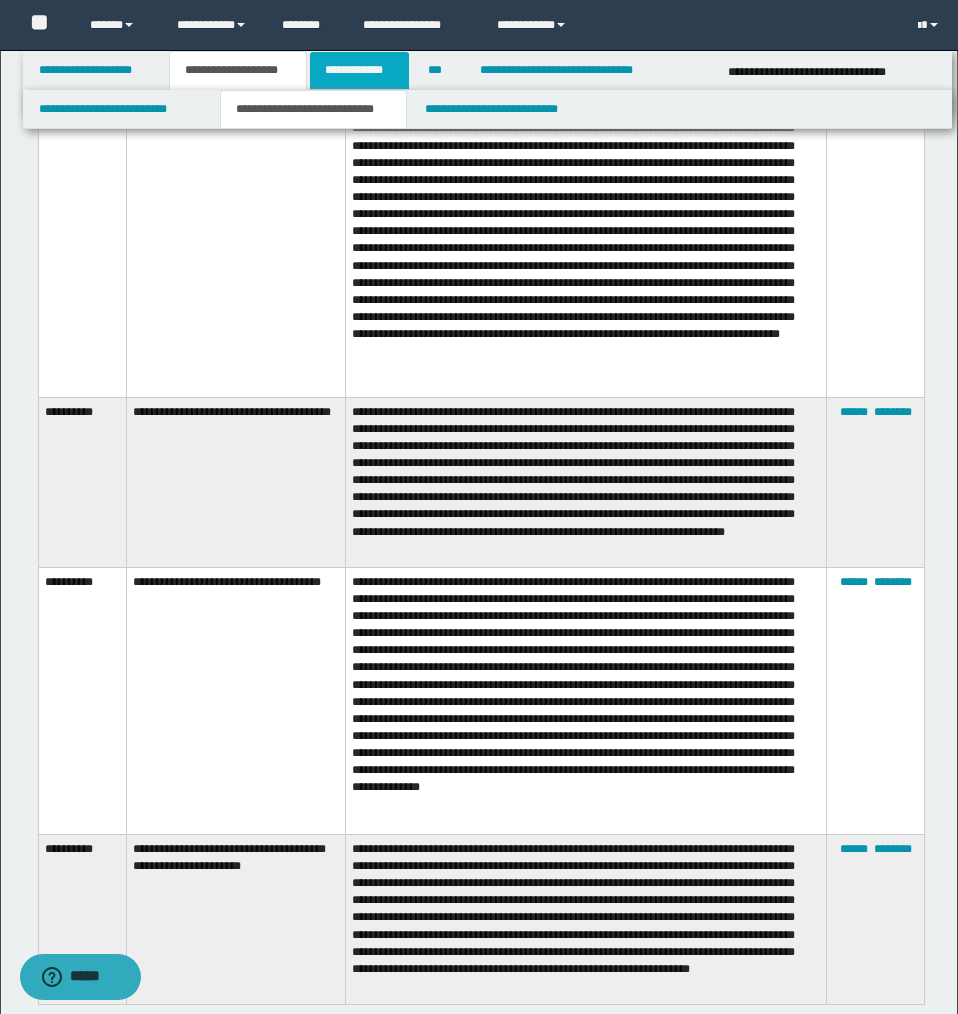 click on "**********" at bounding box center [359, 70] 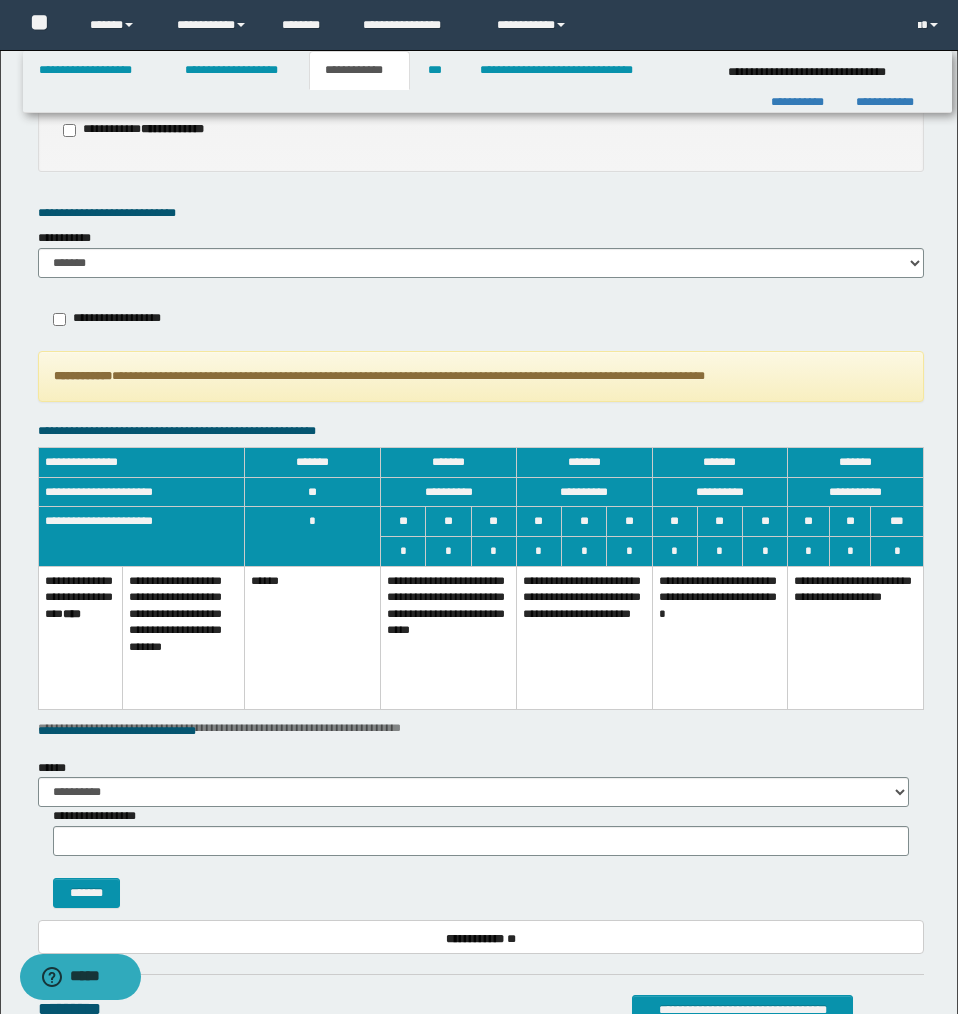scroll, scrollTop: 1178, scrollLeft: 0, axis: vertical 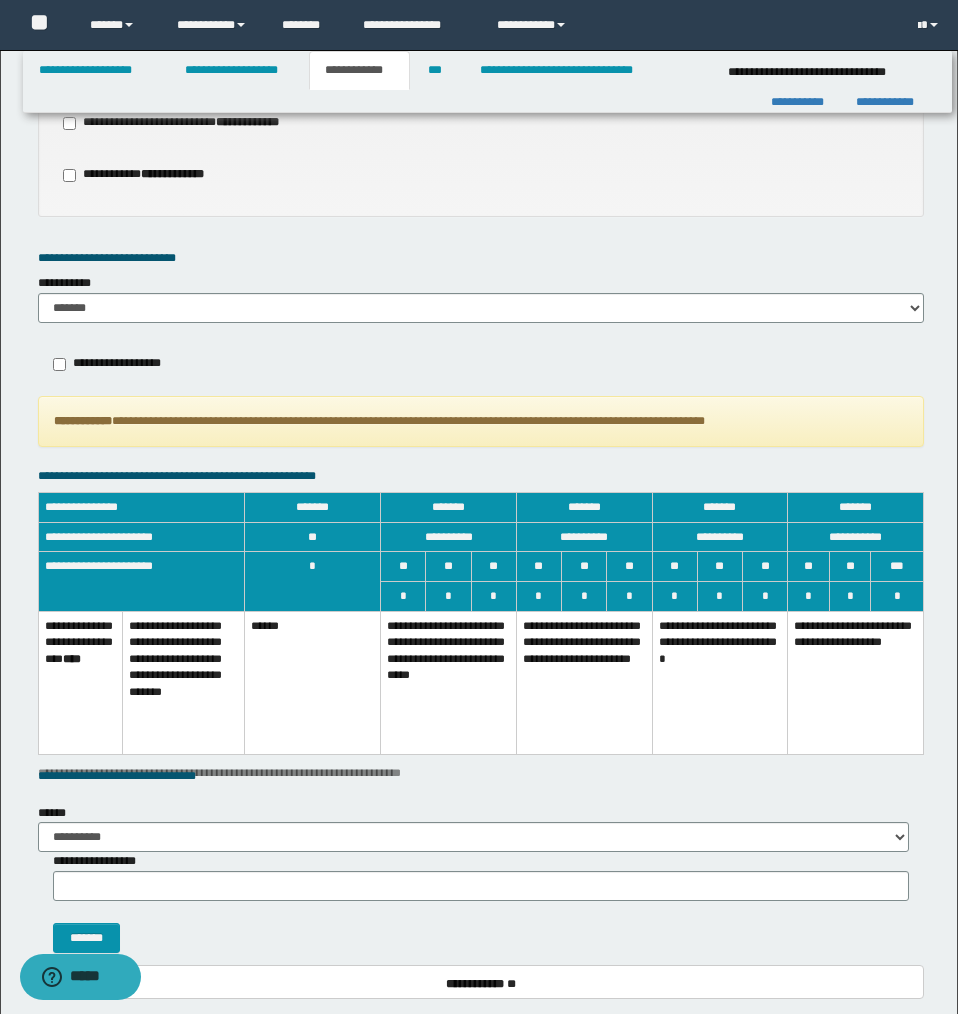 click on "**********" at bounding box center (449, 682) 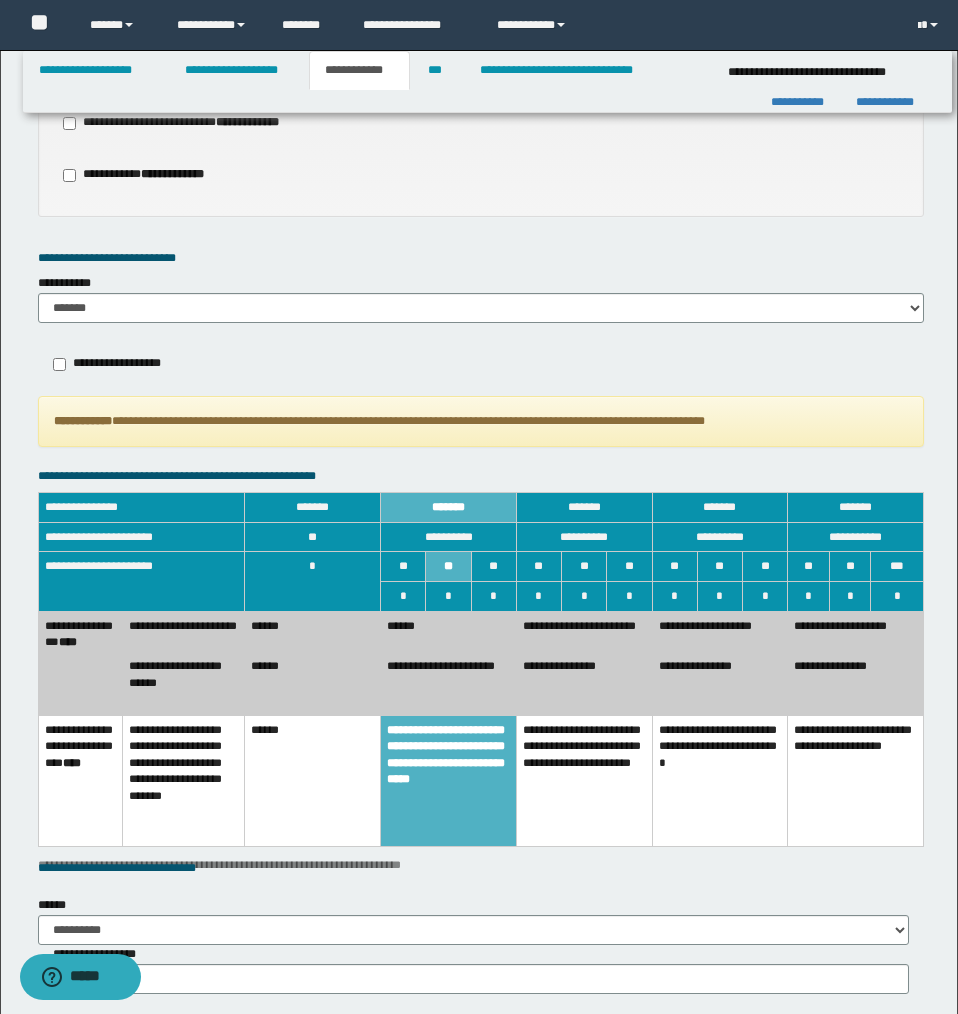 click on "******" at bounding box center [313, 683] 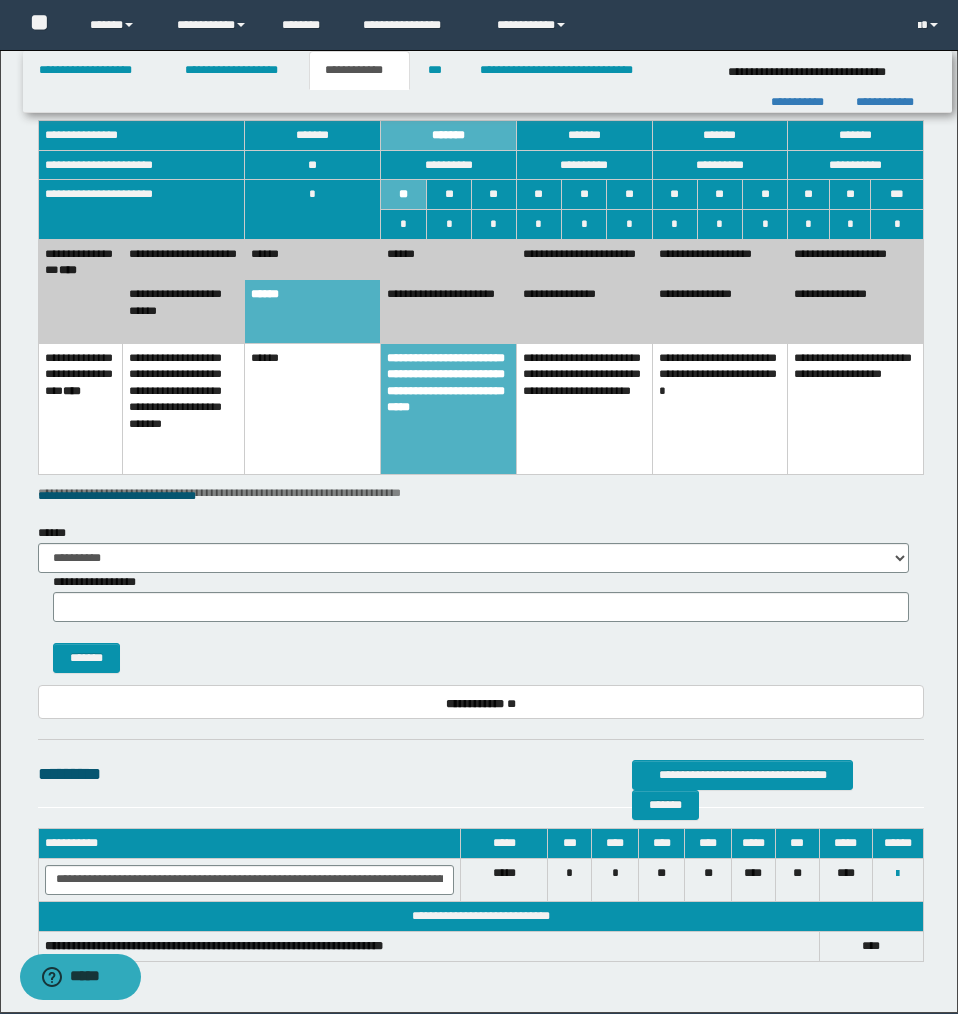 scroll, scrollTop: 1626, scrollLeft: 0, axis: vertical 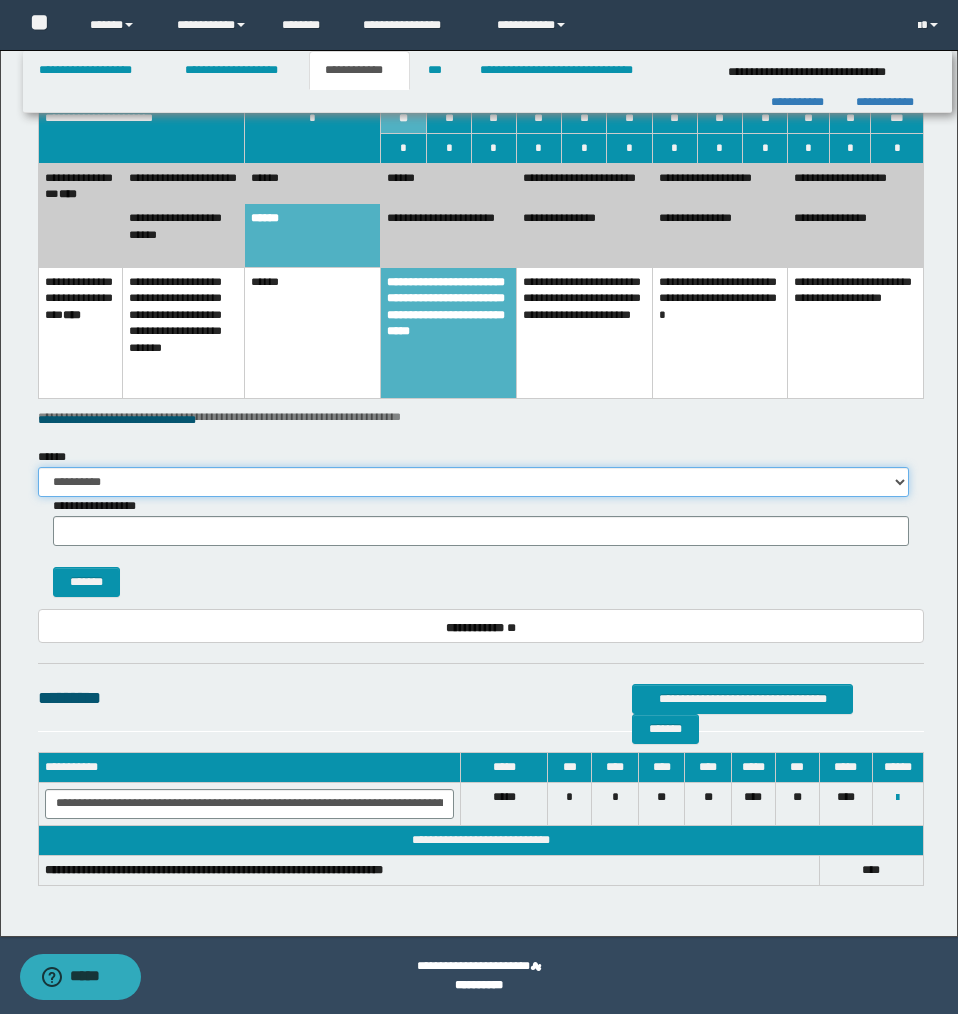 click on "**********" at bounding box center (473, 482) 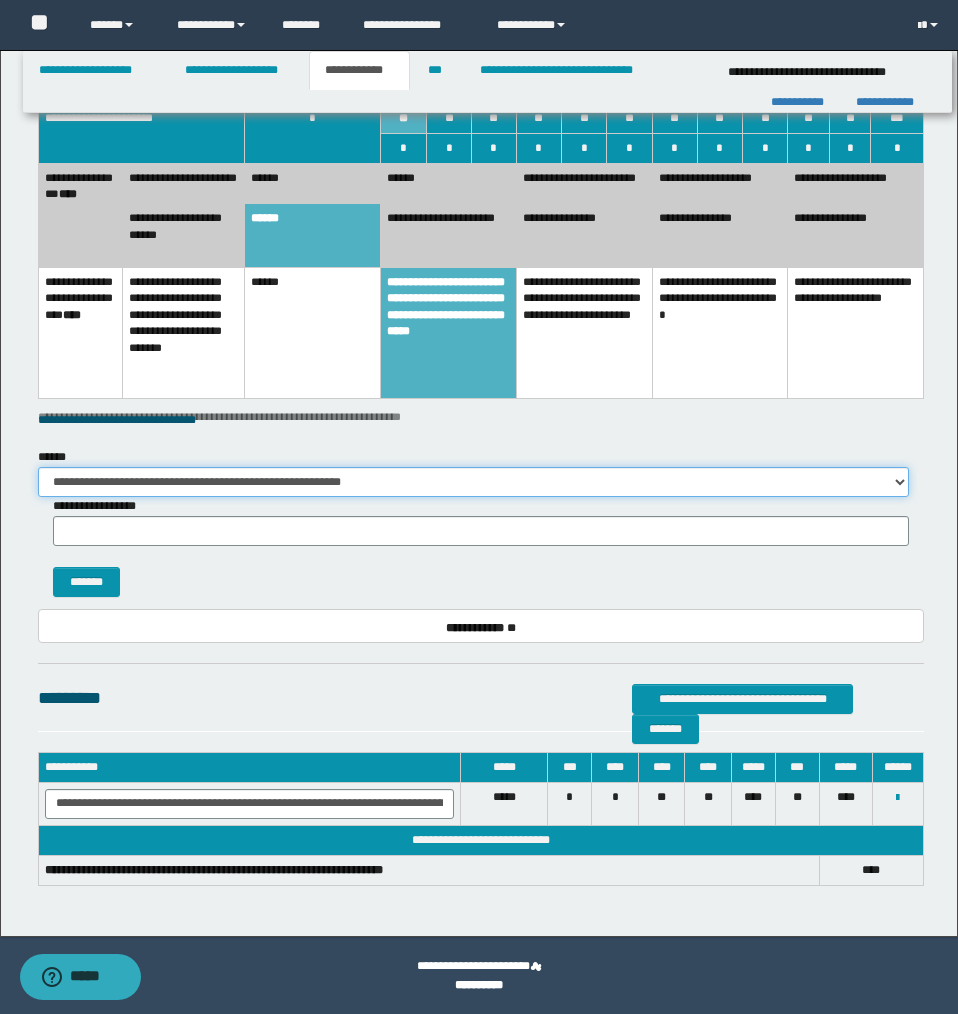 type on "**" 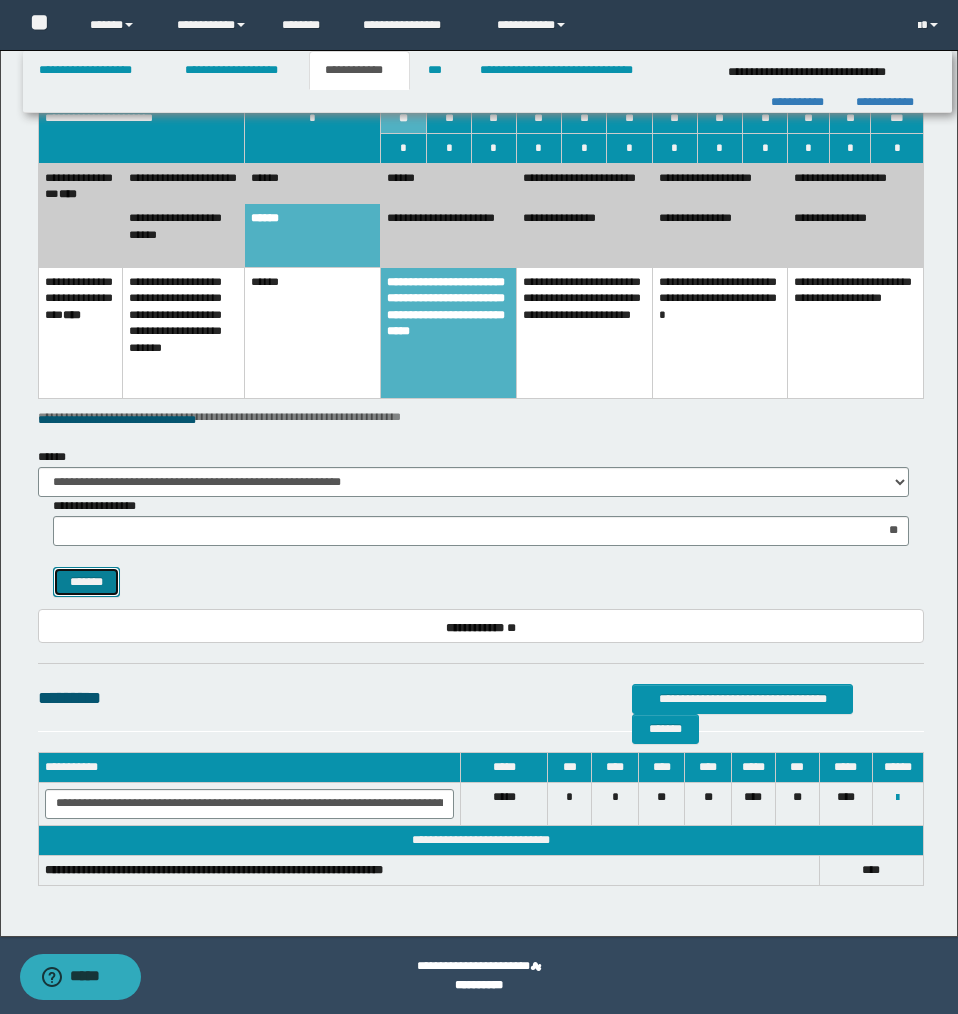 click on "*******" at bounding box center [87, 582] 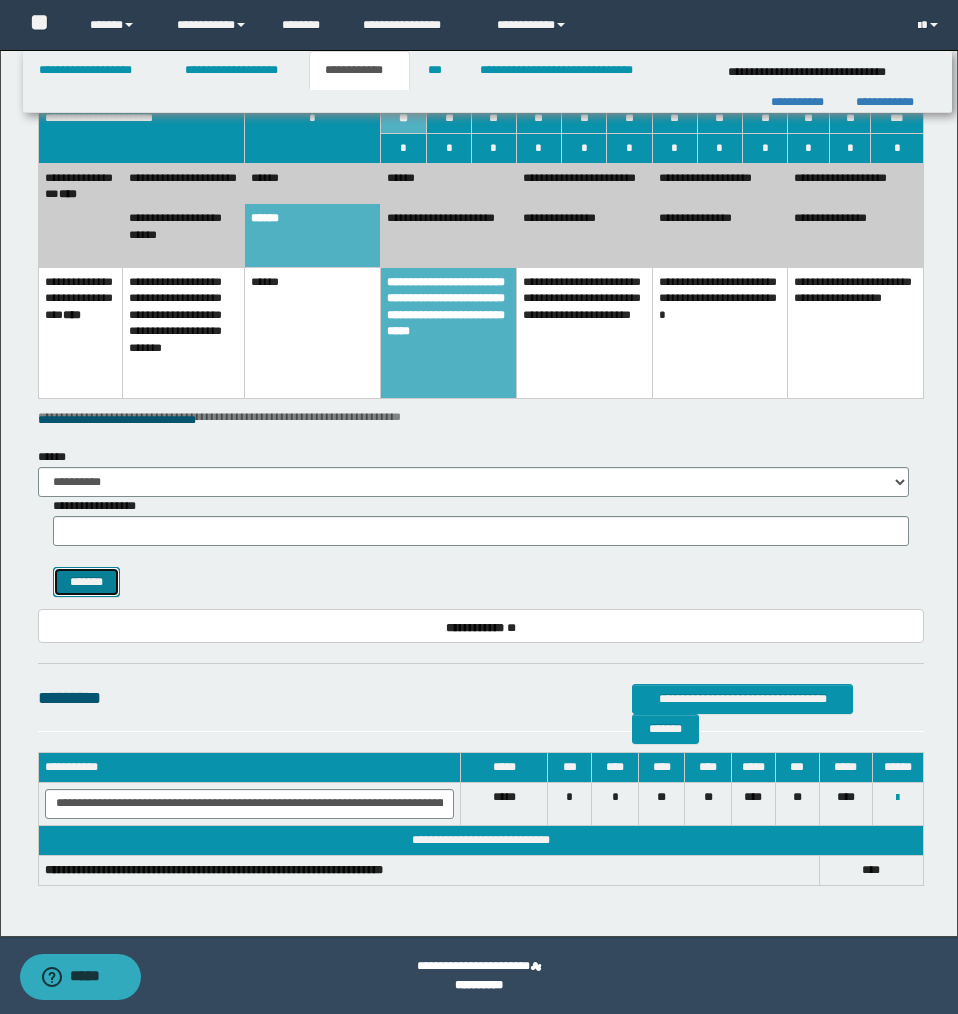 scroll, scrollTop: 1534, scrollLeft: 0, axis: vertical 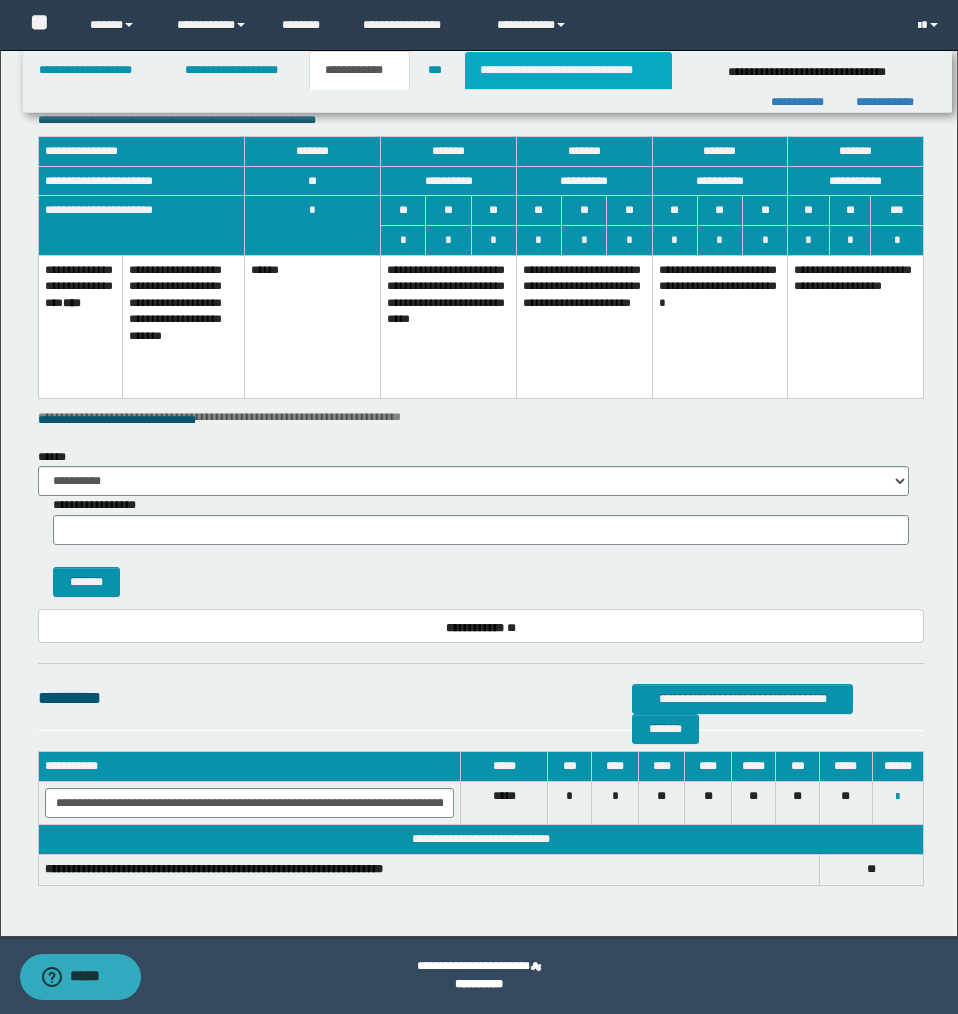 click on "**********" at bounding box center [568, 70] 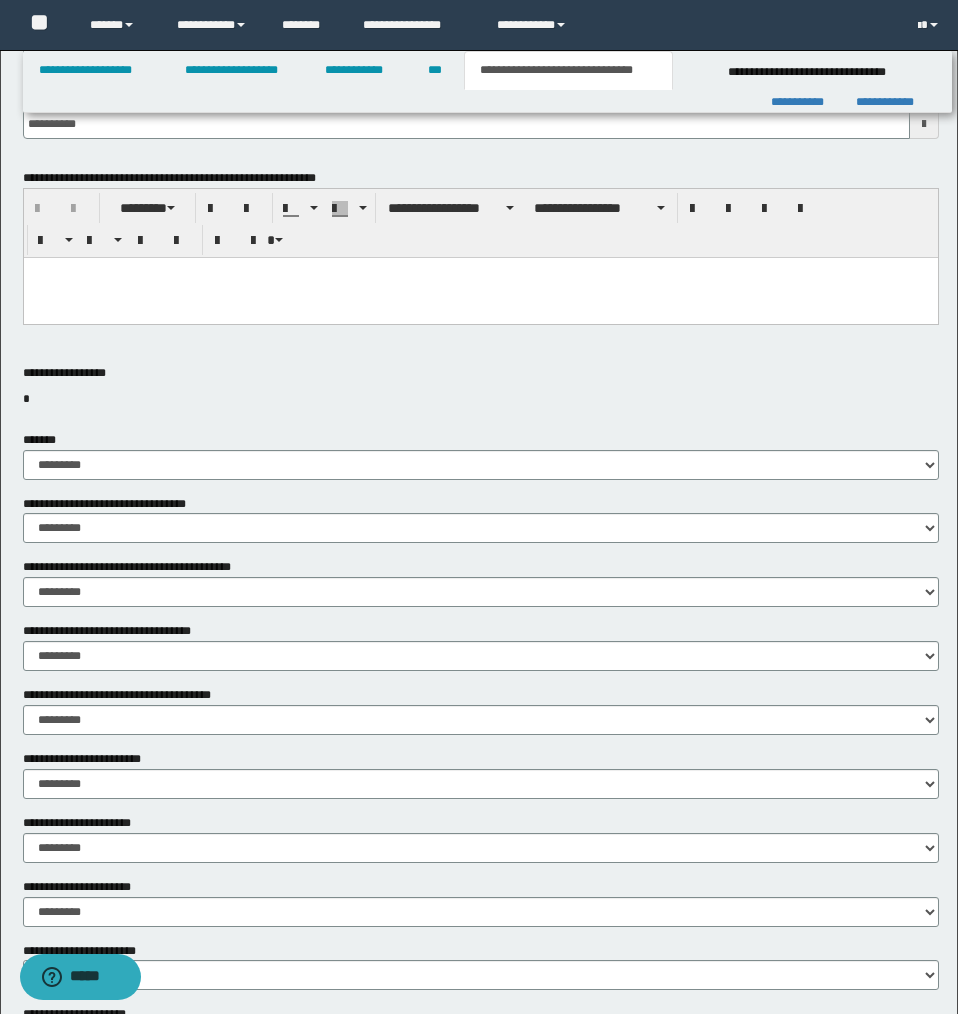 scroll, scrollTop: 0, scrollLeft: 0, axis: both 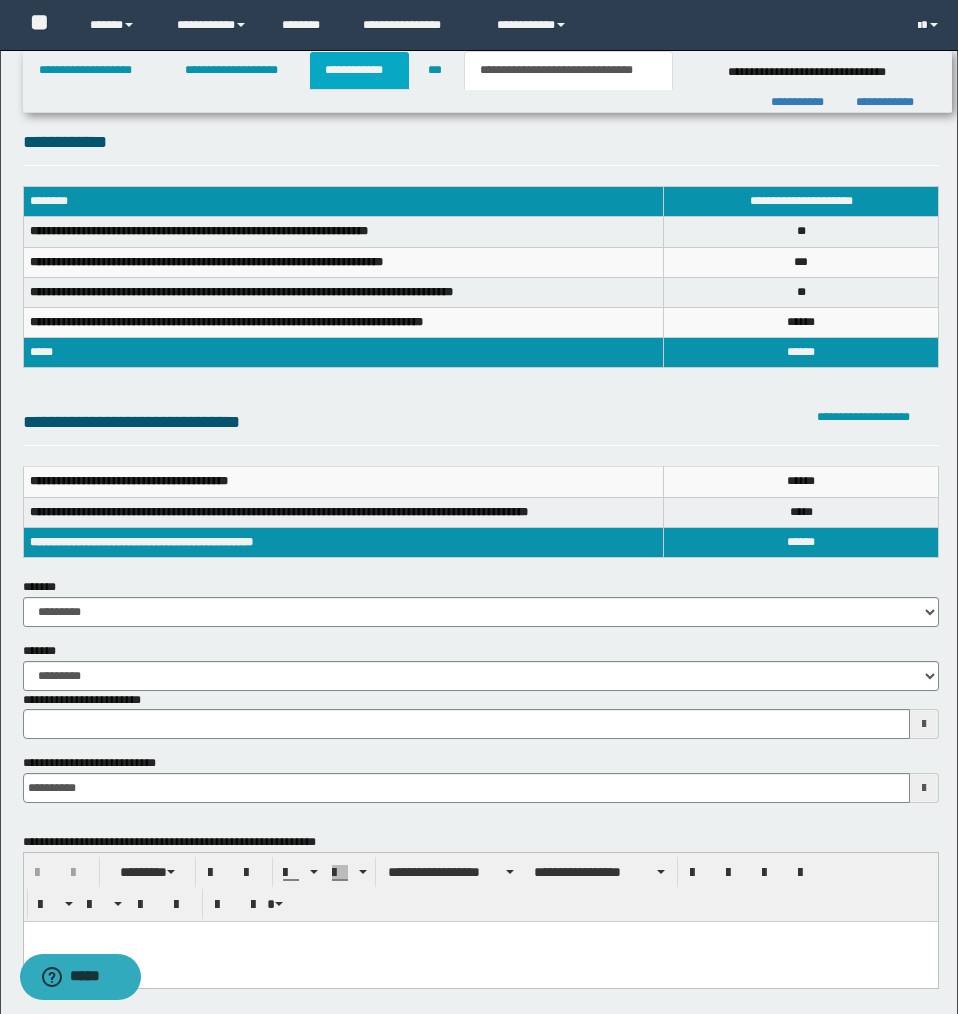click on "**********" at bounding box center (359, 70) 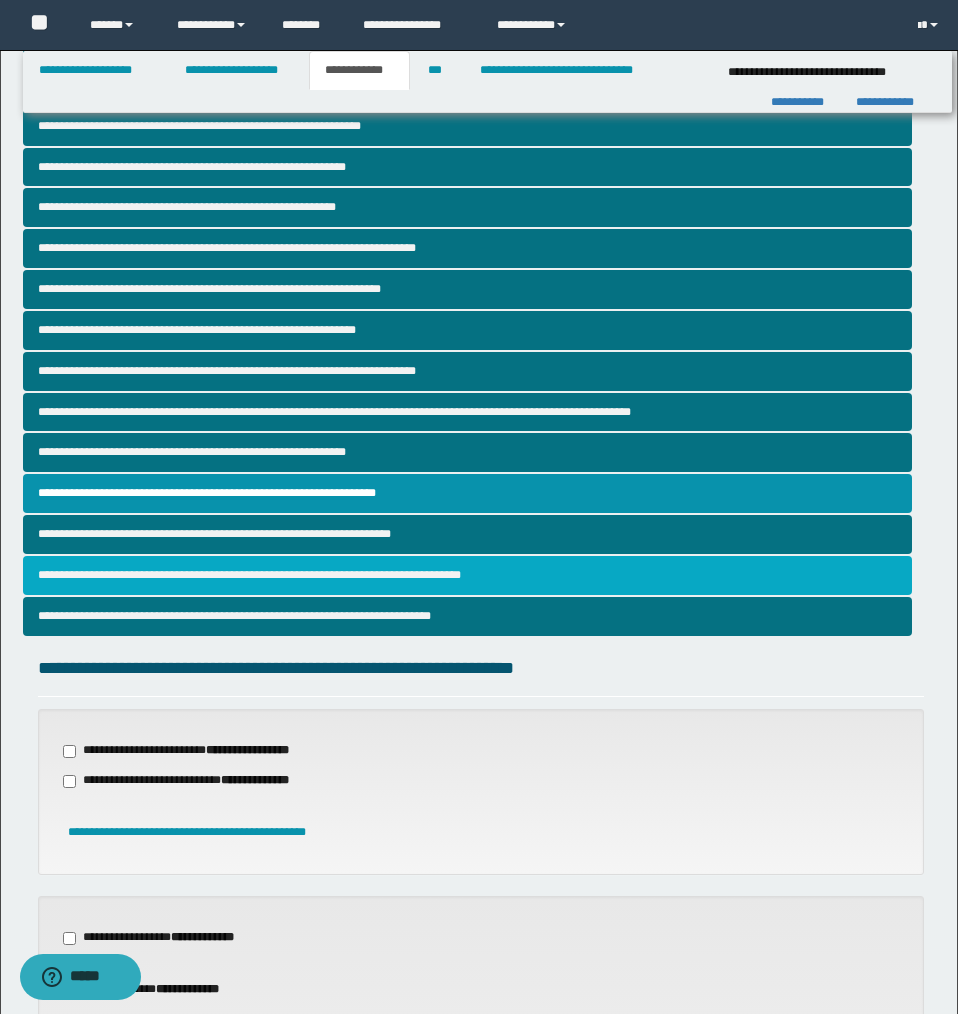 scroll, scrollTop: 86, scrollLeft: 0, axis: vertical 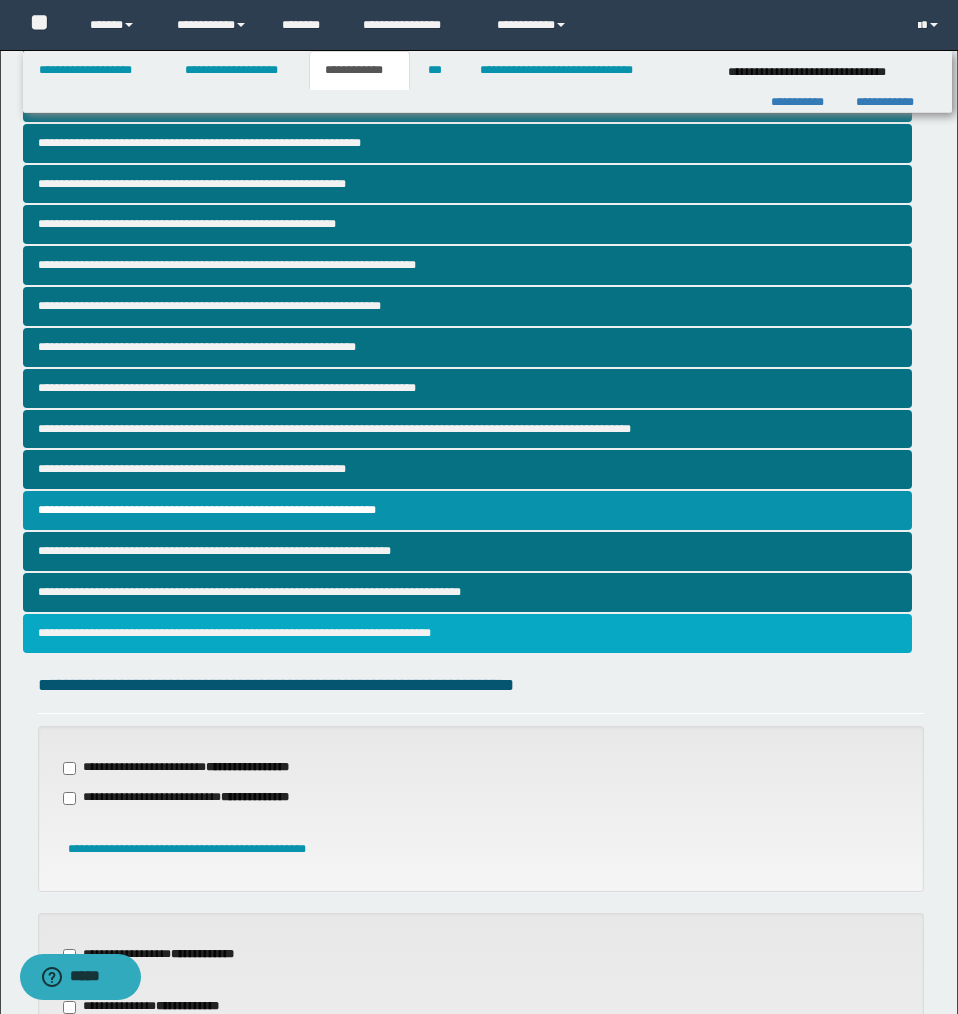 click on "**********" at bounding box center (467, 633) 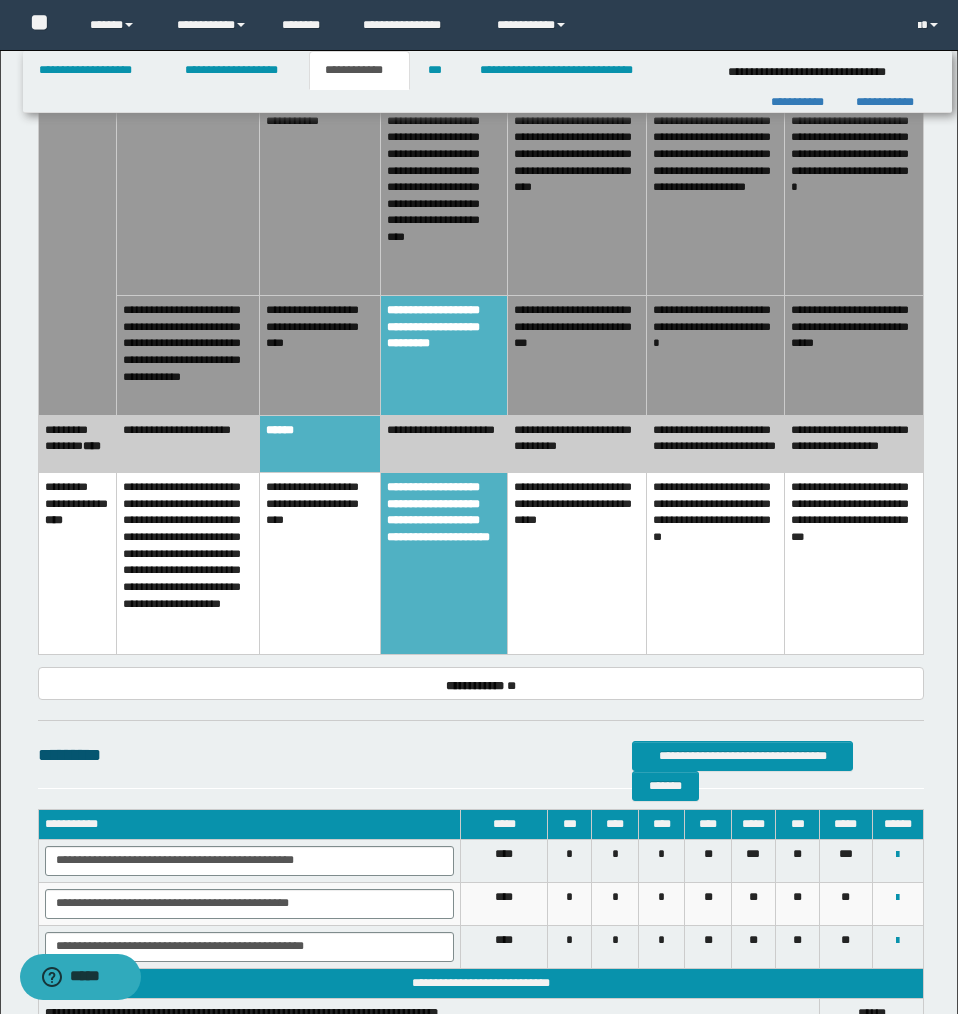 scroll, scrollTop: 1455, scrollLeft: 0, axis: vertical 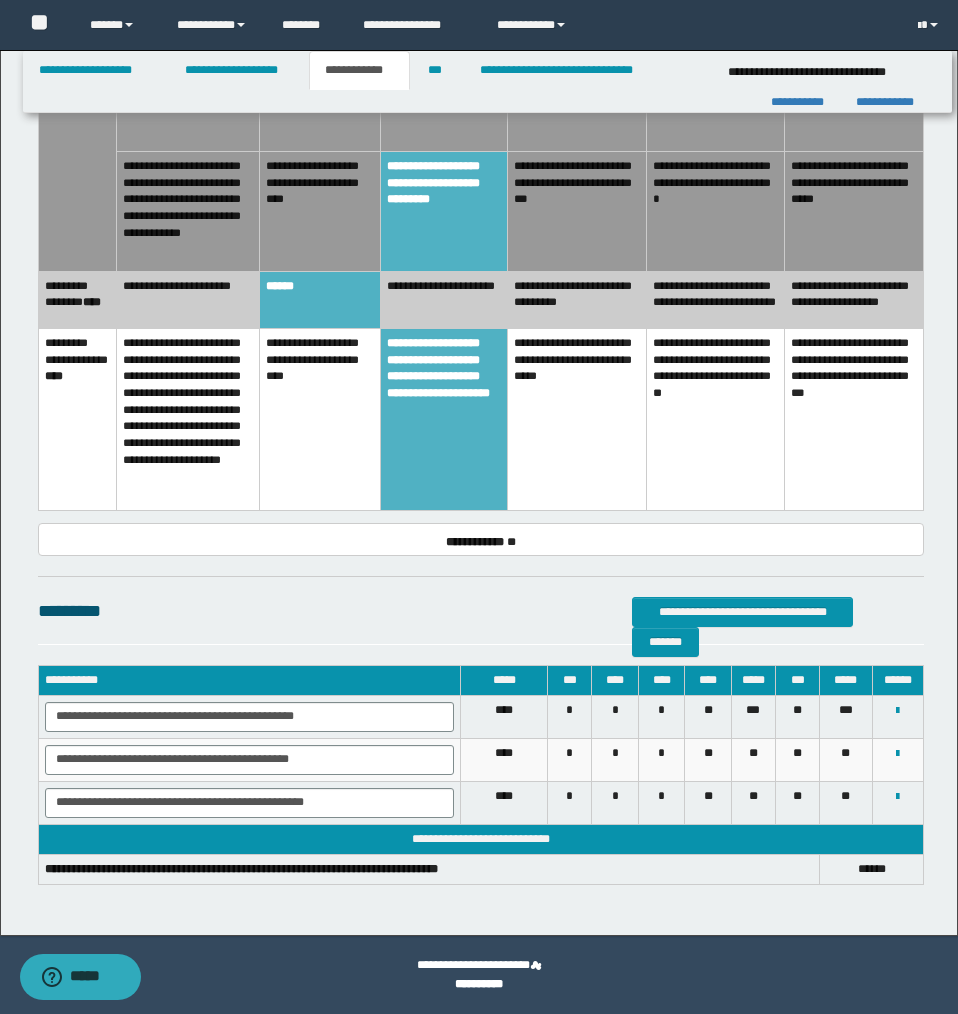 click on "**********" at bounding box center (444, 211) 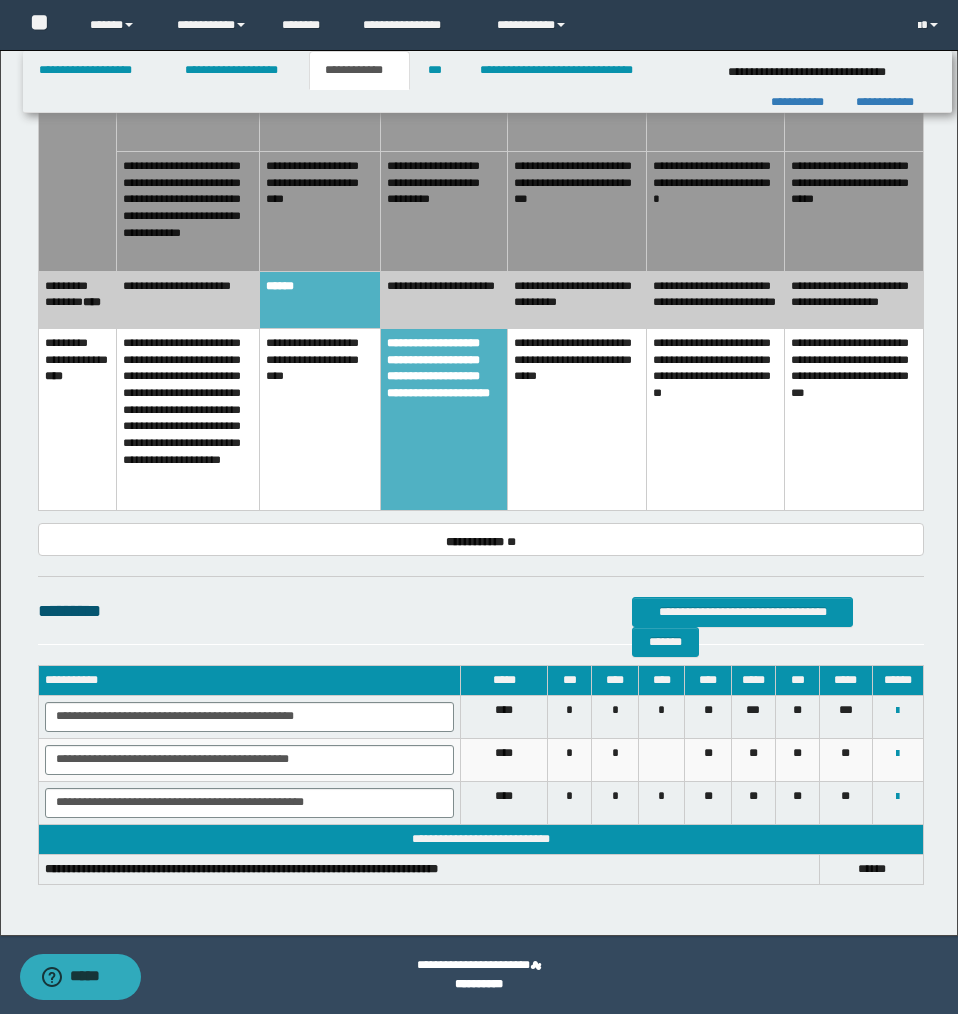 click on "******" at bounding box center (320, 299) 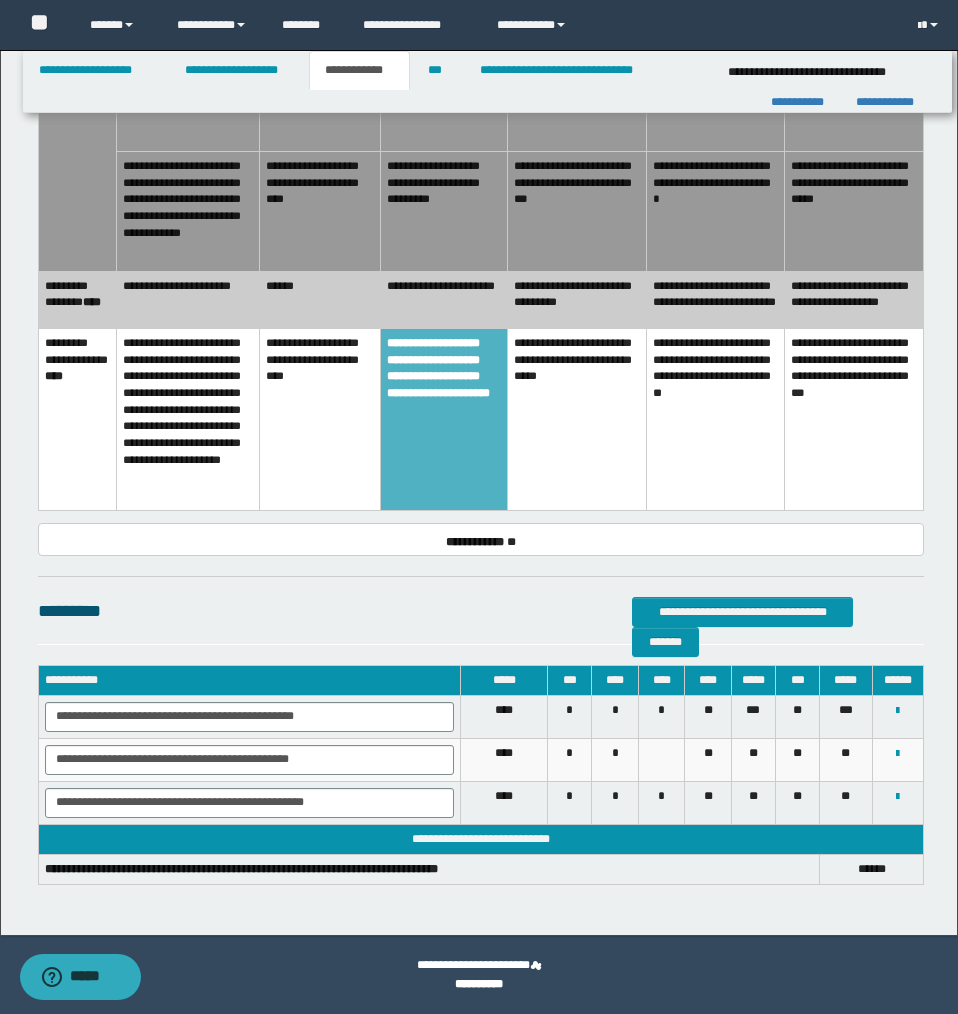 click on "**********" at bounding box center (444, 420) 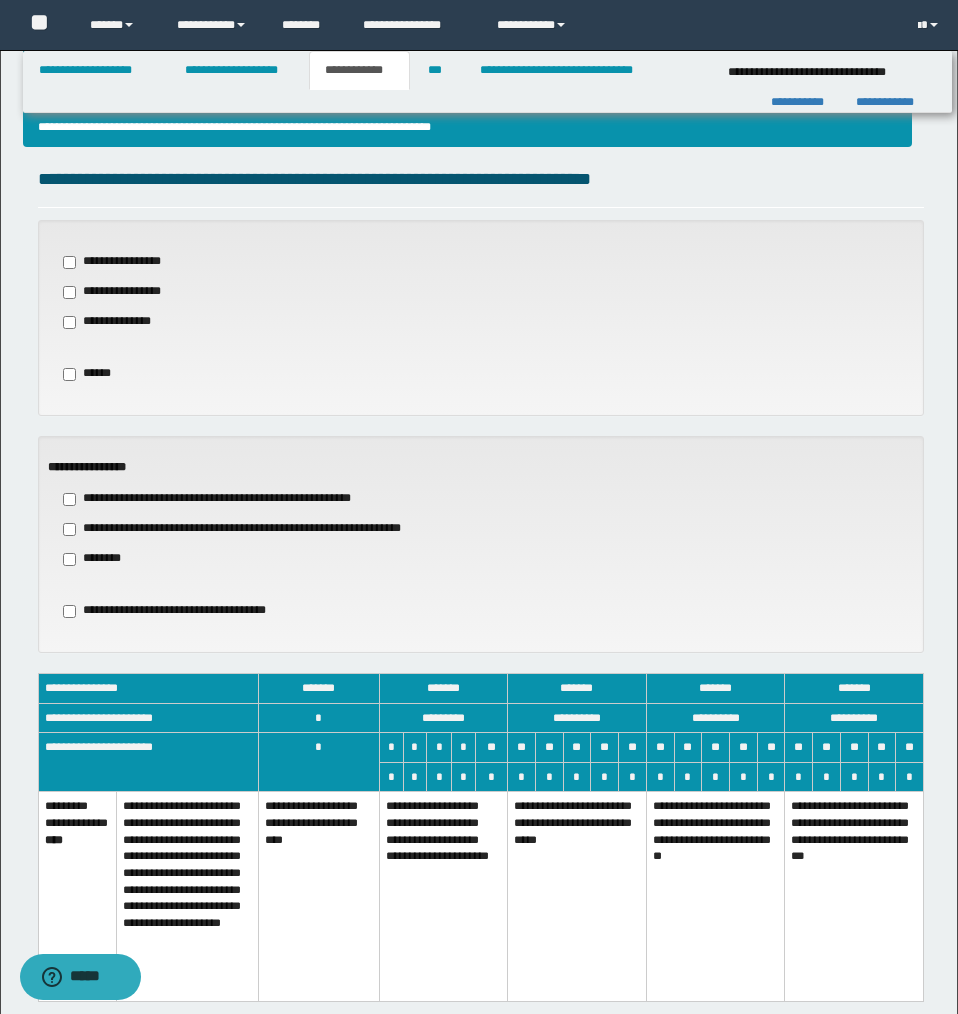 scroll, scrollTop: 596, scrollLeft: 0, axis: vertical 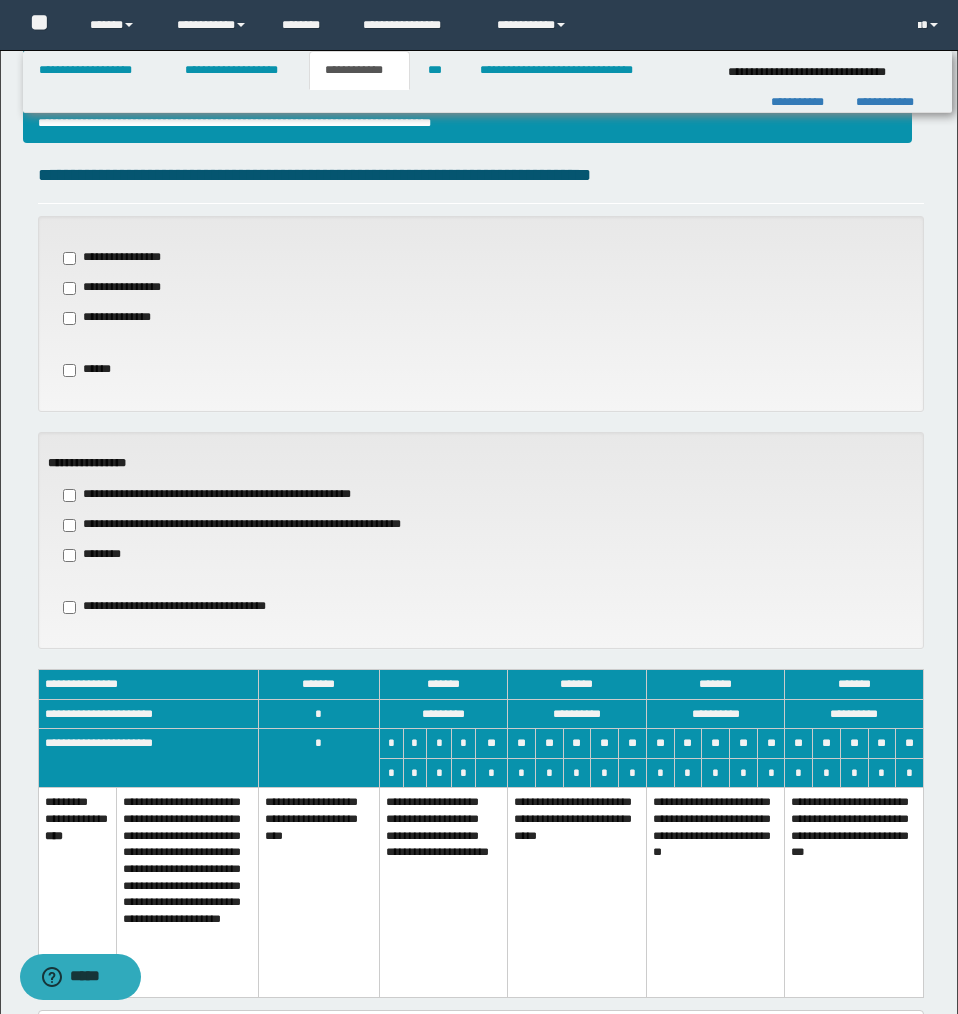 click on "**********" at bounding box center (257, 525) 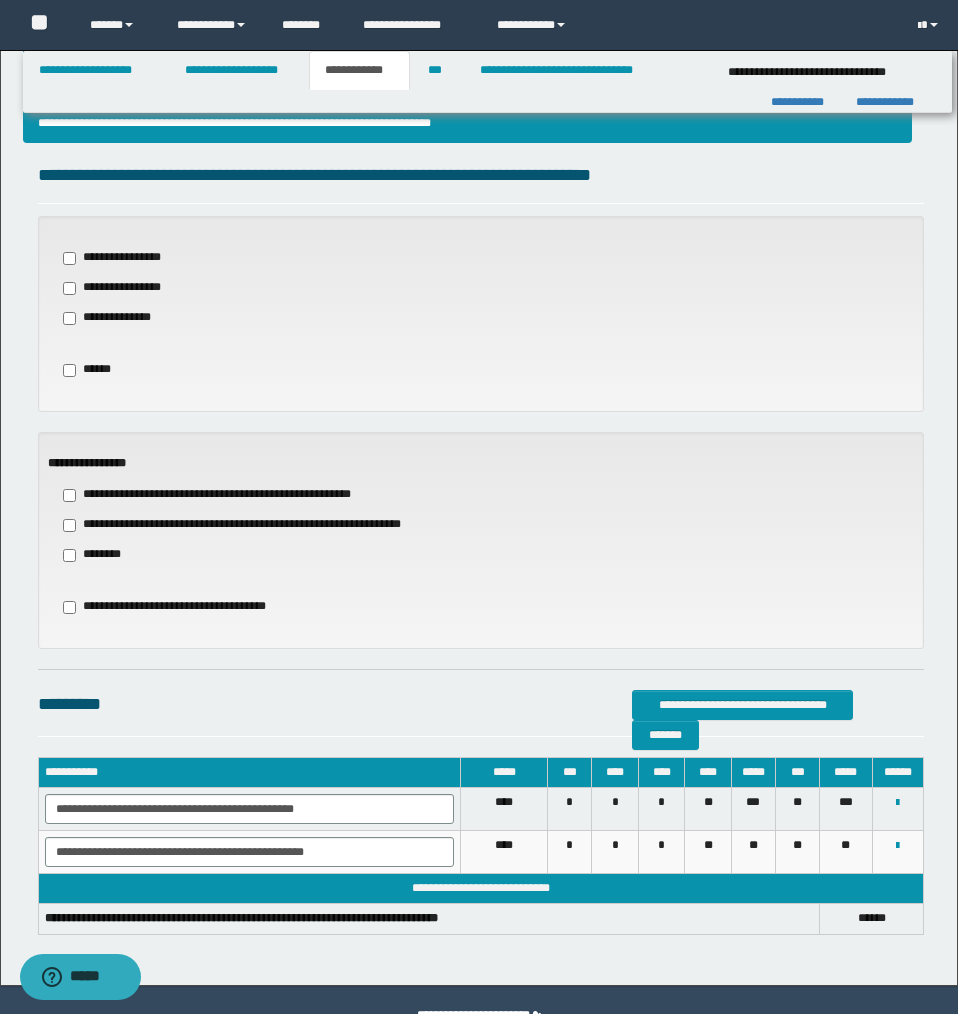 click on "**********" at bounding box center (121, 258) 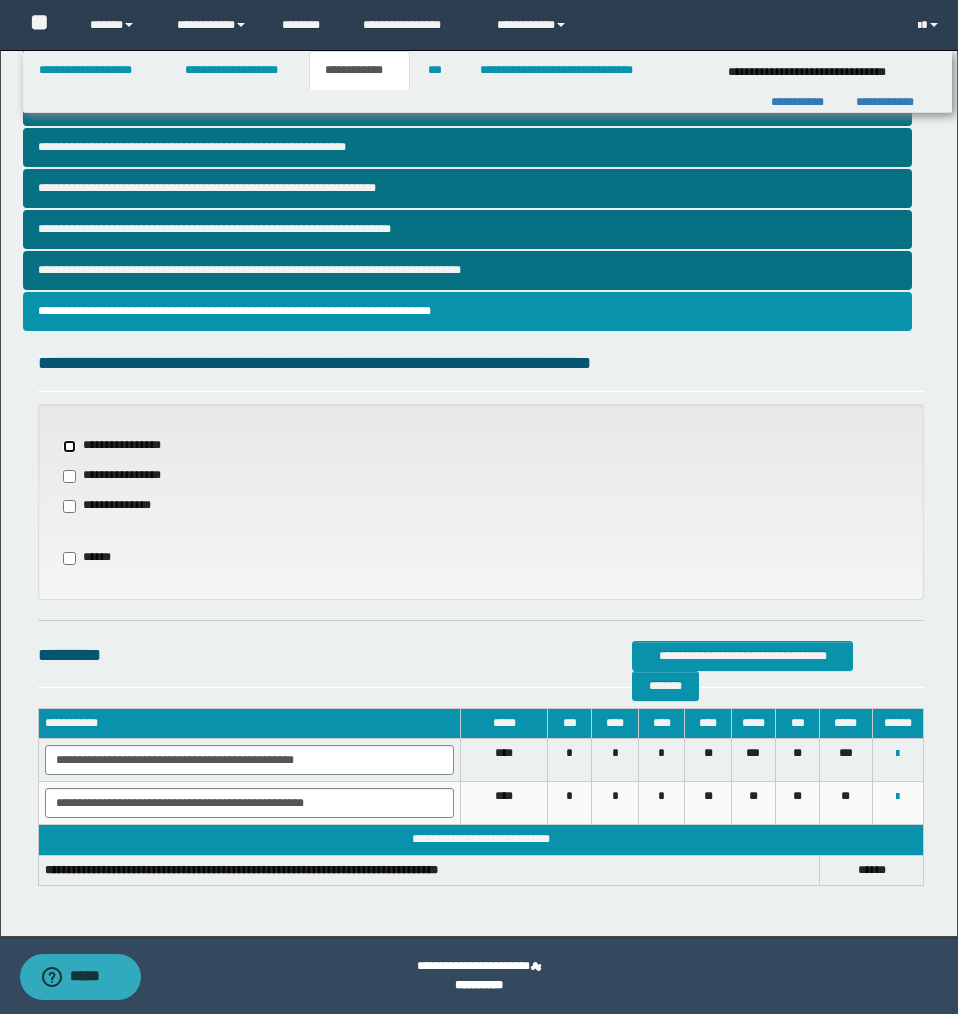 scroll, scrollTop: 408, scrollLeft: 0, axis: vertical 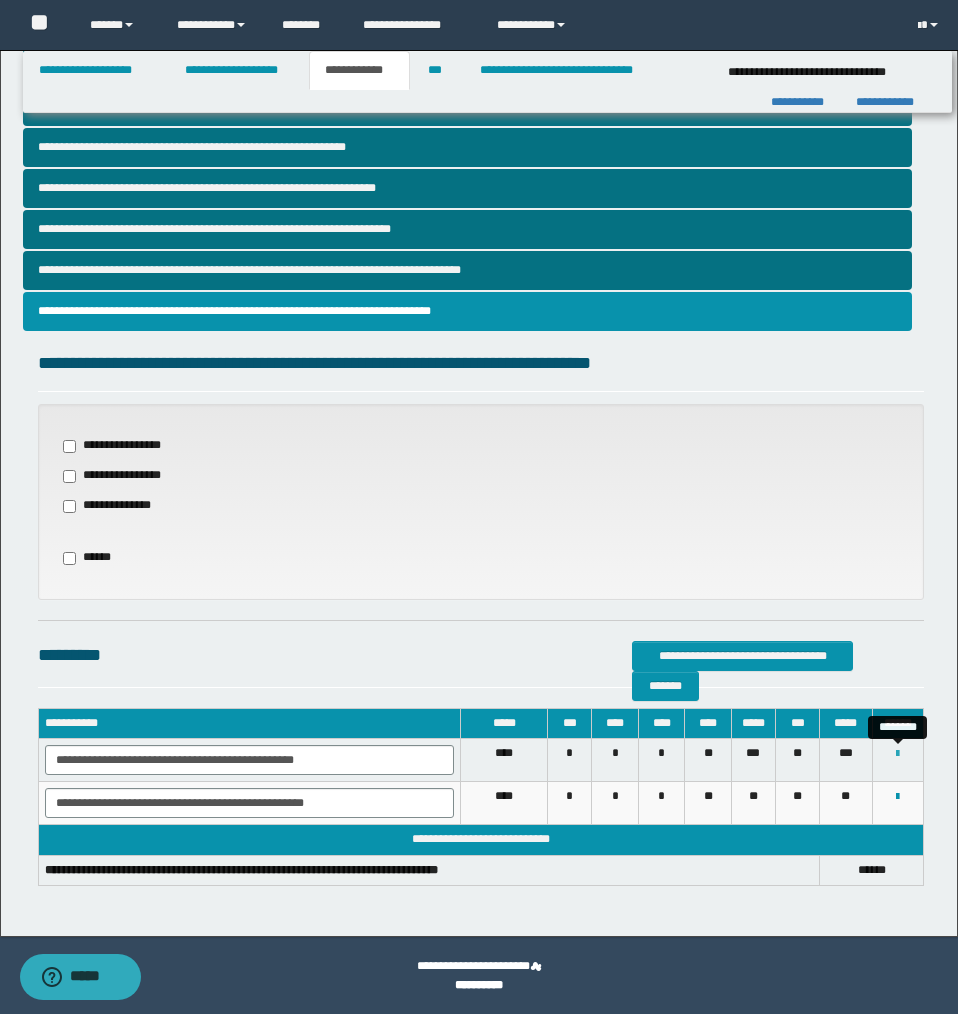 click at bounding box center [897, 754] 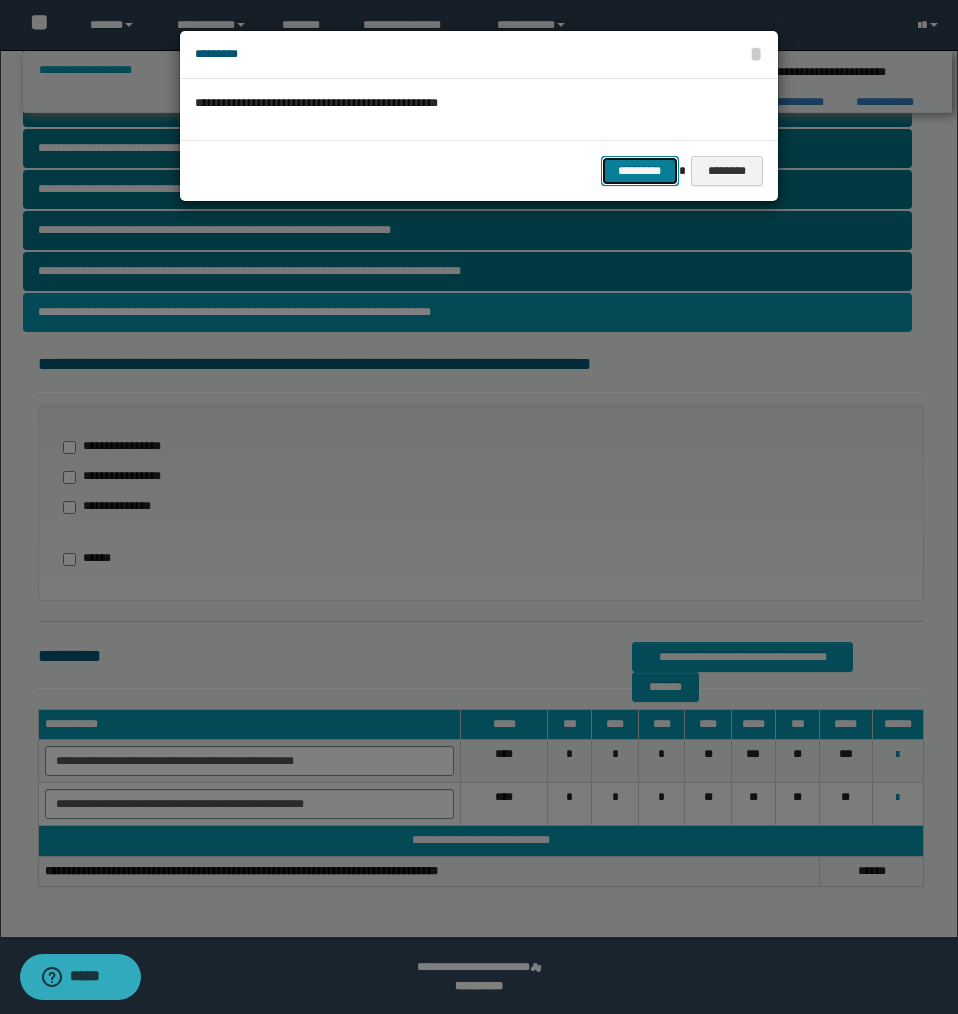 drag, startPoint x: 644, startPoint y: 169, endPoint x: 677, endPoint y: 211, distance: 53.413483 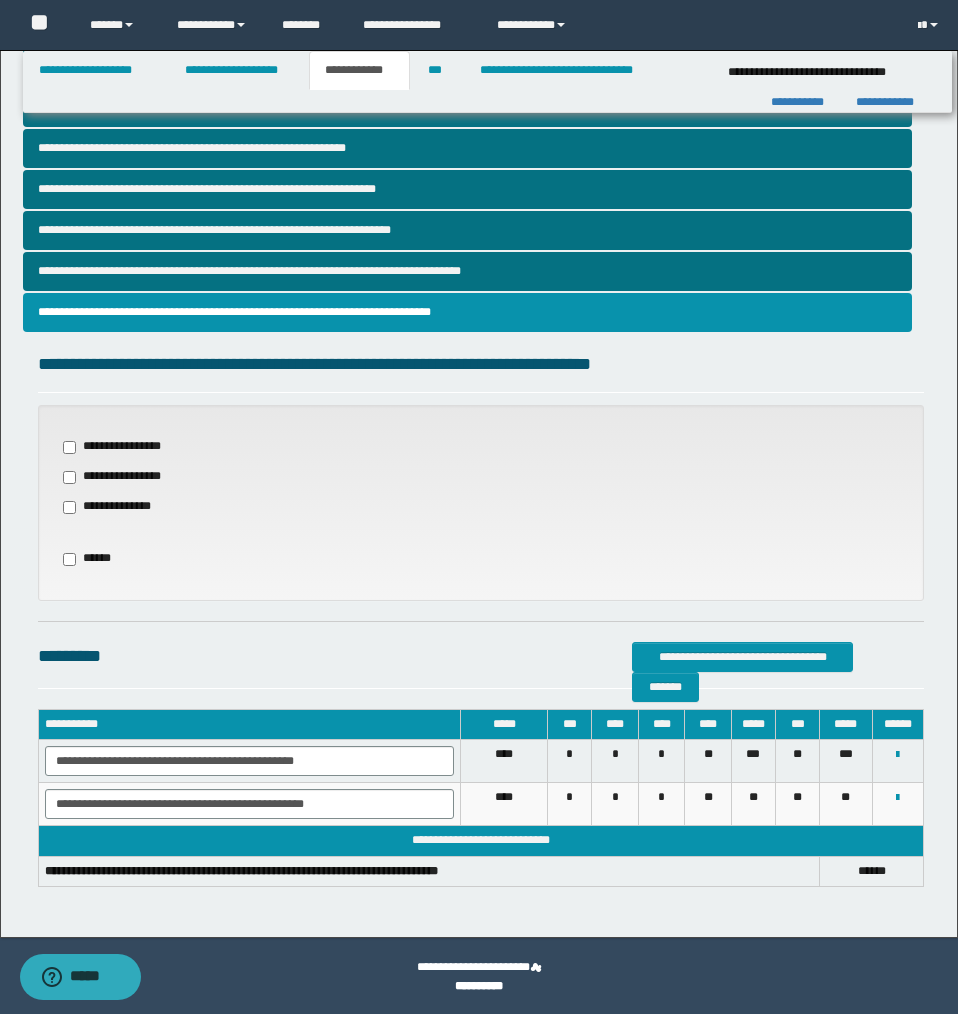 scroll, scrollTop: 365, scrollLeft: 0, axis: vertical 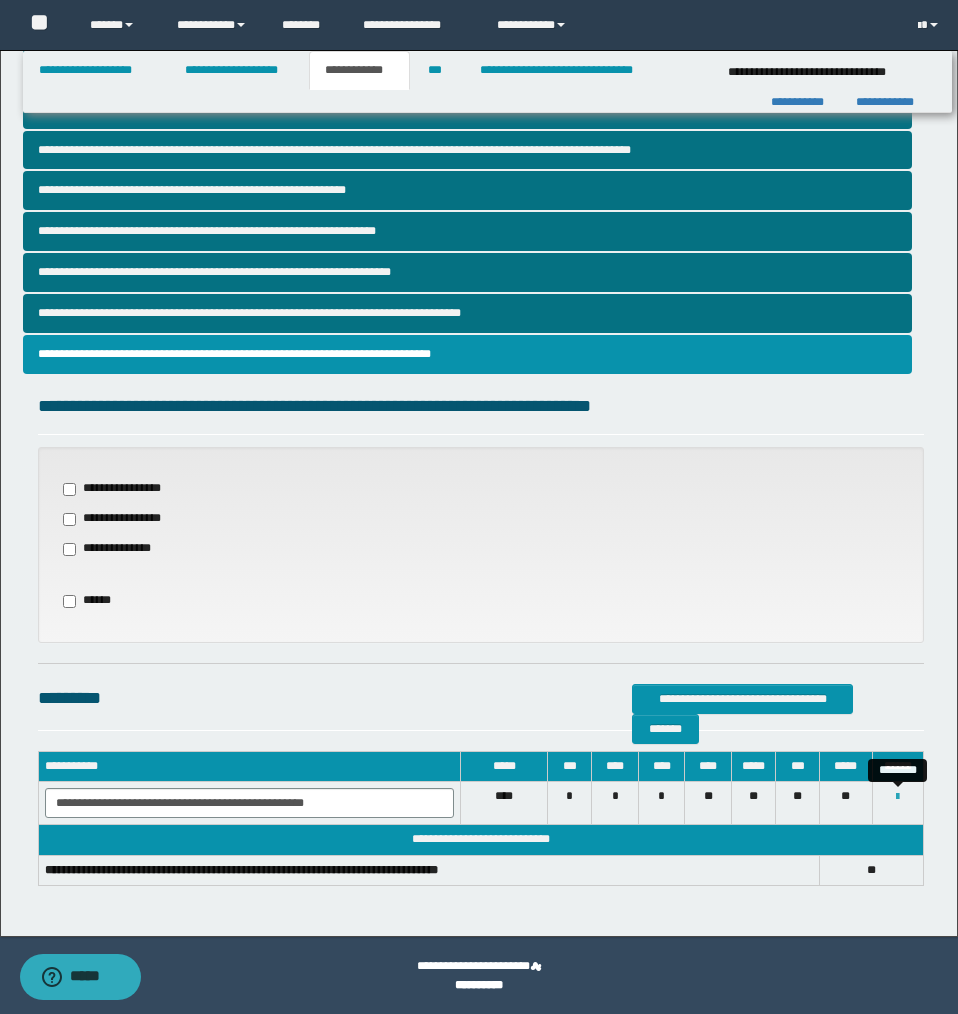 click at bounding box center [897, 797] 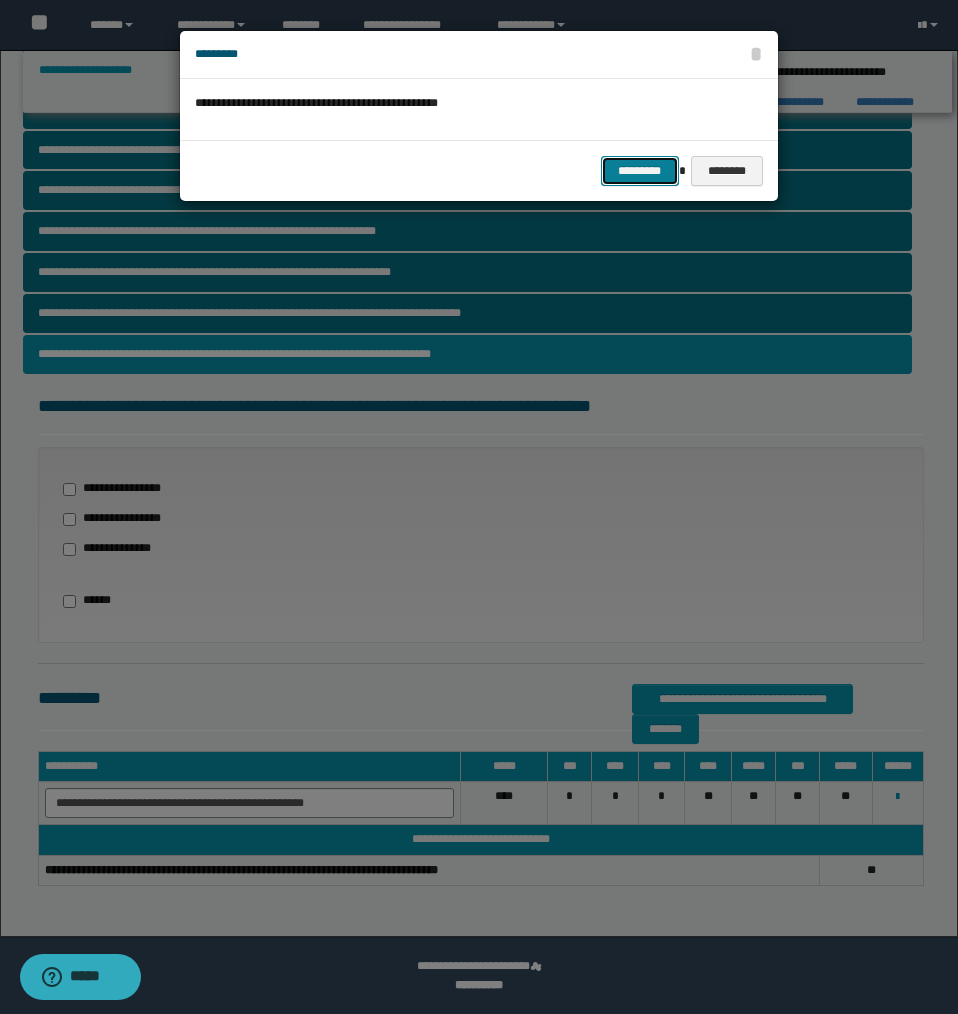 click on "*********" at bounding box center [640, 171] 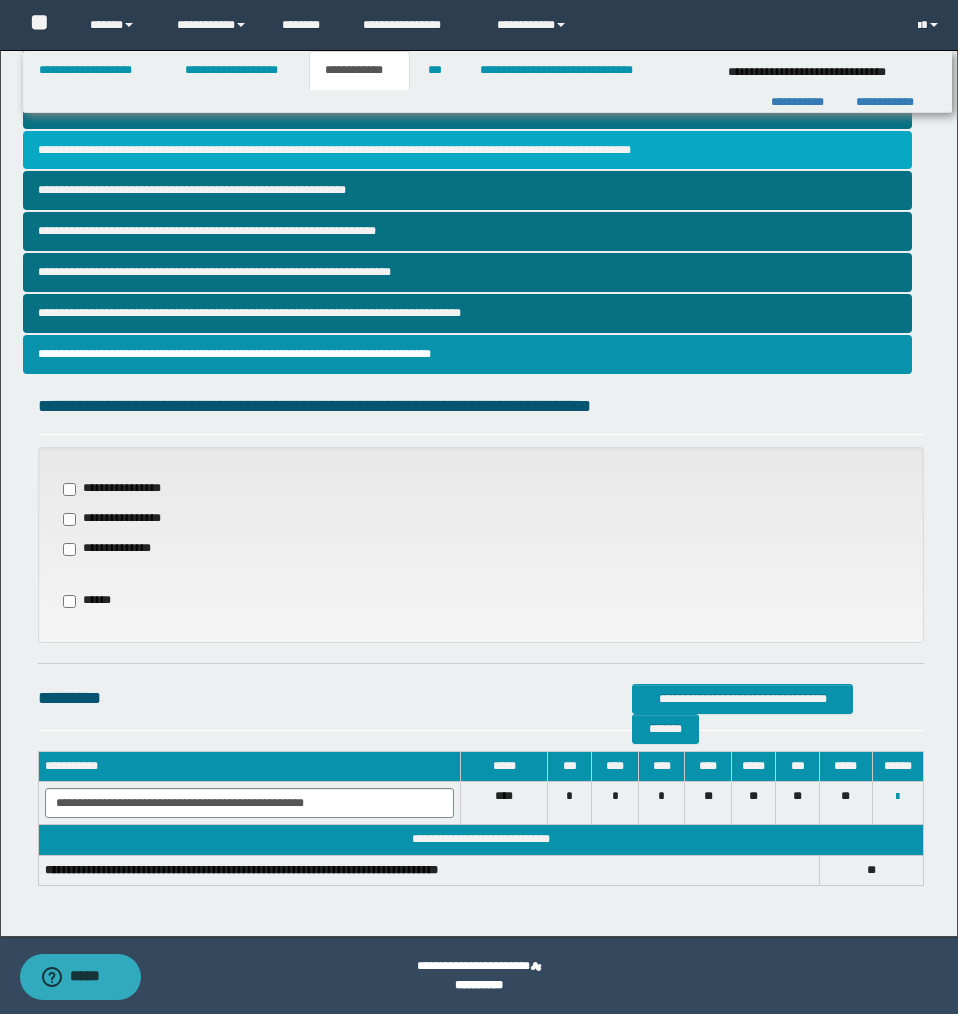 scroll, scrollTop: 352, scrollLeft: 0, axis: vertical 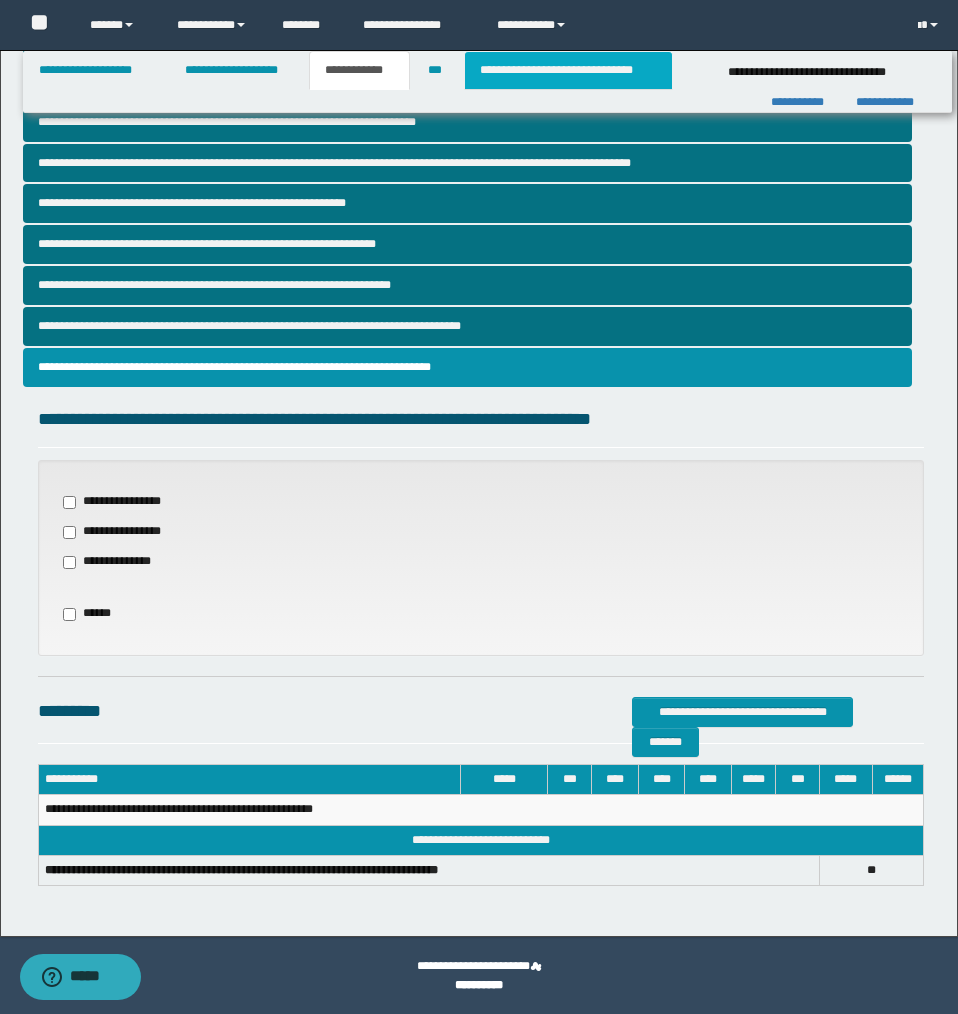 click on "**********" at bounding box center (568, 70) 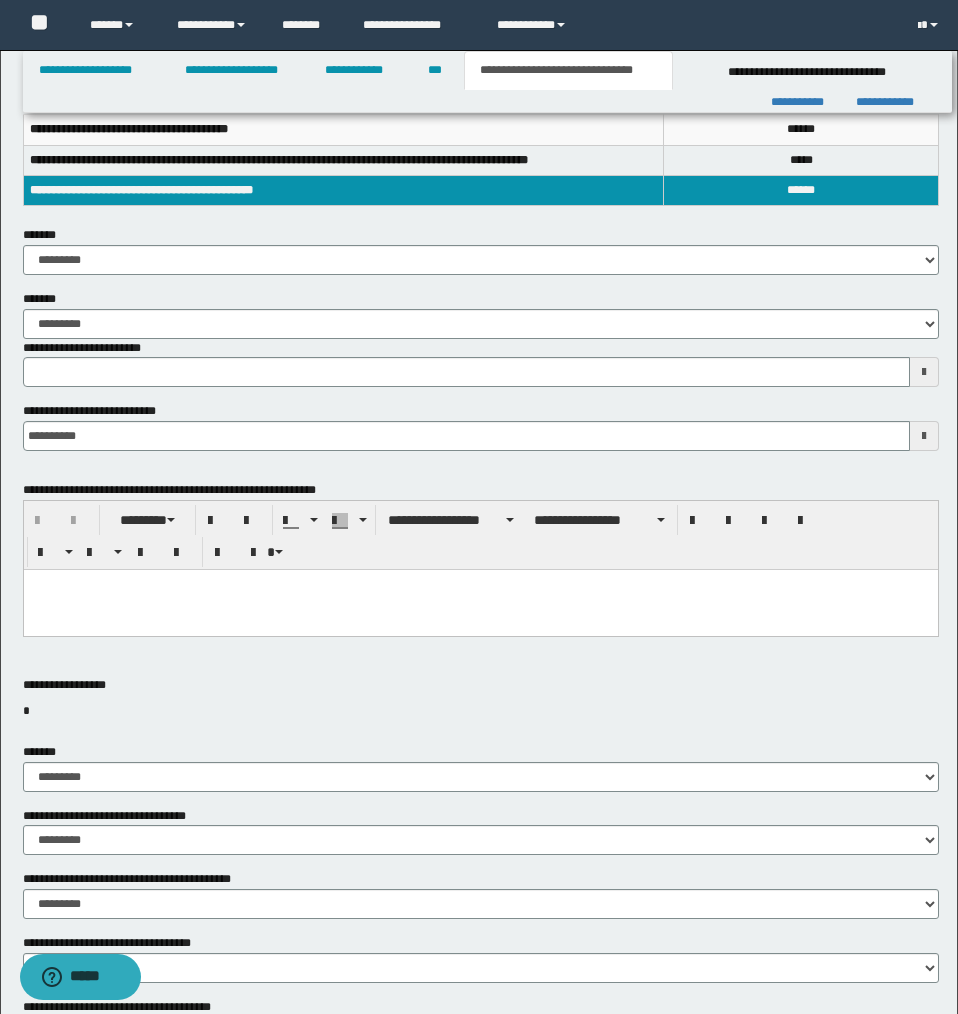 scroll, scrollTop: 0, scrollLeft: 0, axis: both 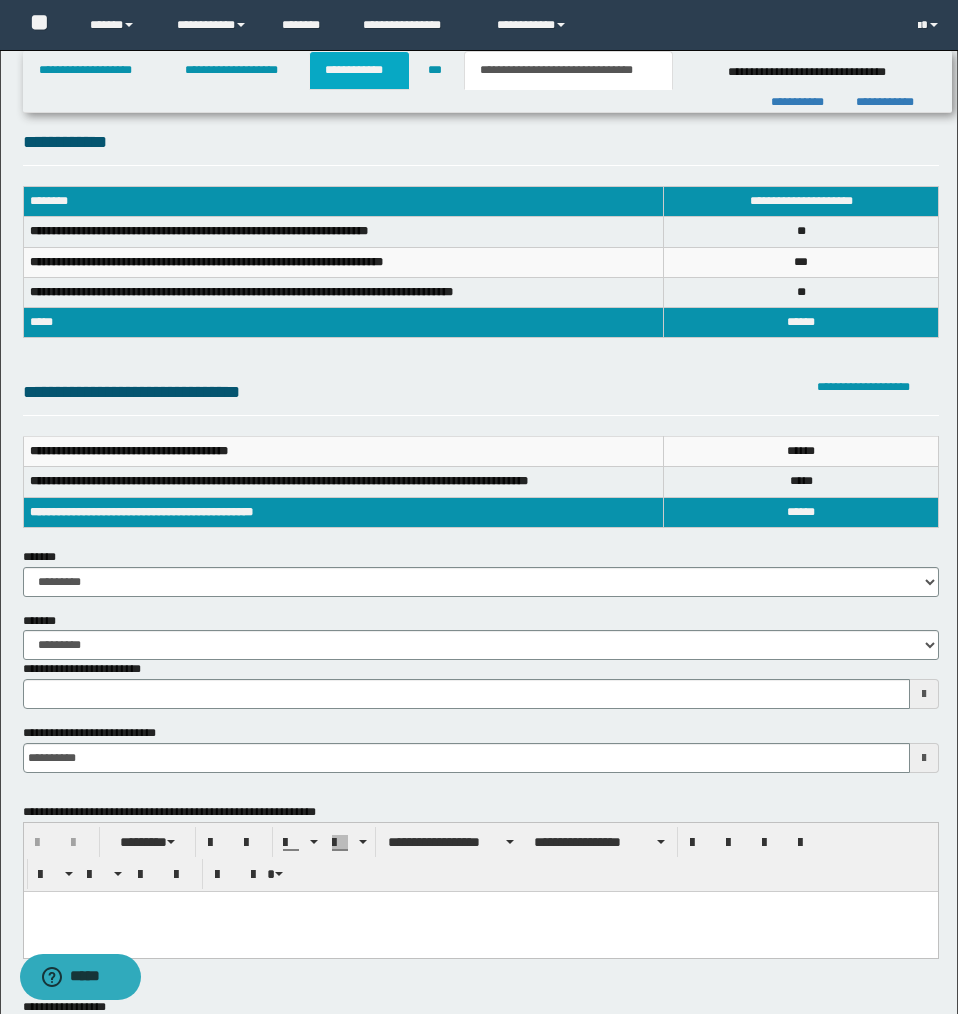 click on "**********" at bounding box center (359, 70) 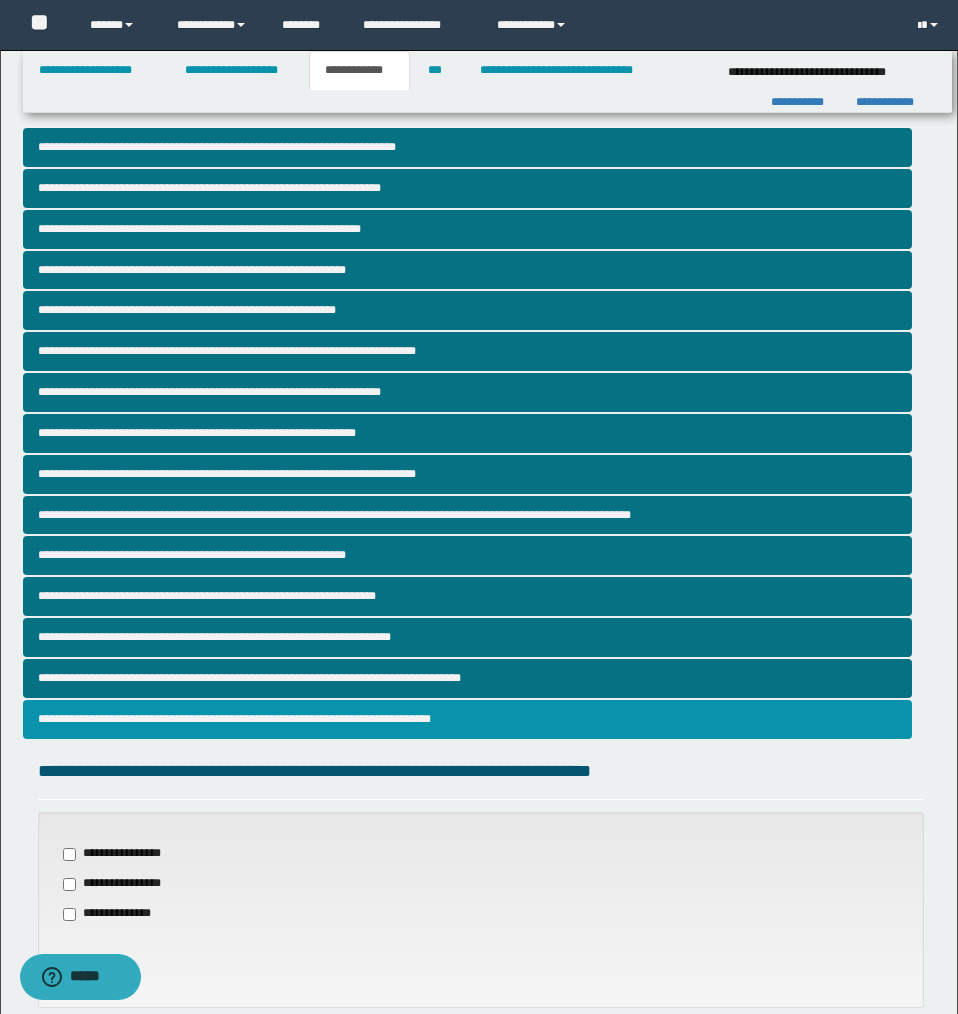click on "**********" at bounding box center [467, 719] 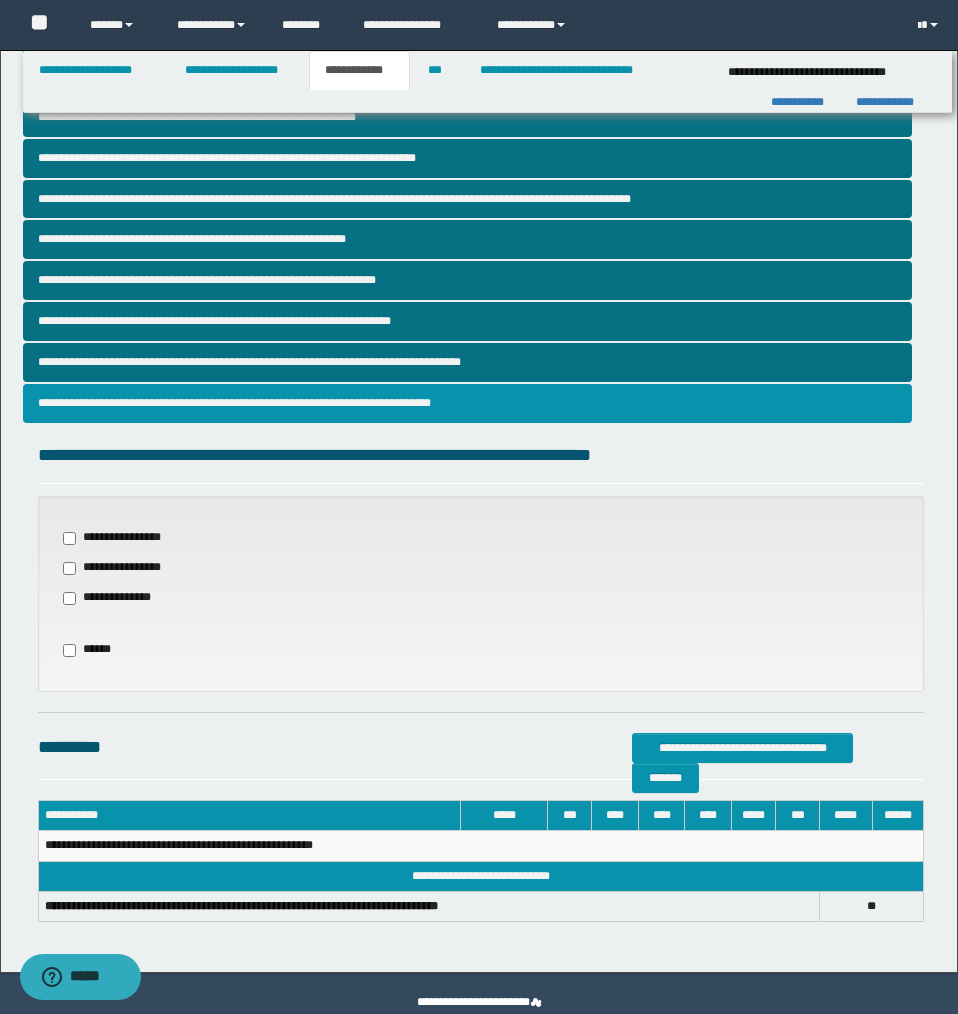 scroll, scrollTop: 343, scrollLeft: 0, axis: vertical 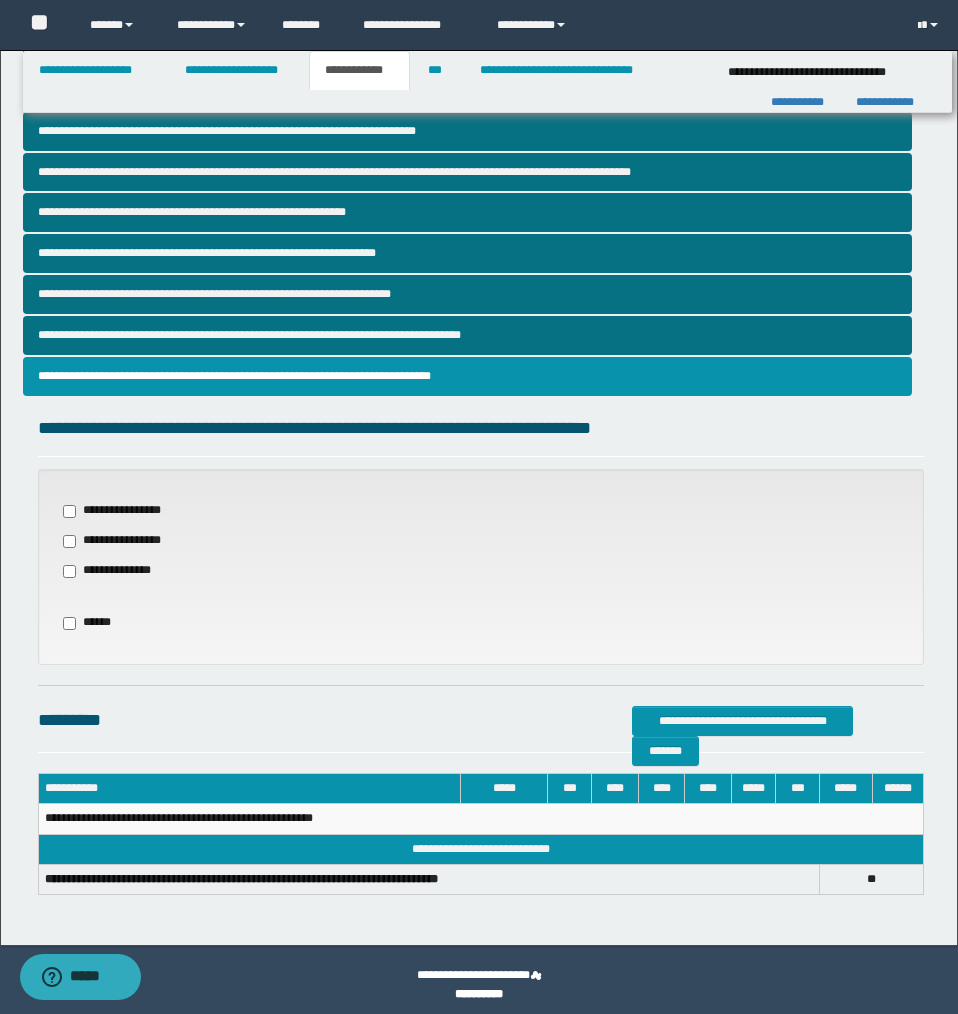click on "**********" at bounding box center [121, 511] 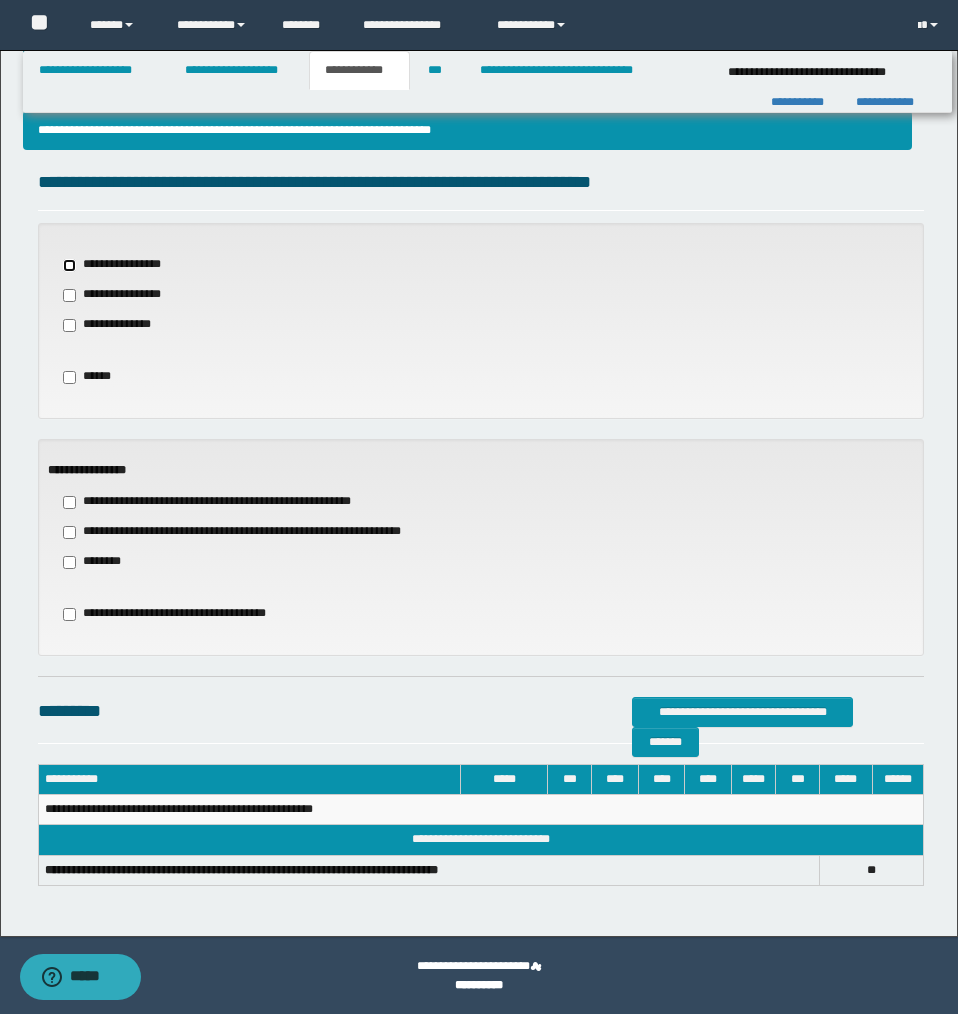 scroll, scrollTop: 589, scrollLeft: 0, axis: vertical 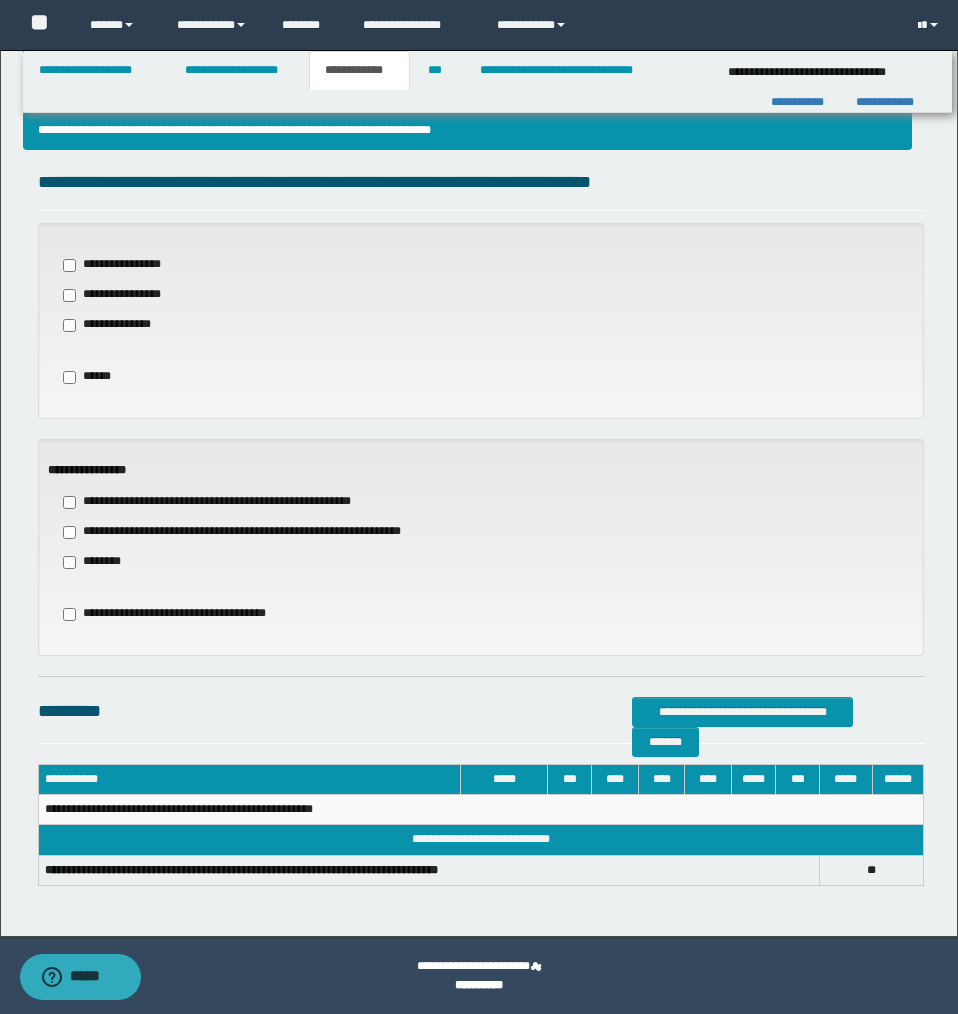 click on "**********" at bounding box center [257, 532] 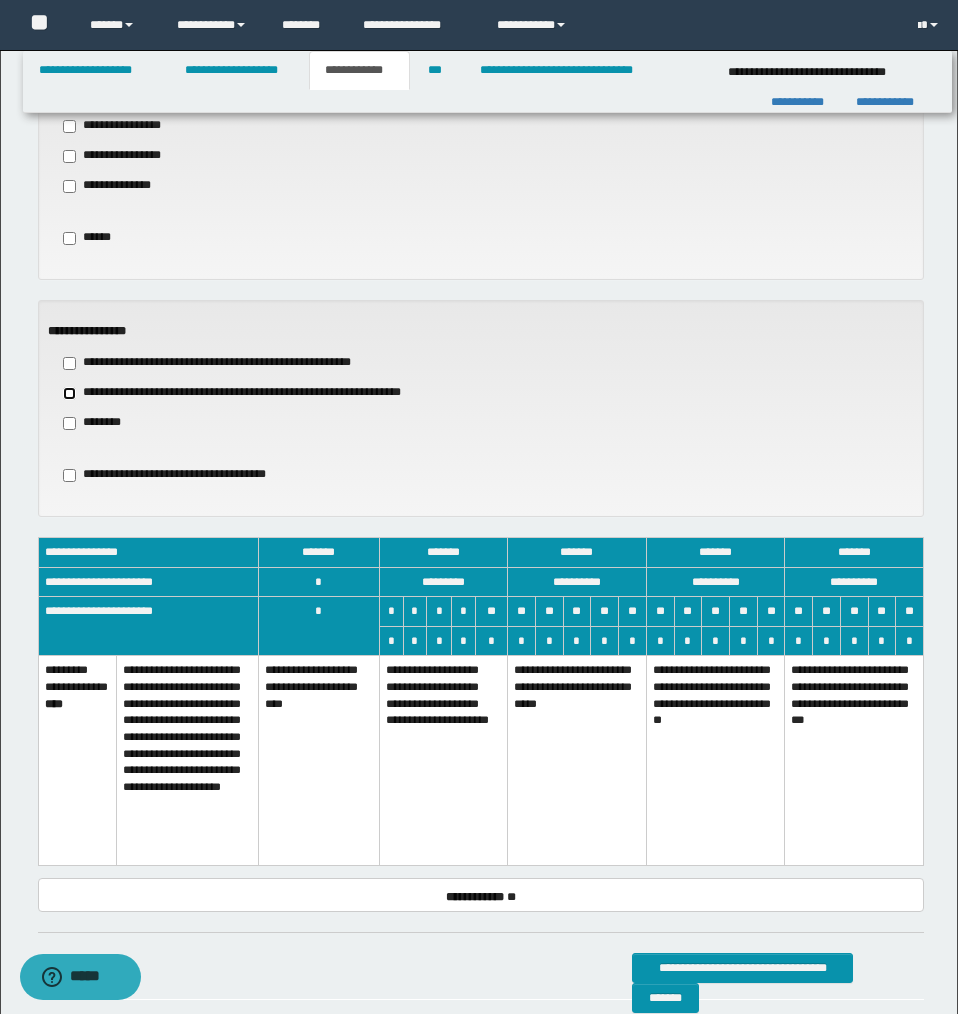 scroll, scrollTop: 741, scrollLeft: 0, axis: vertical 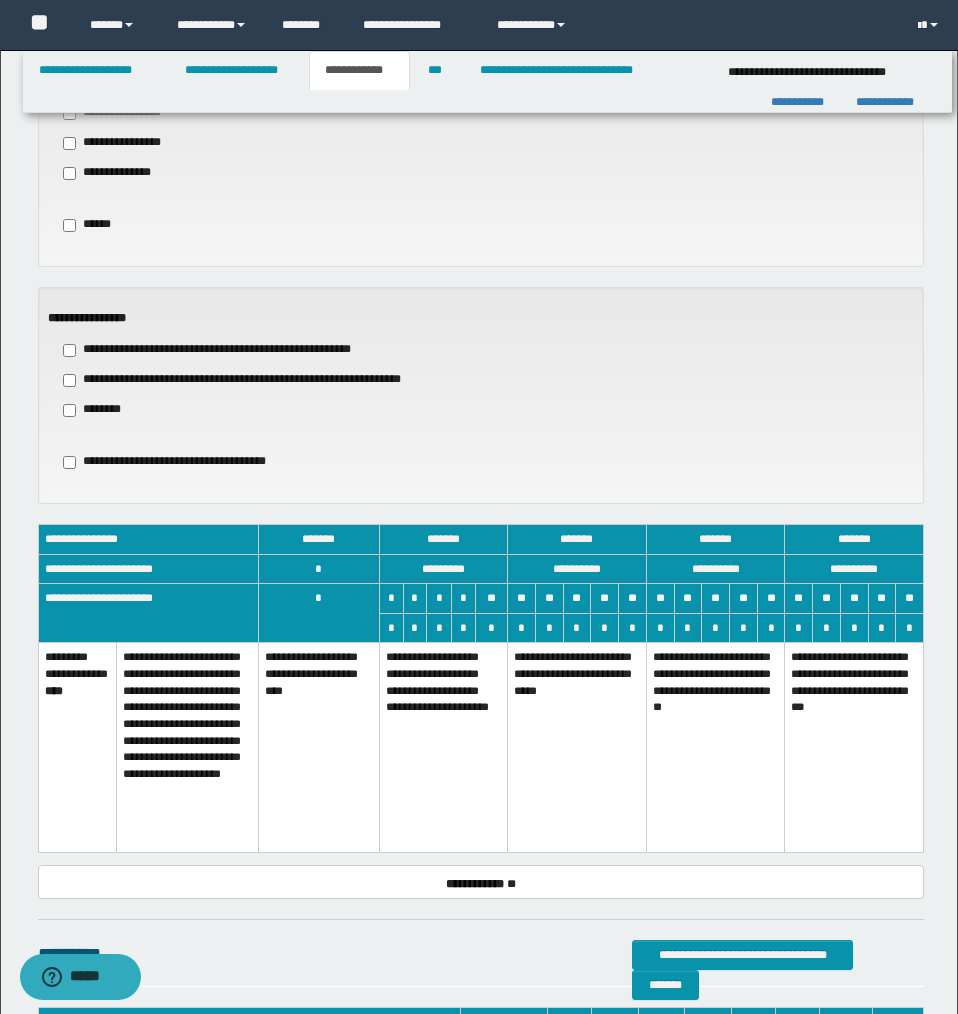 click on "**********" at bounding box center (443, 748) 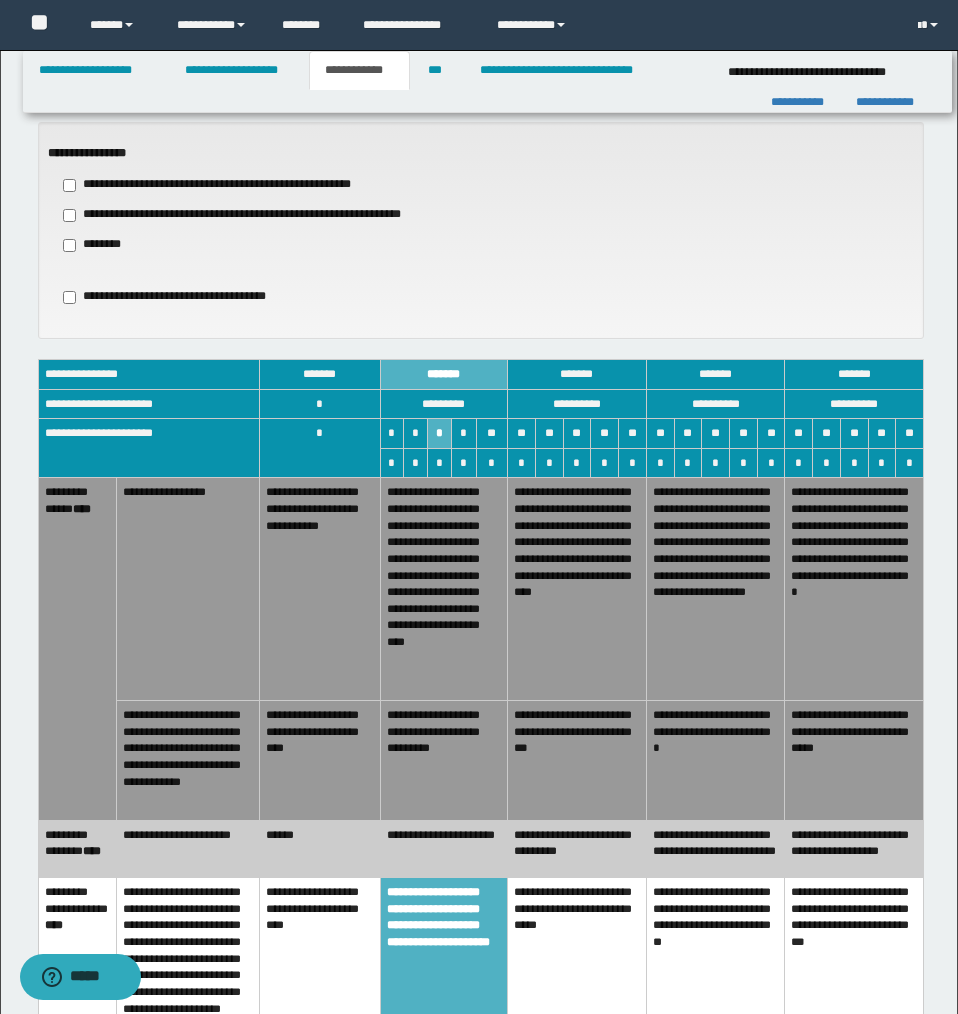scroll, scrollTop: 922, scrollLeft: 0, axis: vertical 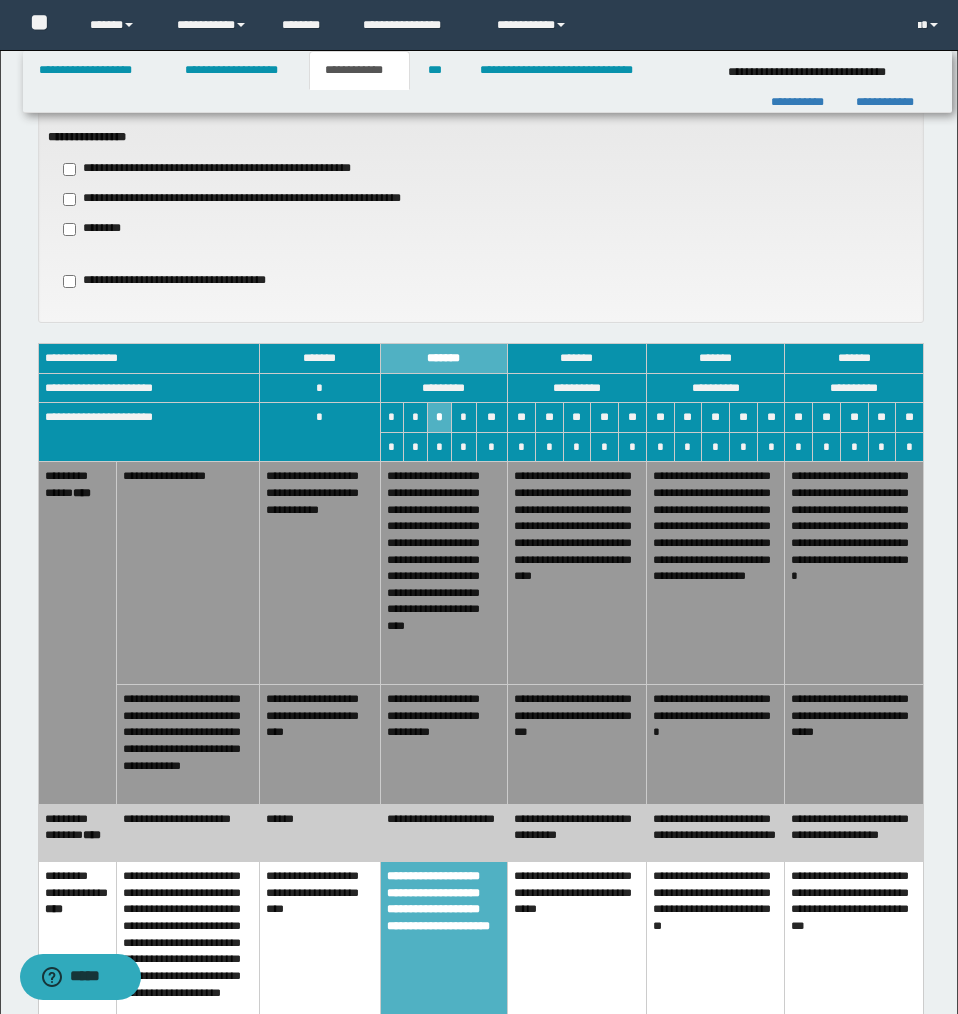drag, startPoint x: 301, startPoint y: 793, endPoint x: 349, endPoint y: 769, distance: 53.66563 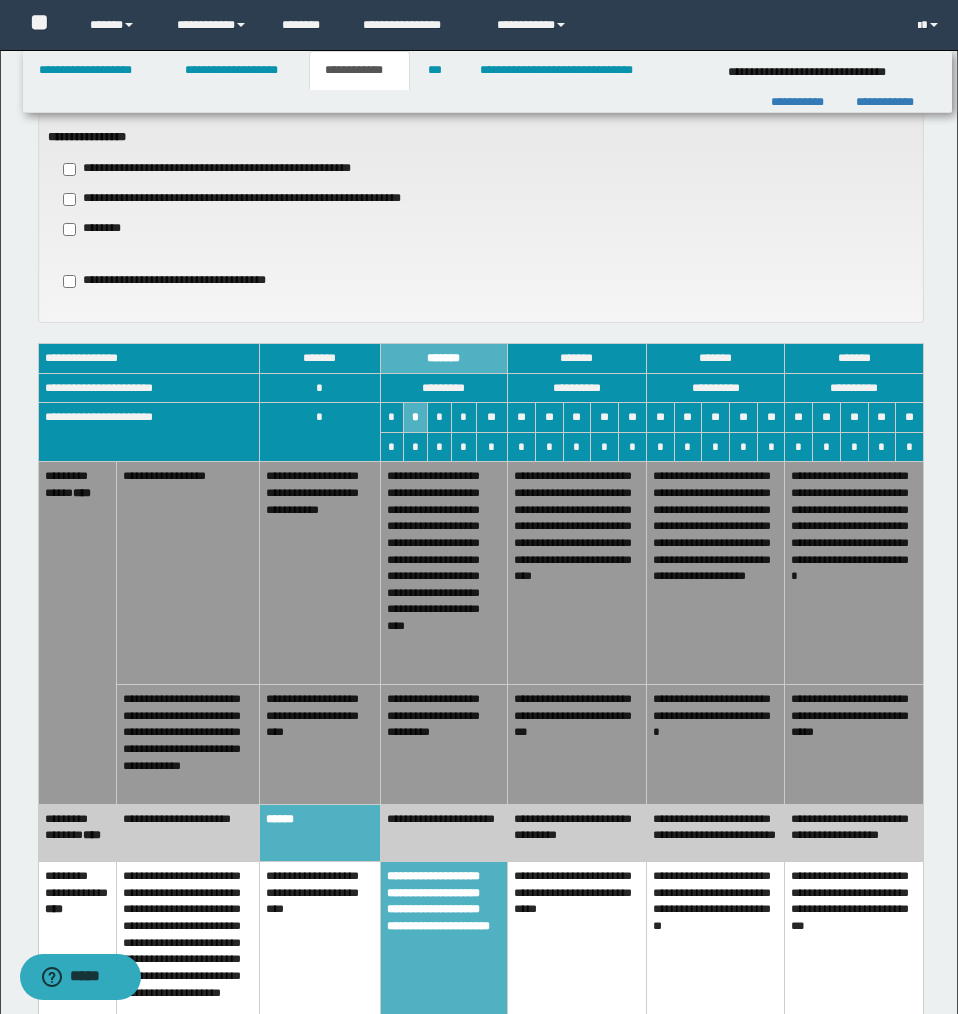 click on "**********" at bounding box center [444, 744] 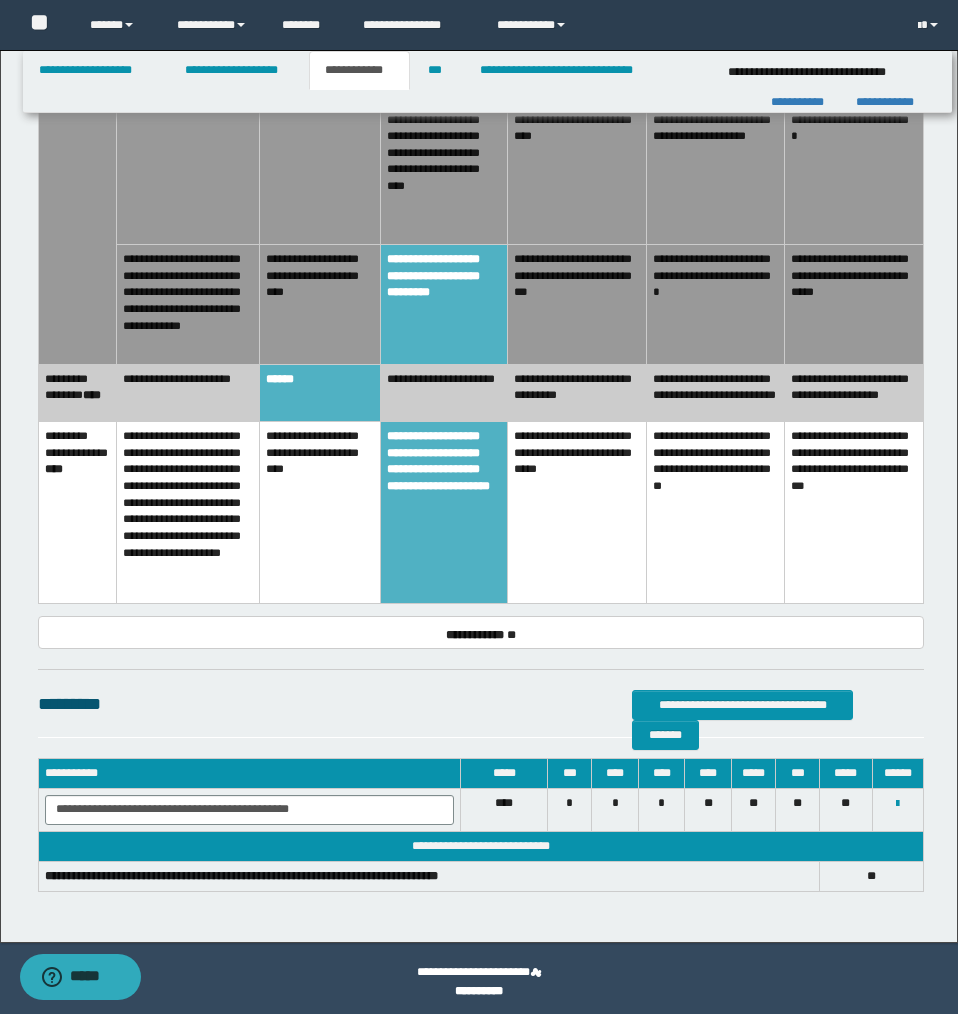 scroll, scrollTop: 1369, scrollLeft: 0, axis: vertical 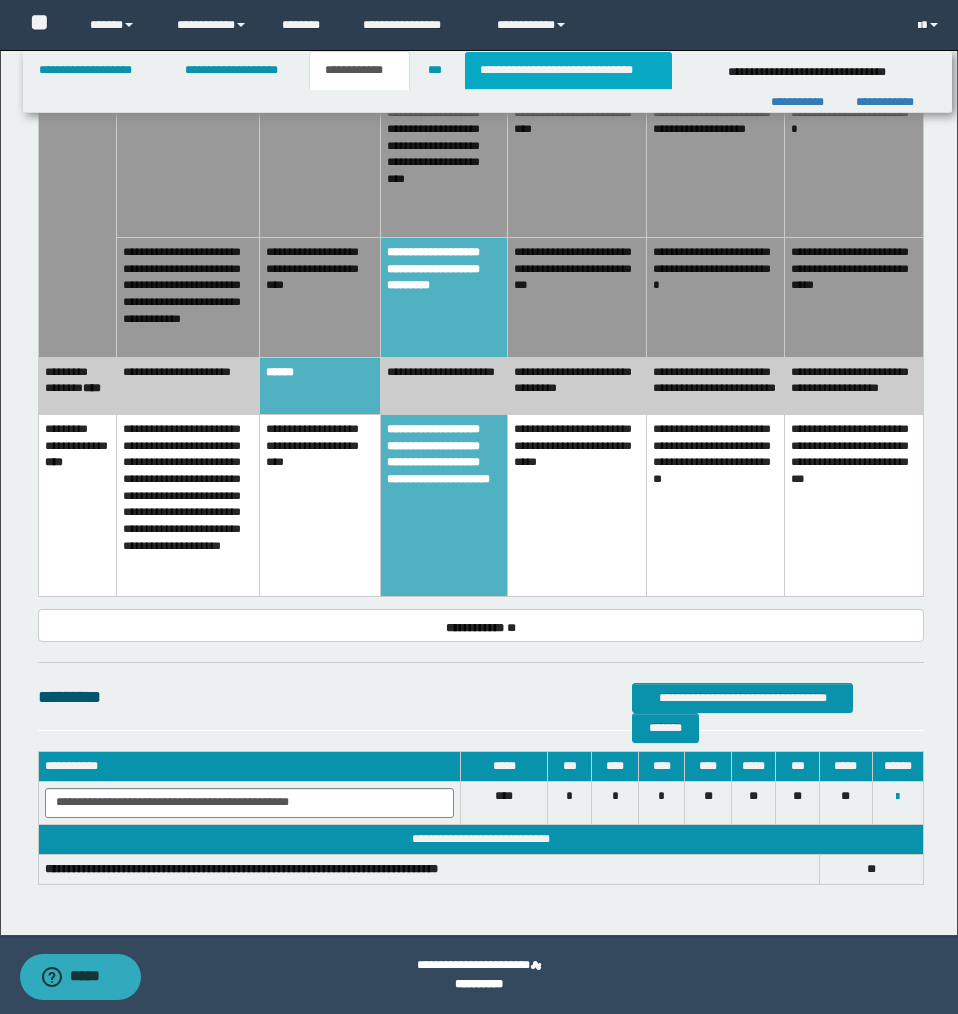 click on "**********" at bounding box center [568, 70] 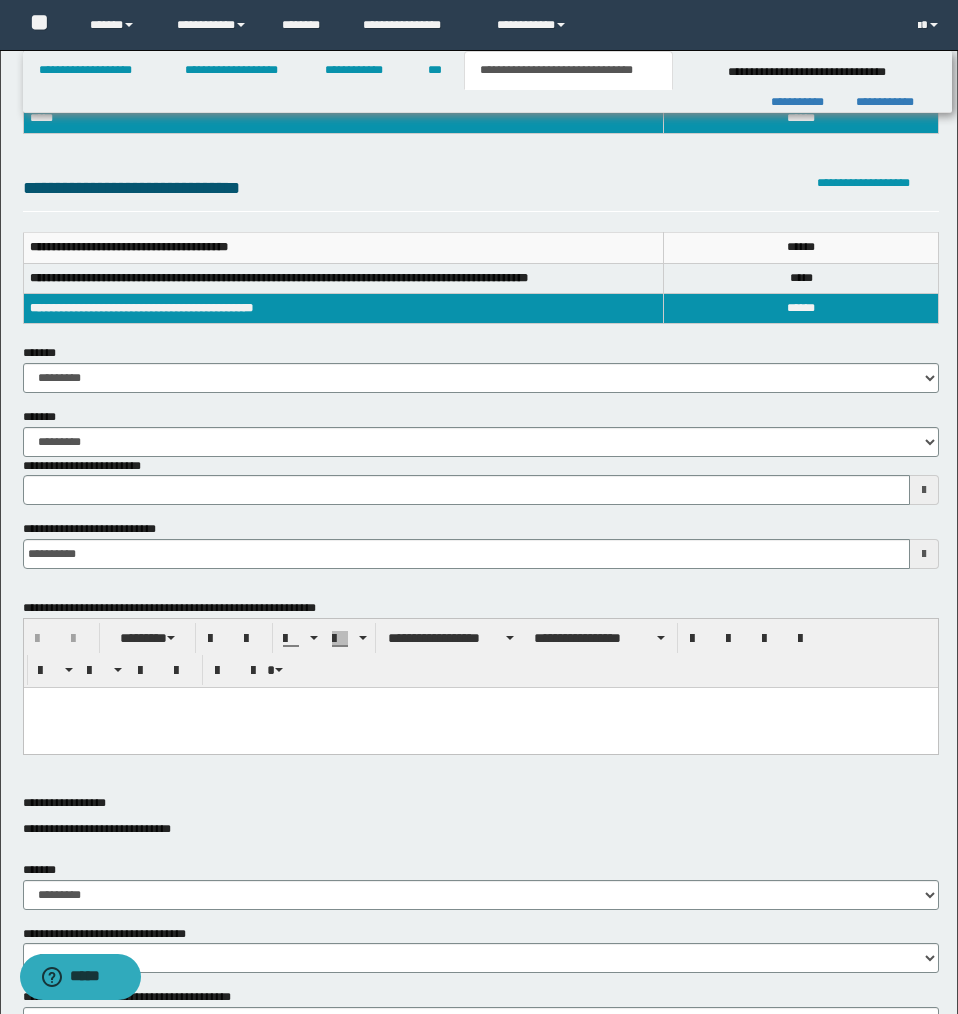 scroll, scrollTop: 0, scrollLeft: 0, axis: both 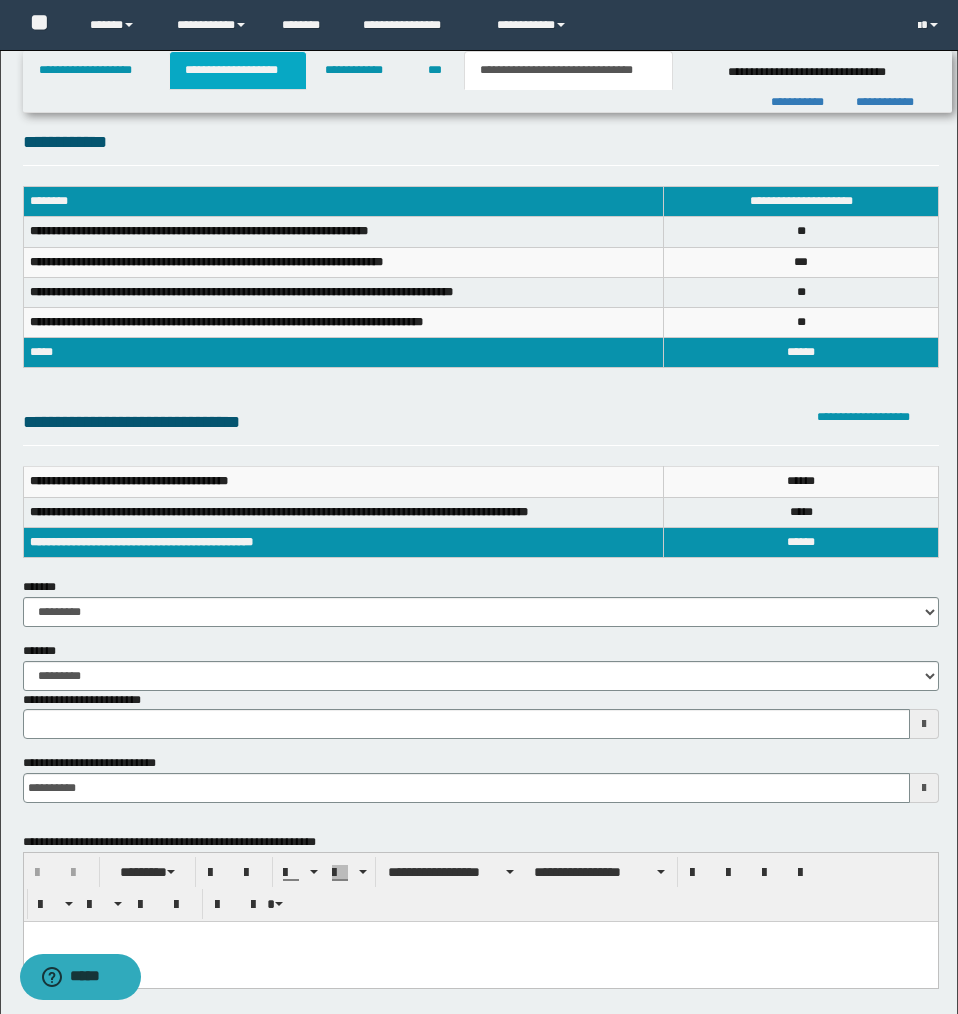 click on "**********" at bounding box center (238, 70) 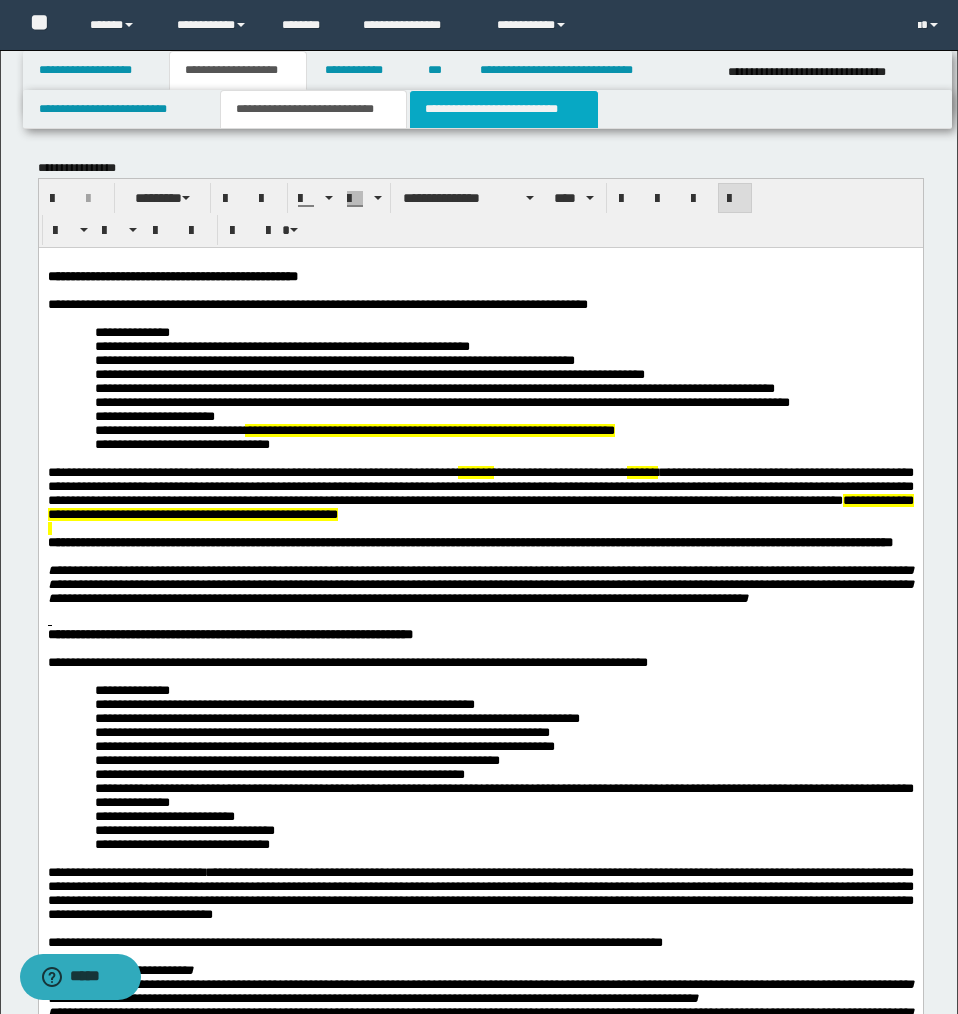 click on "**********" at bounding box center [504, 109] 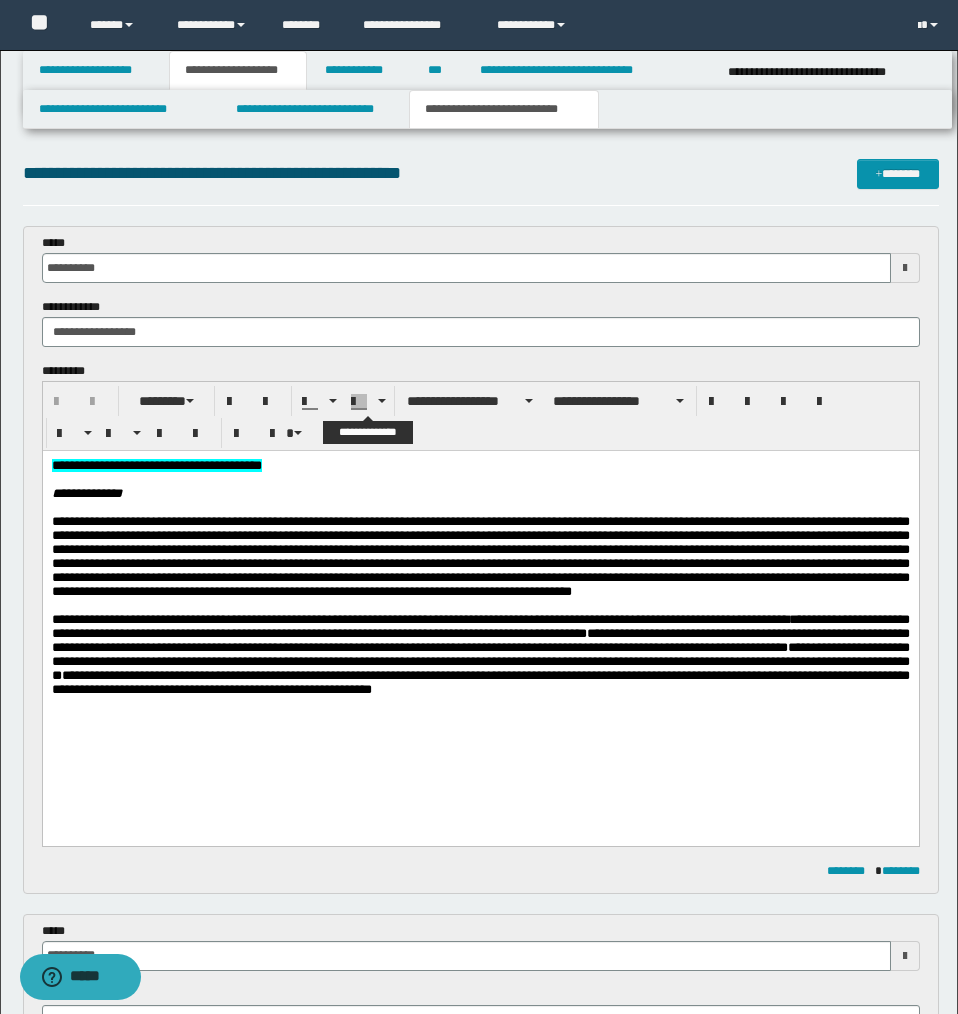 scroll, scrollTop: 0, scrollLeft: 0, axis: both 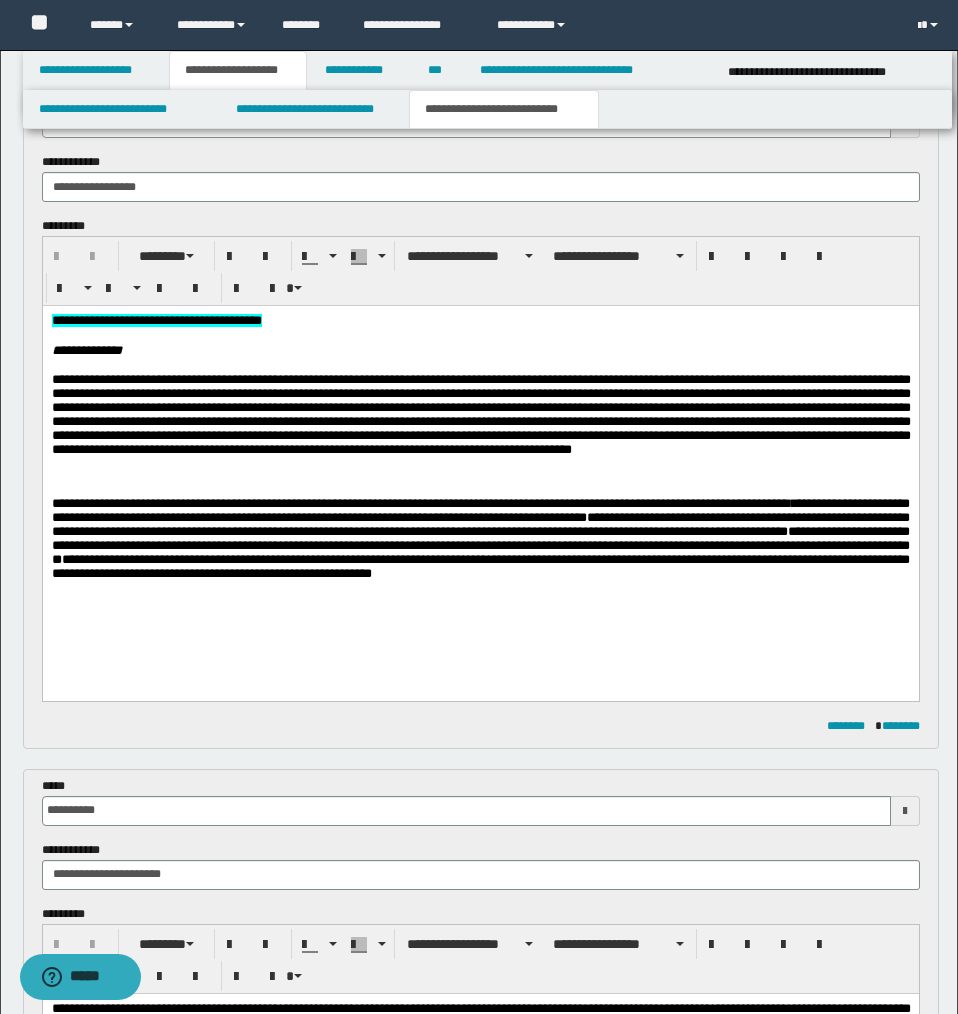 click at bounding box center [480, 336] 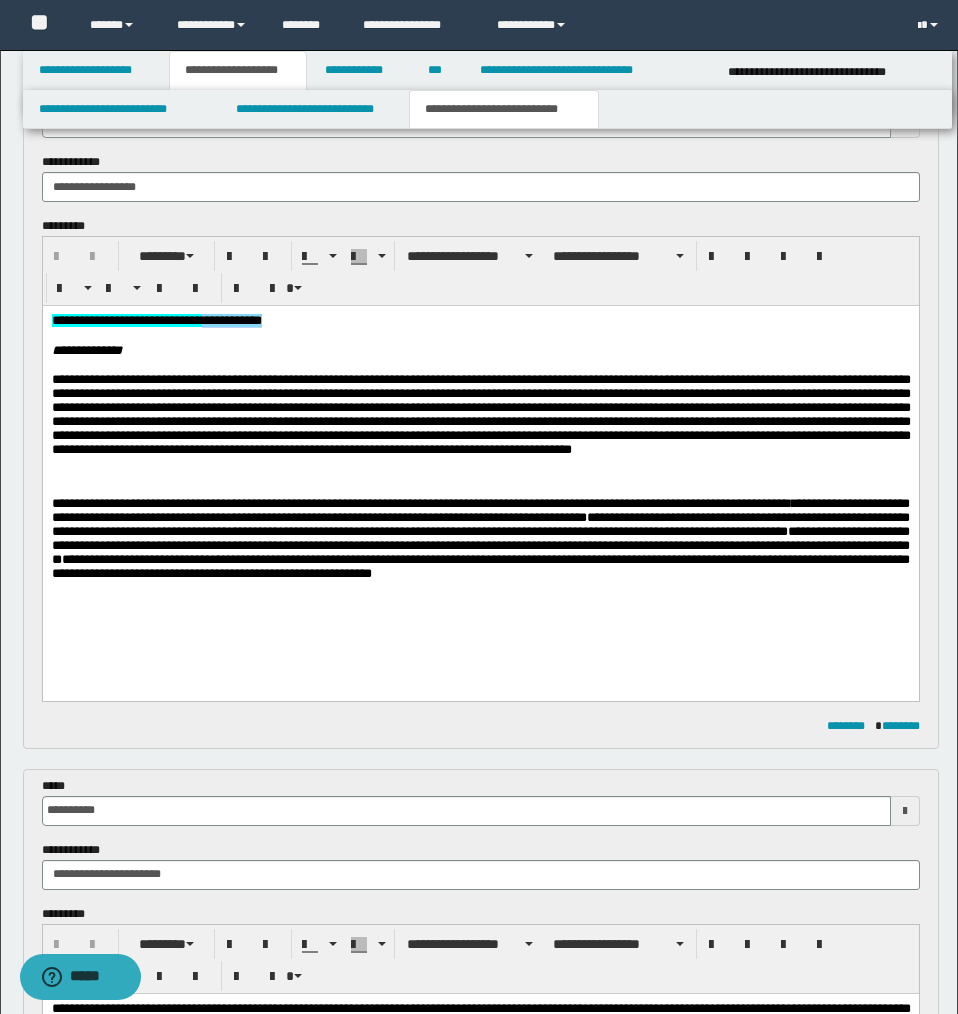 click on "**********" at bounding box center [156, 320] 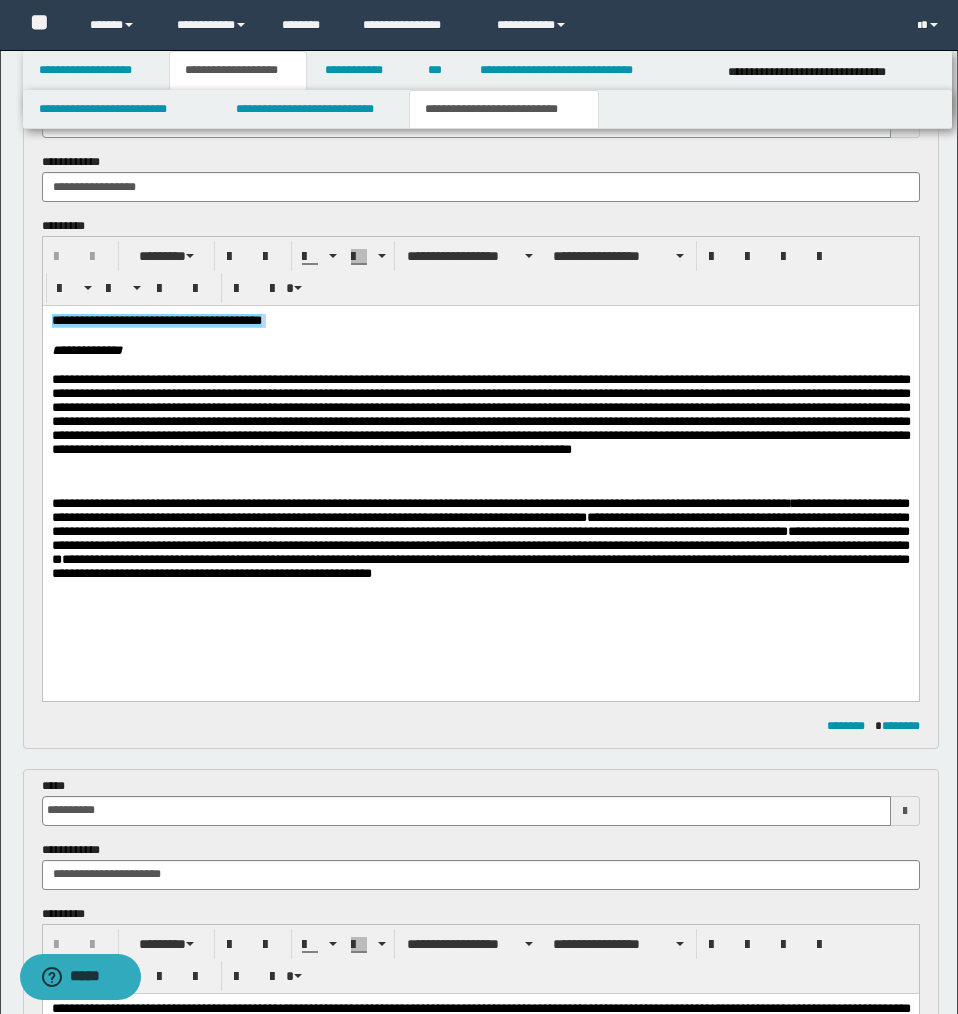 click on "**********" at bounding box center (156, 320) 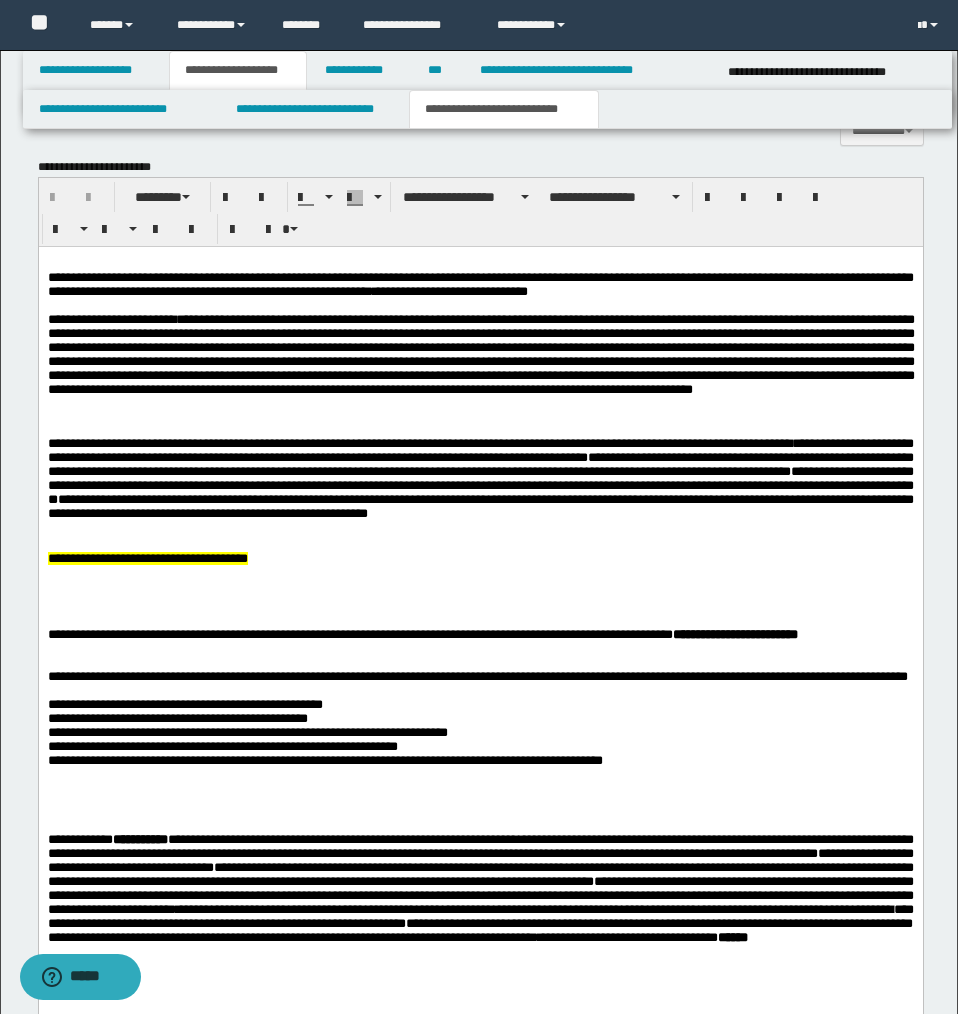 scroll, scrollTop: 1789, scrollLeft: 0, axis: vertical 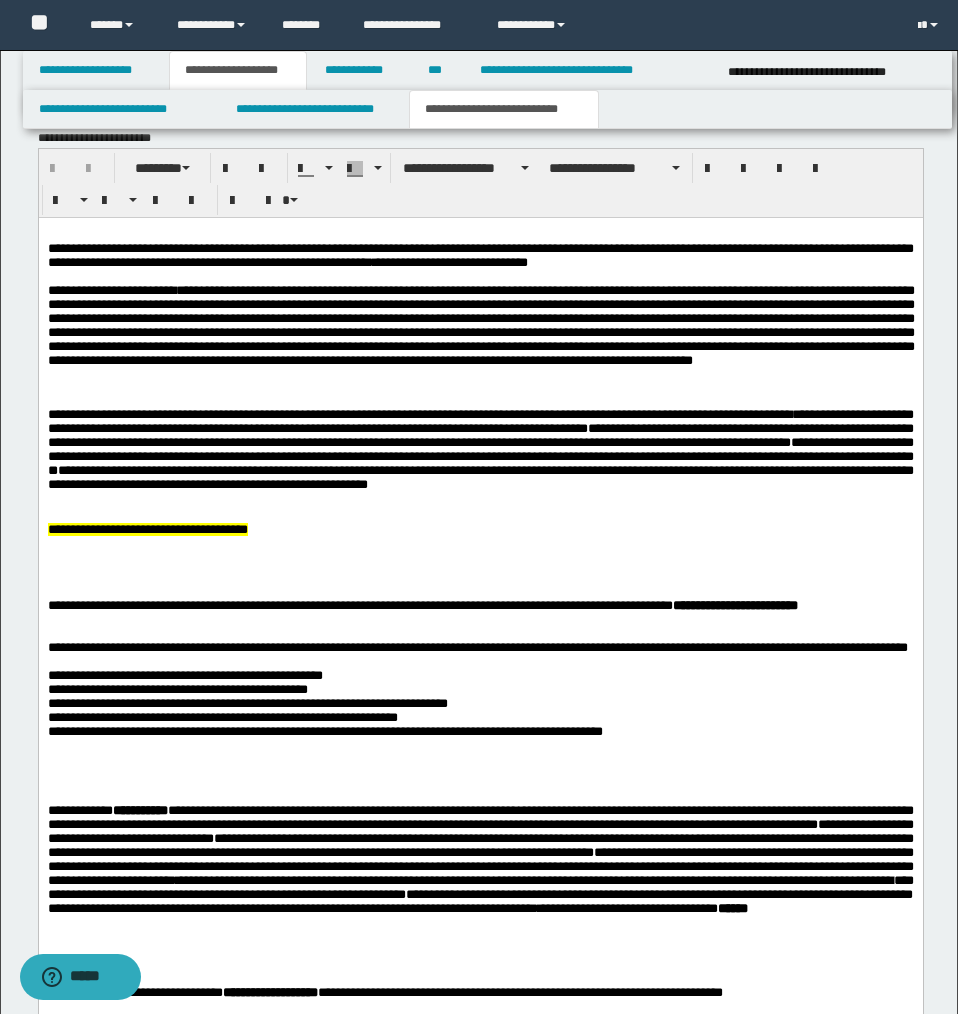 click at bounding box center (480, 400) 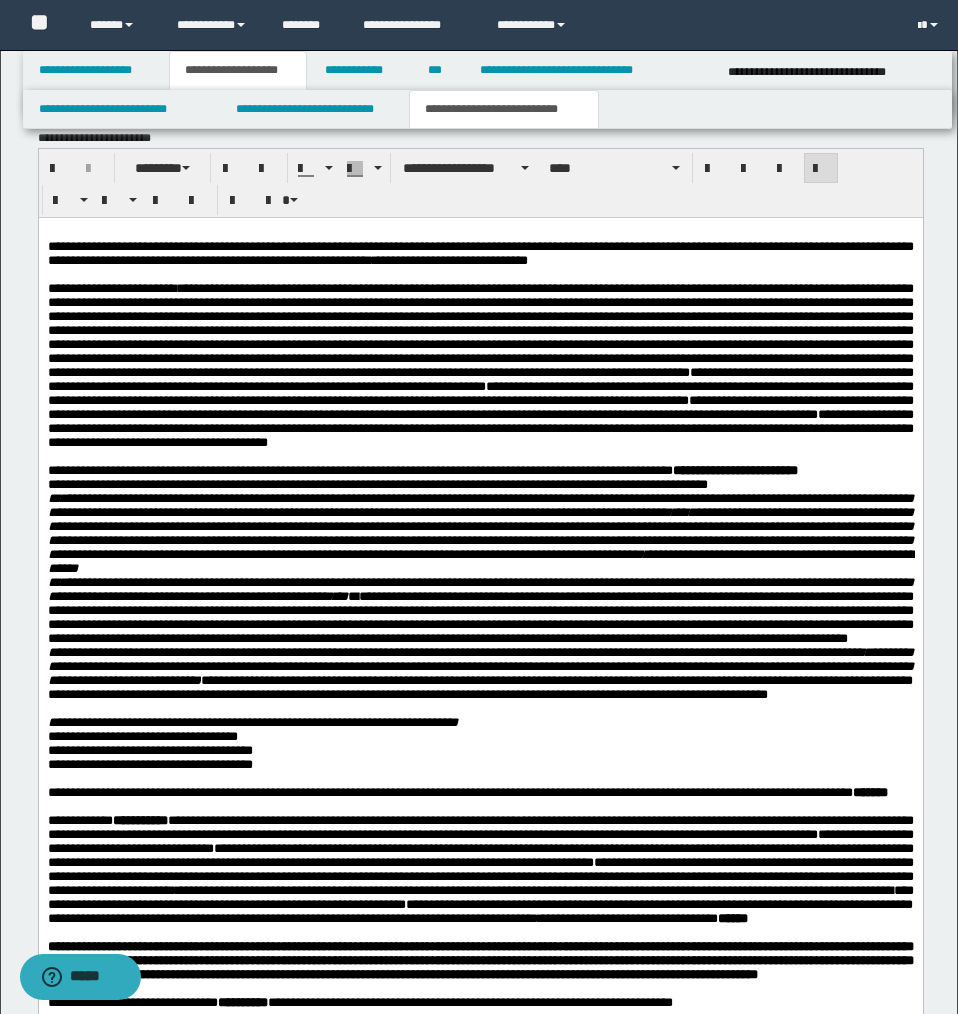 type 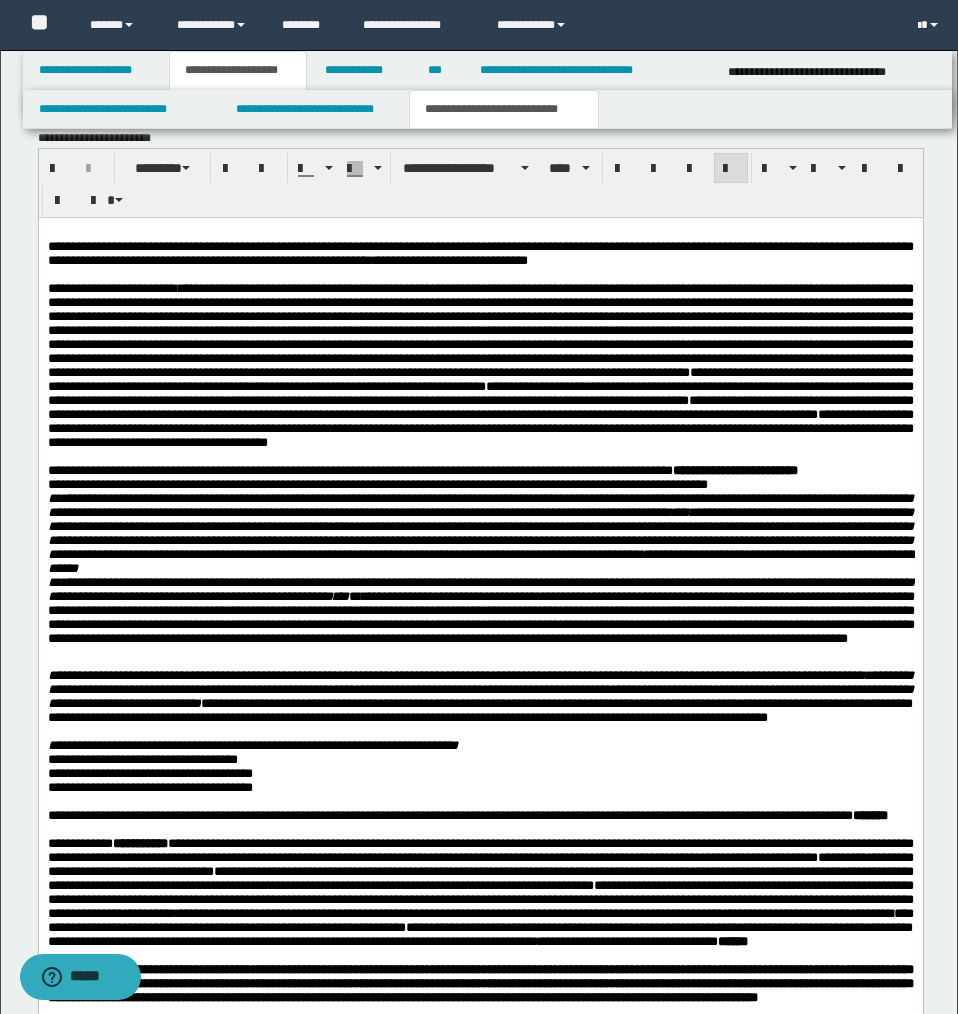 click on "**********" at bounding box center (377, 484) 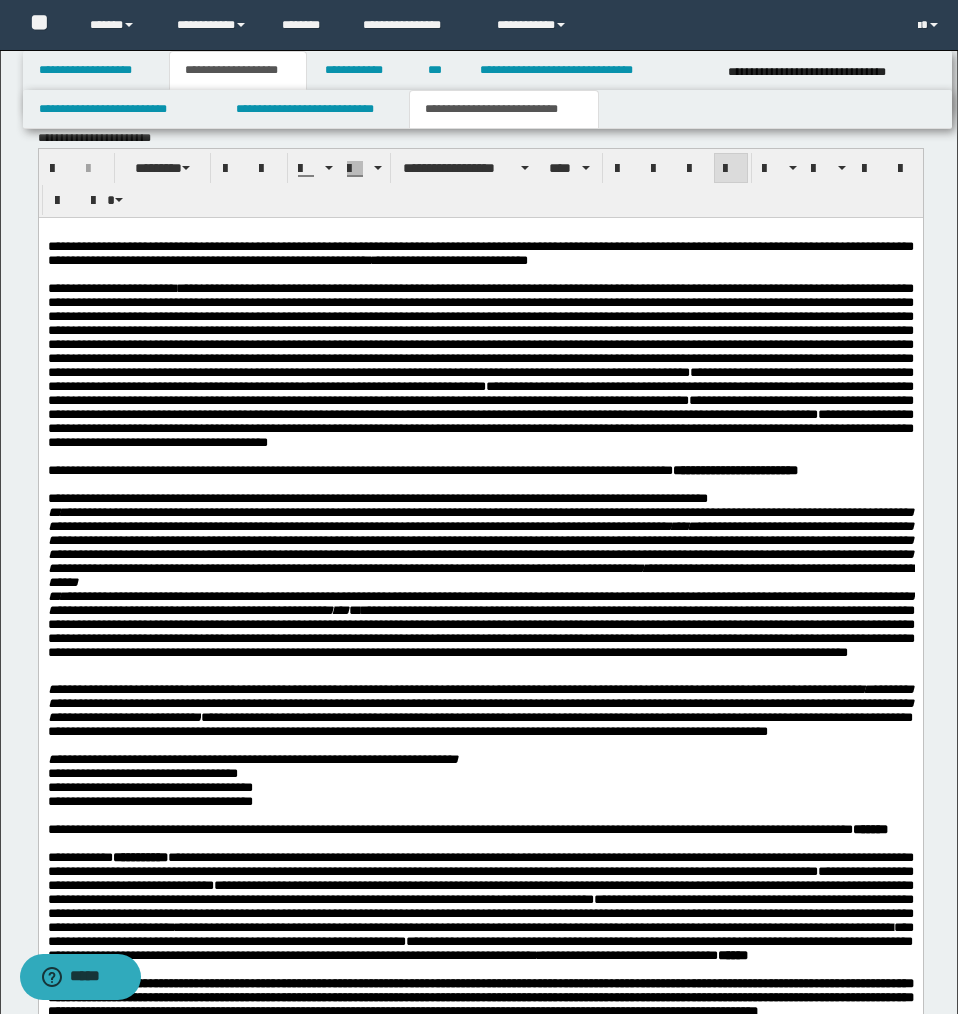 click on "**********" at bounding box center (480, 519) 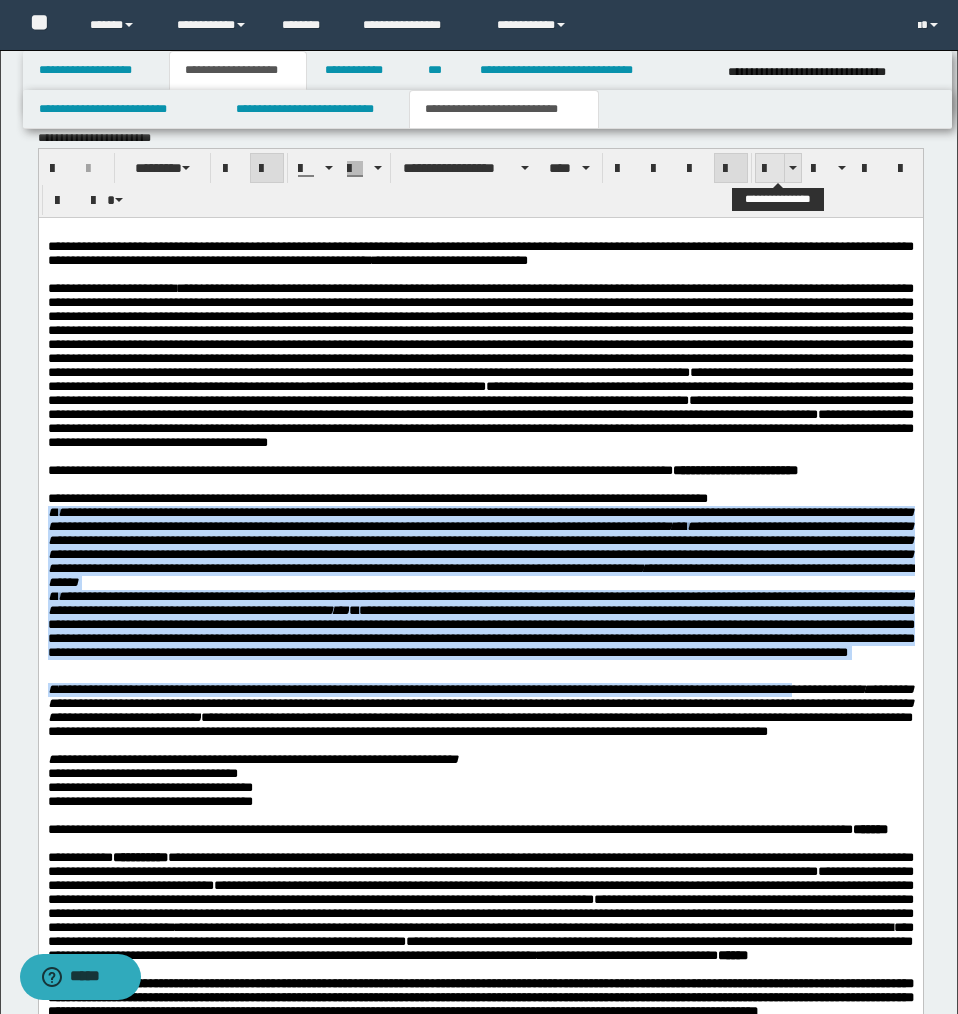 click at bounding box center [770, 169] 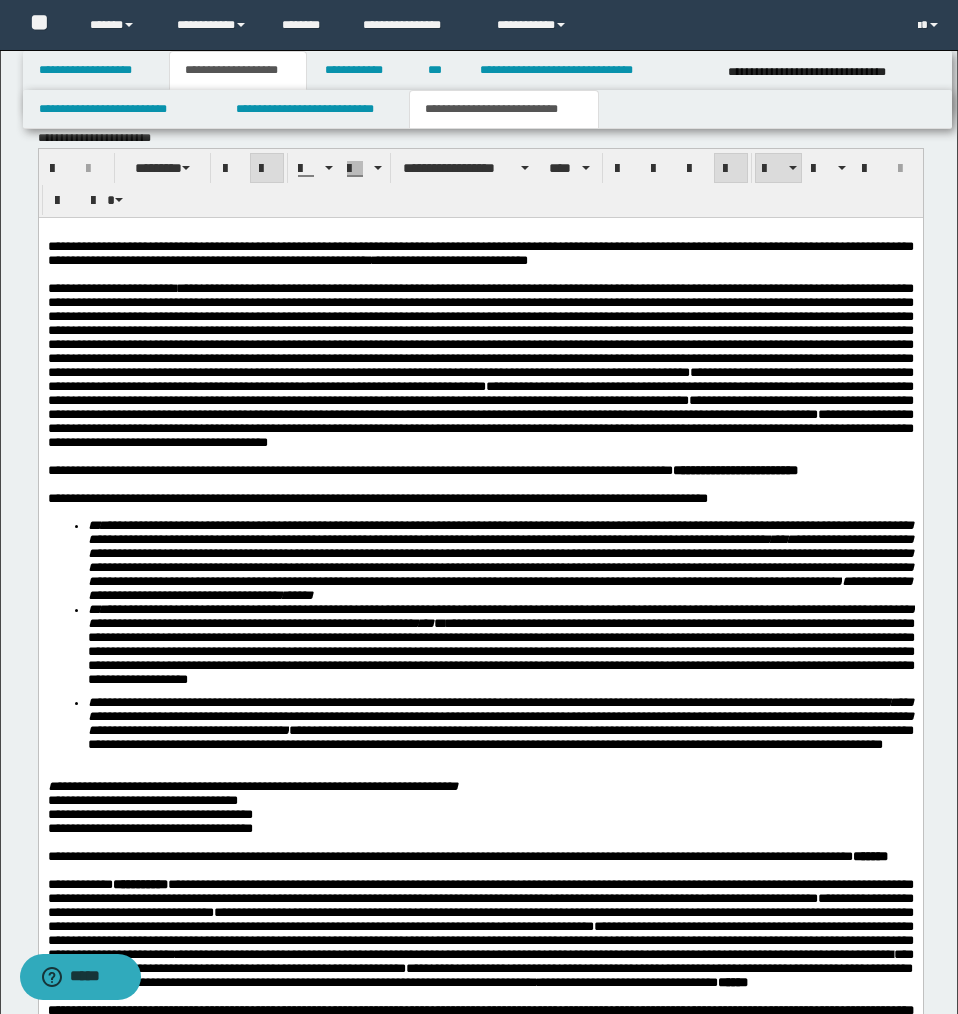 click on "**********" at bounding box center (500, 560) 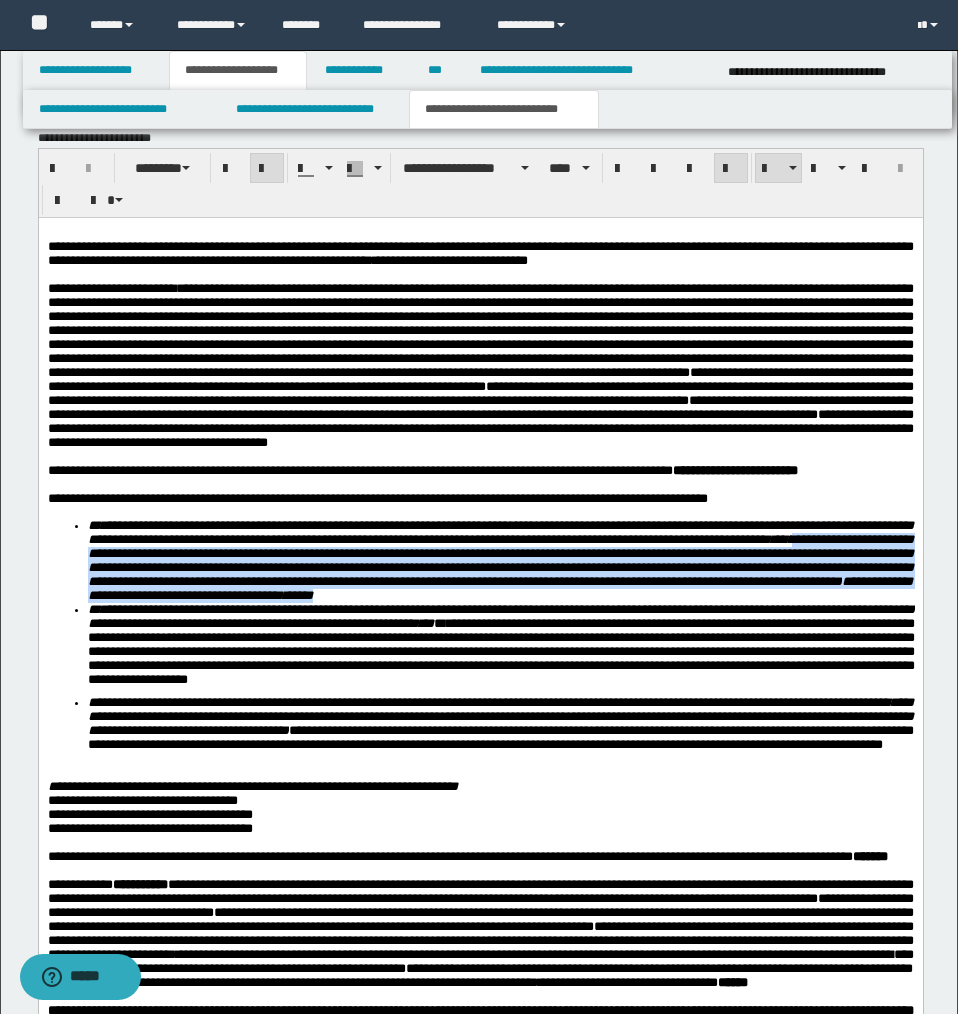 drag, startPoint x: 901, startPoint y: 575, endPoint x: 875, endPoint y: 631, distance: 61.741398 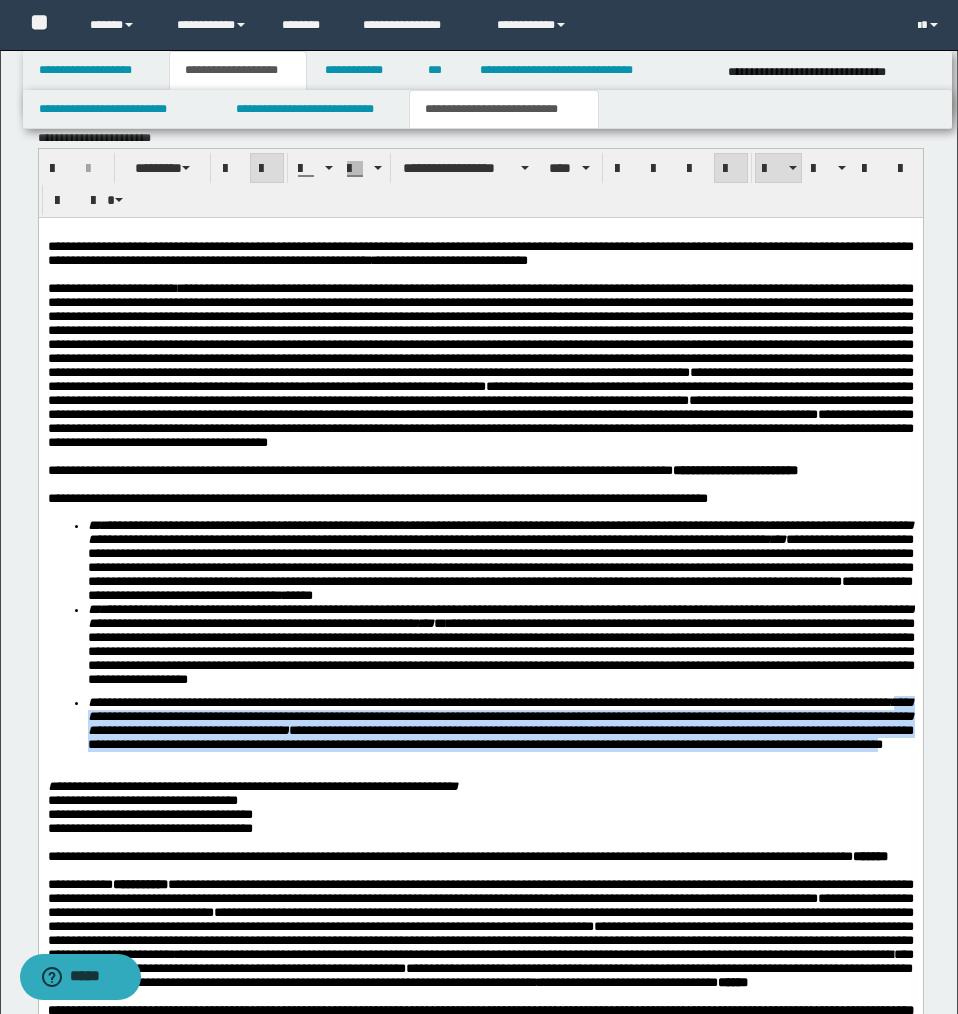 drag, startPoint x: 179, startPoint y: 756, endPoint x: 386, endPoint y: 802, distance: 212.04953 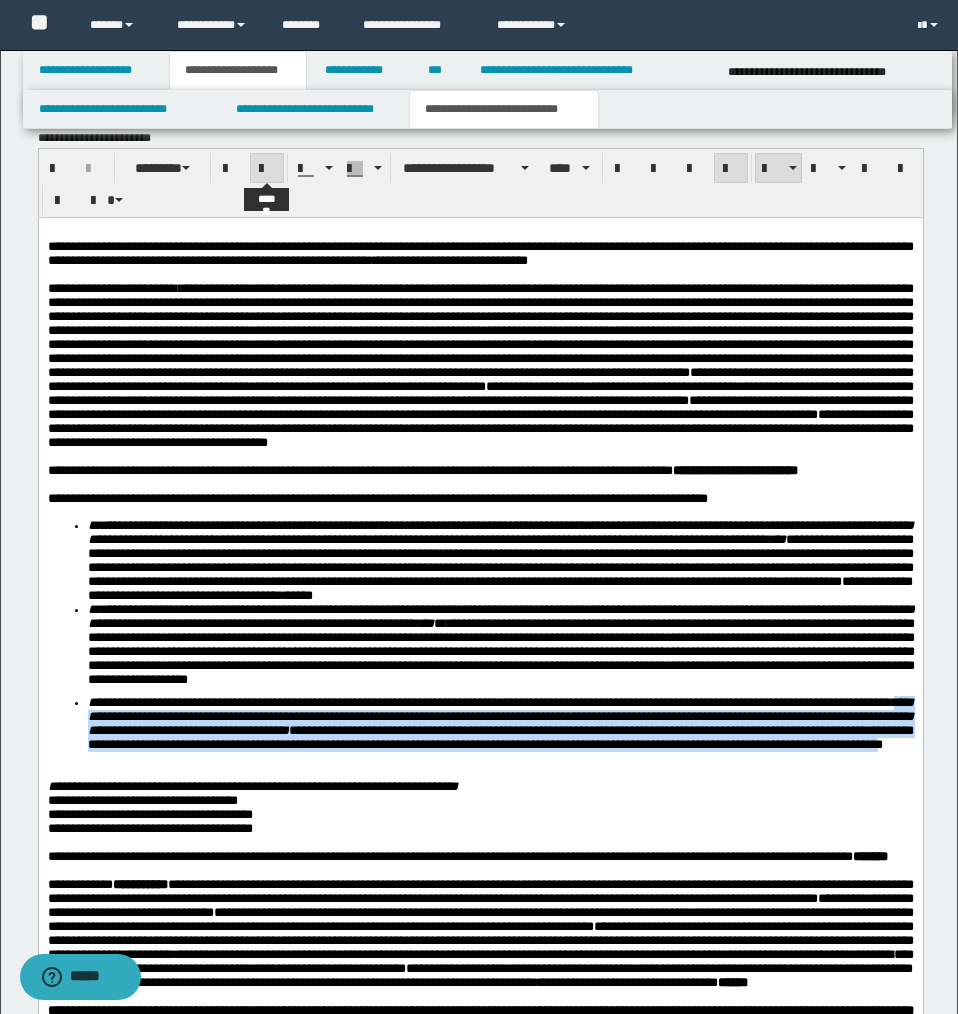click at bounding box center (267, 169) 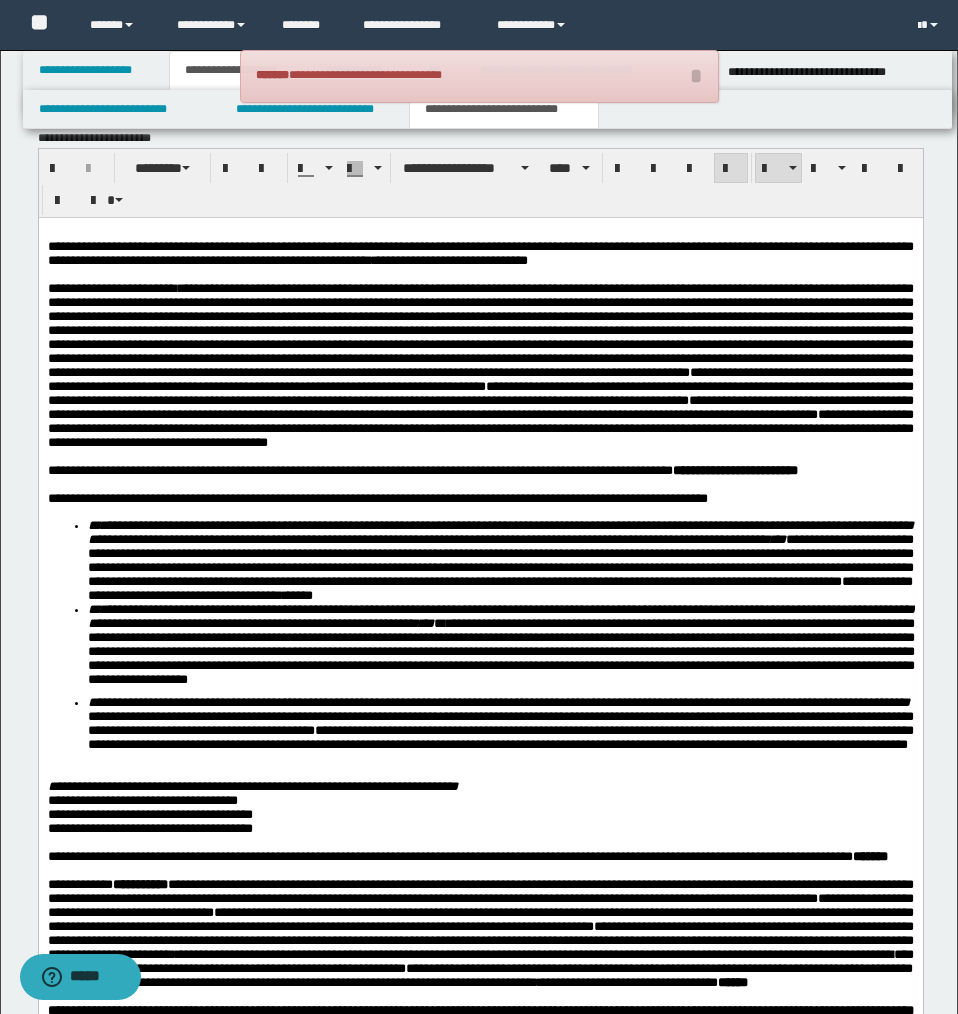 click at bounding box center (480, 773) 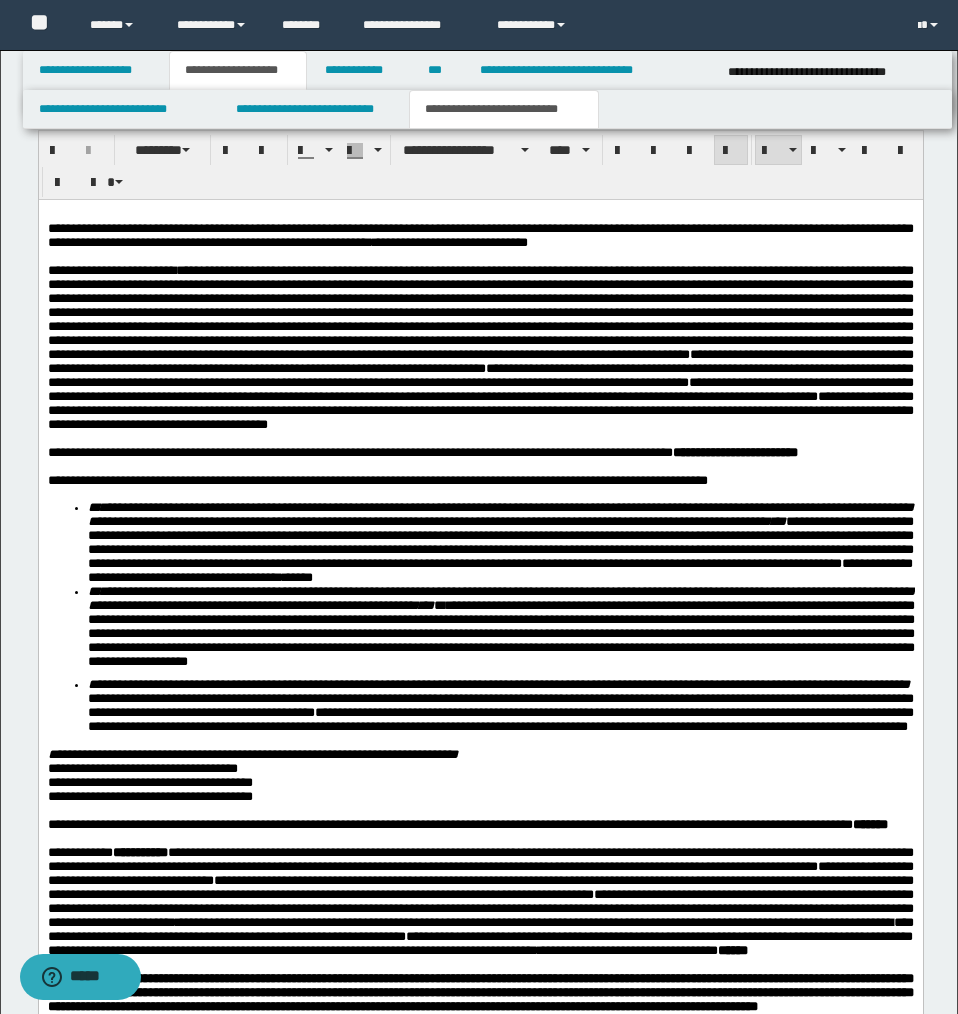 scroll, scrollTop: 1806, scrollLeft: 0, axis: vertical 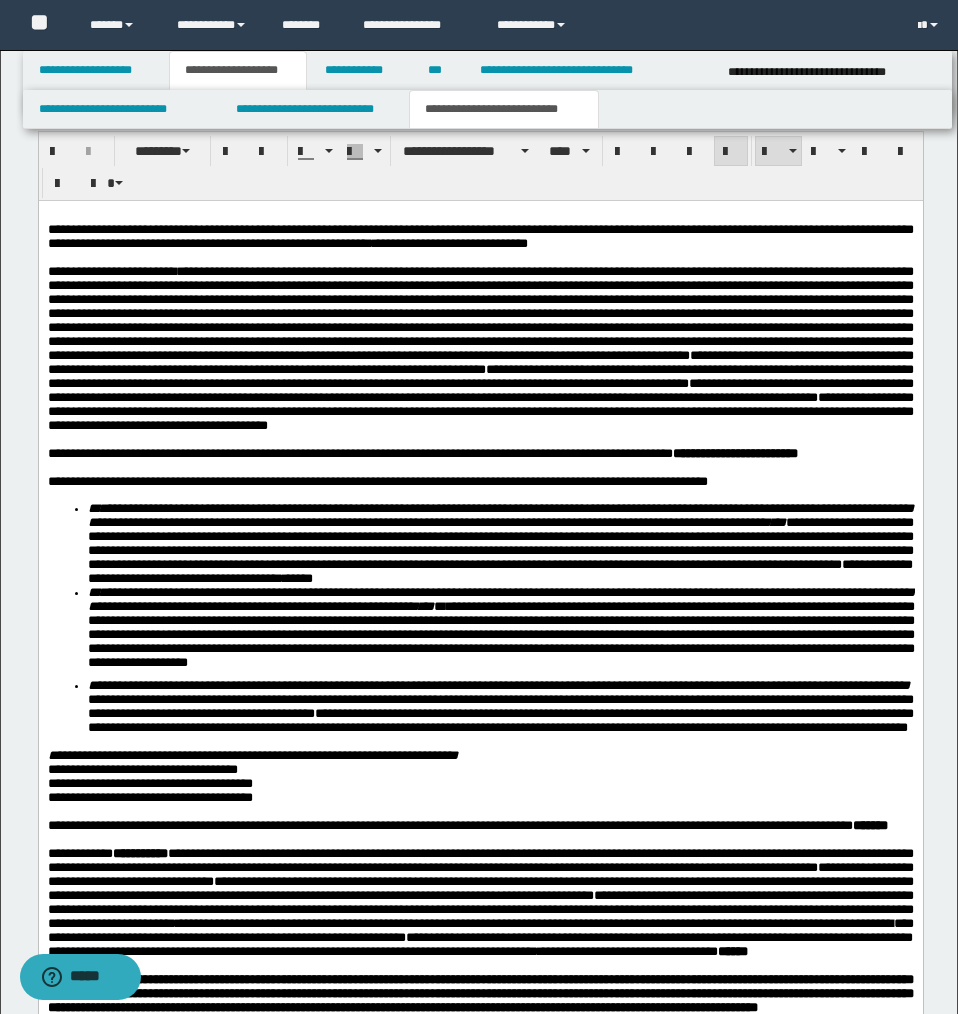 click on "**********" at bounding box center [252, 755] 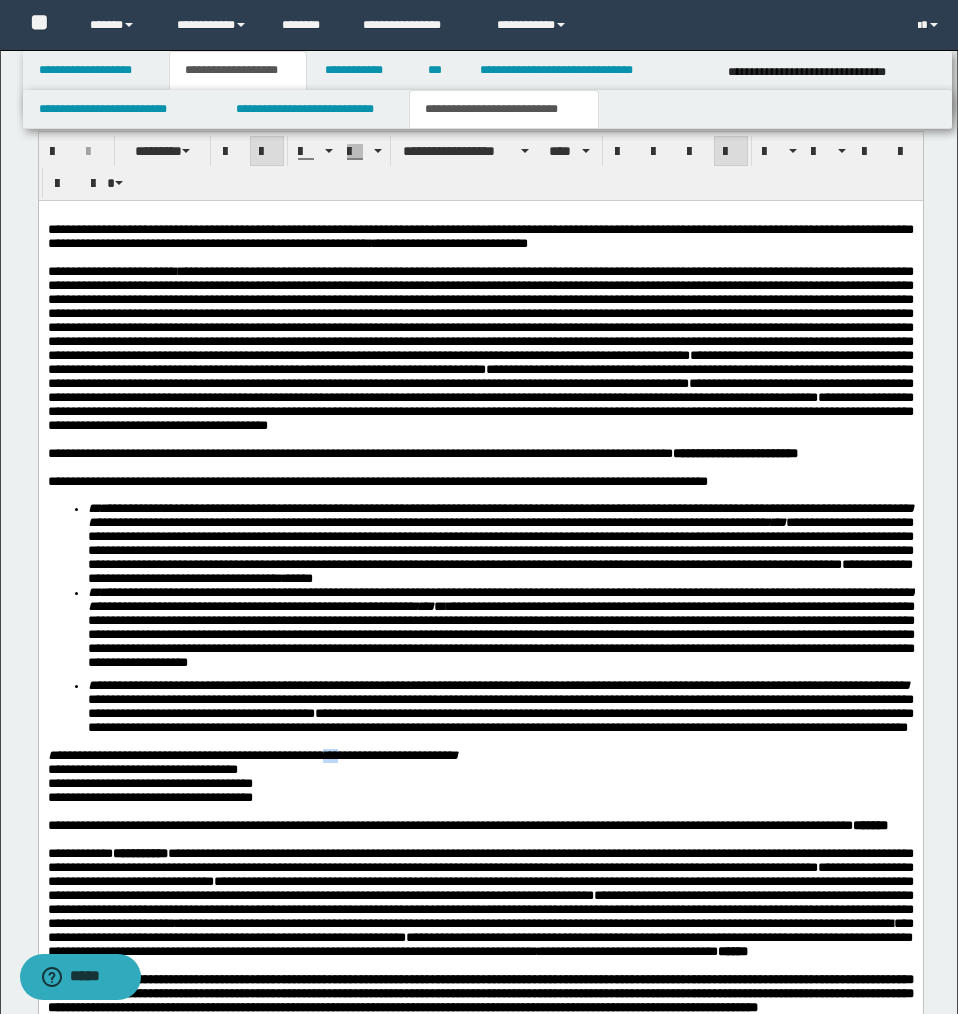 click on "**********" at bounding box center (252, 755) 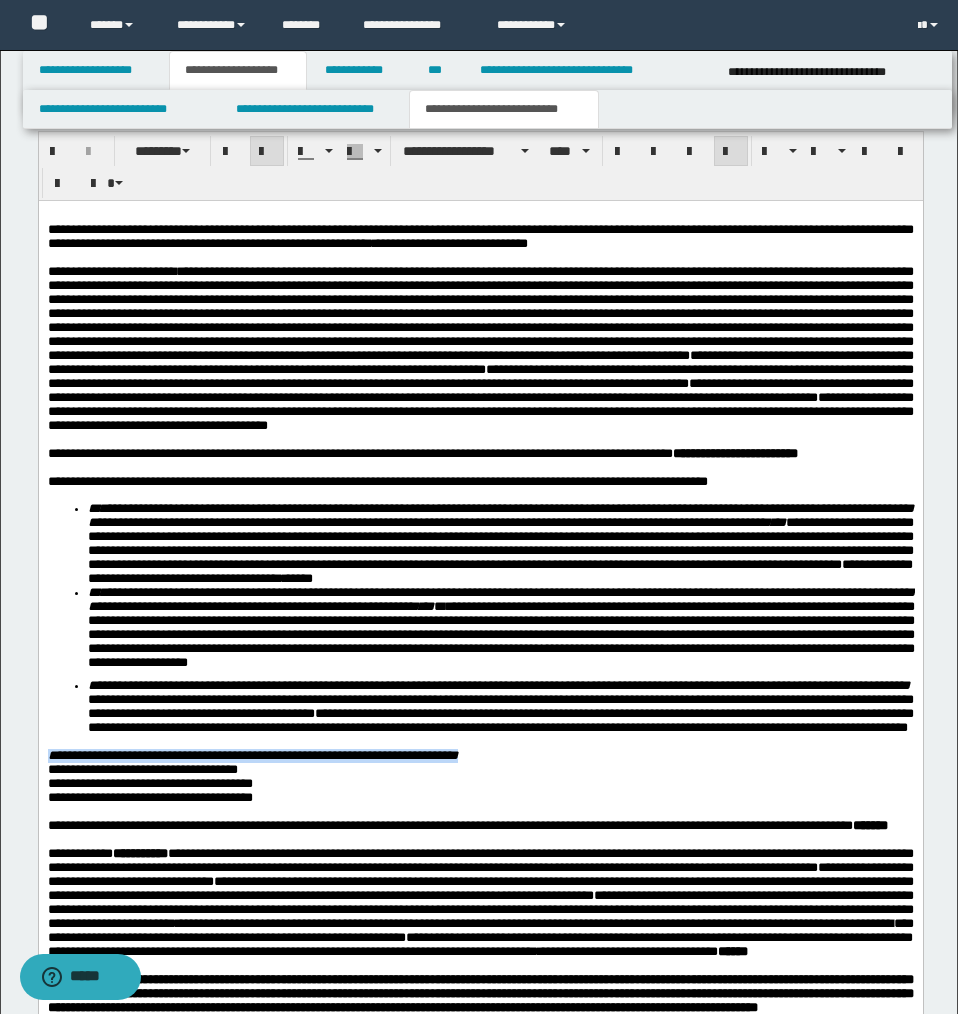 click on "**********" at bounding box center [252, 755] 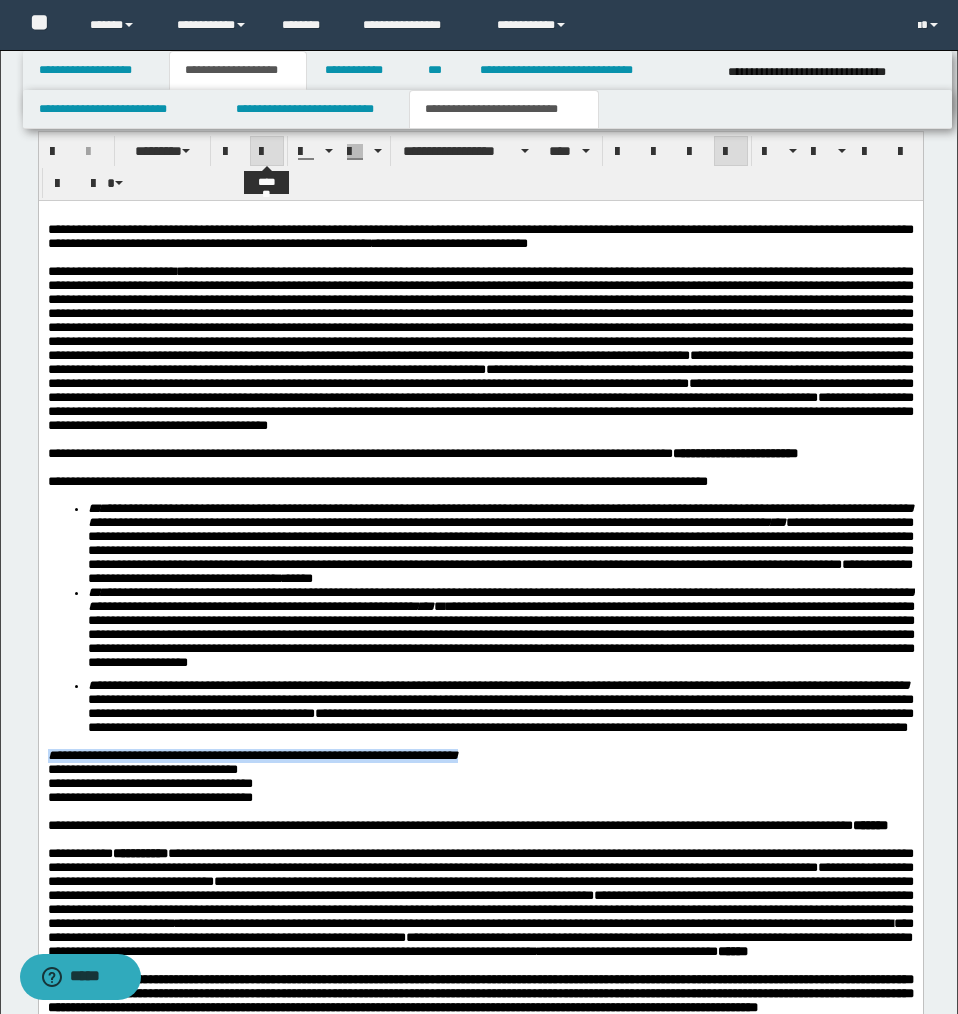 click at bounding box center [267, 152] 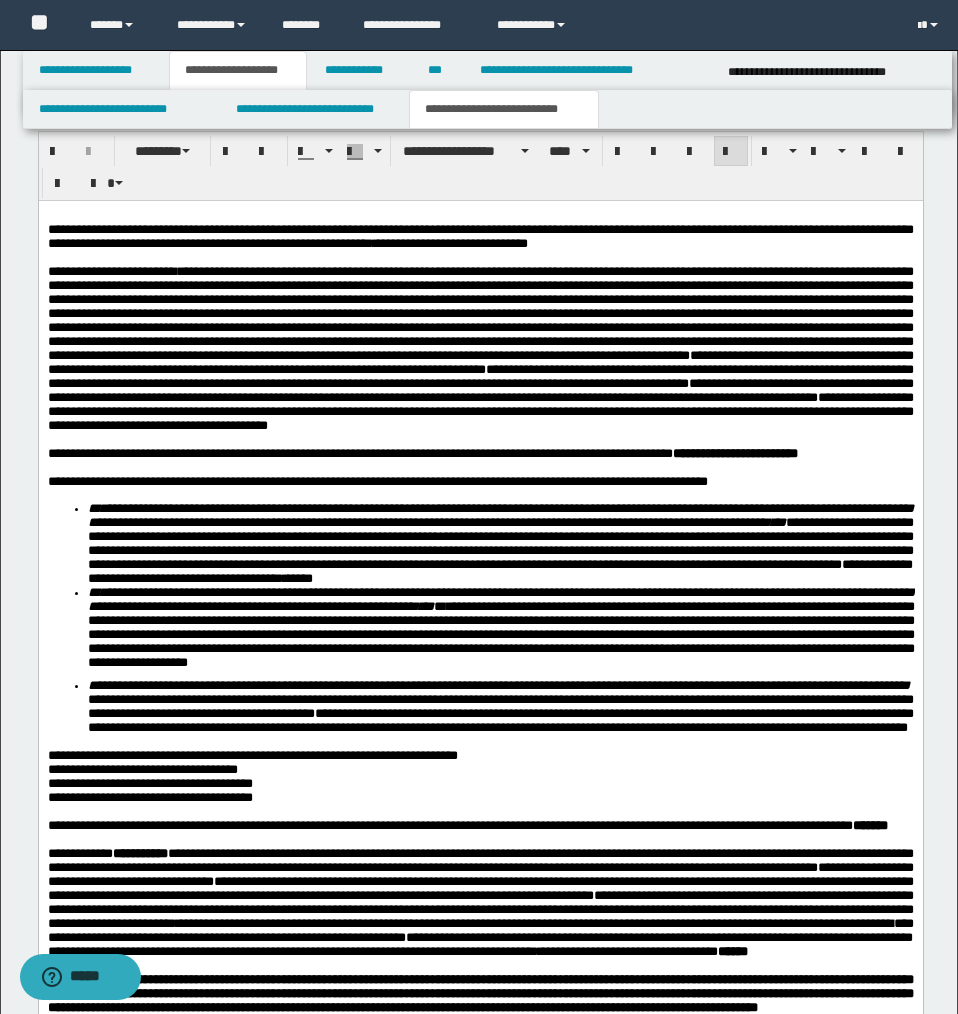 click on "**********" at bounding box center (142, 769) 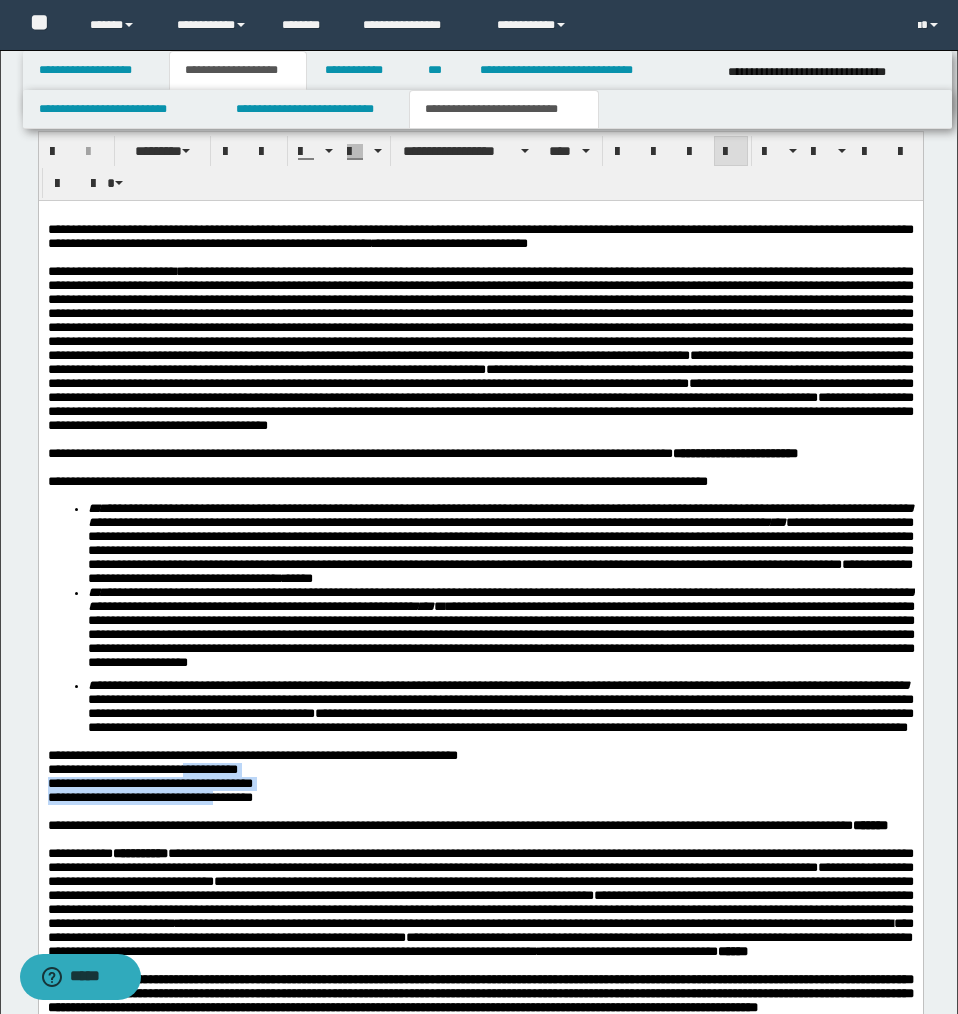 drag, startPoint x: 192, startPoint y: 834, endPoint x: 226, endPoint y: 859, distance: 42.201897 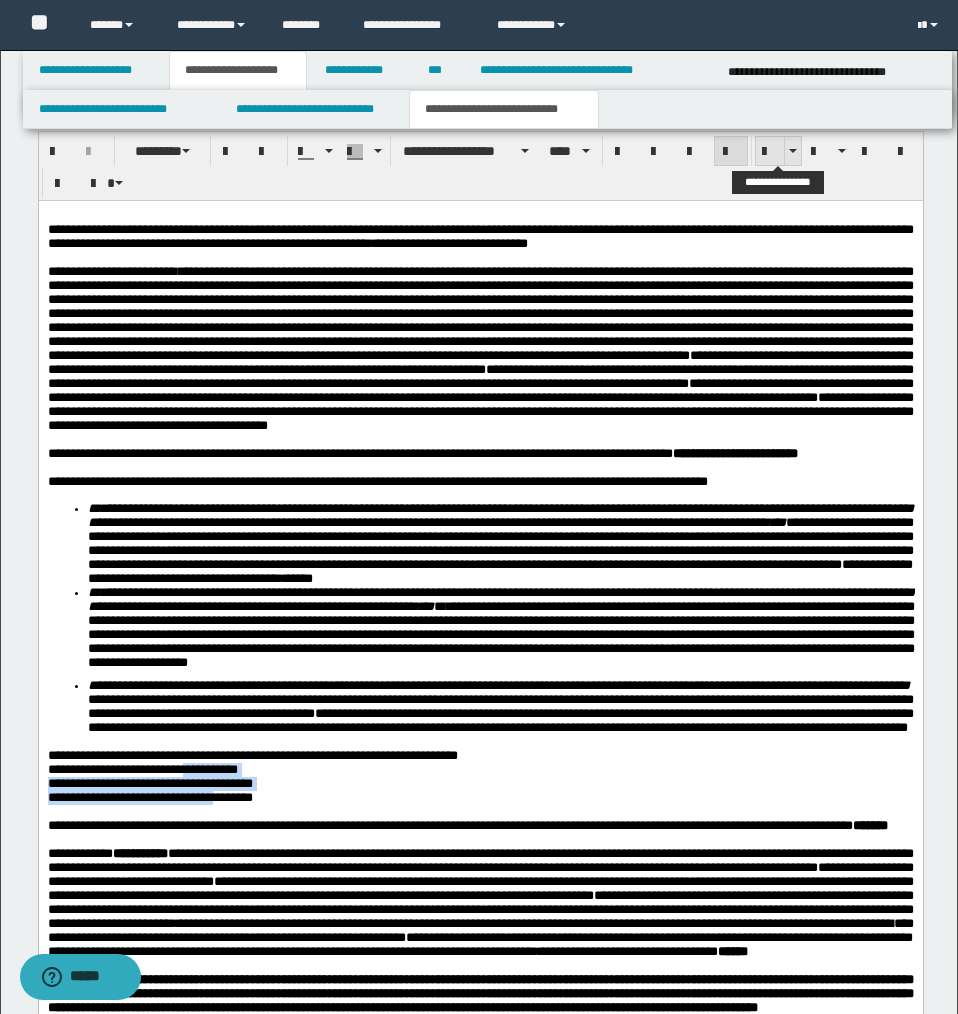 click at bounding box center (770, 152) 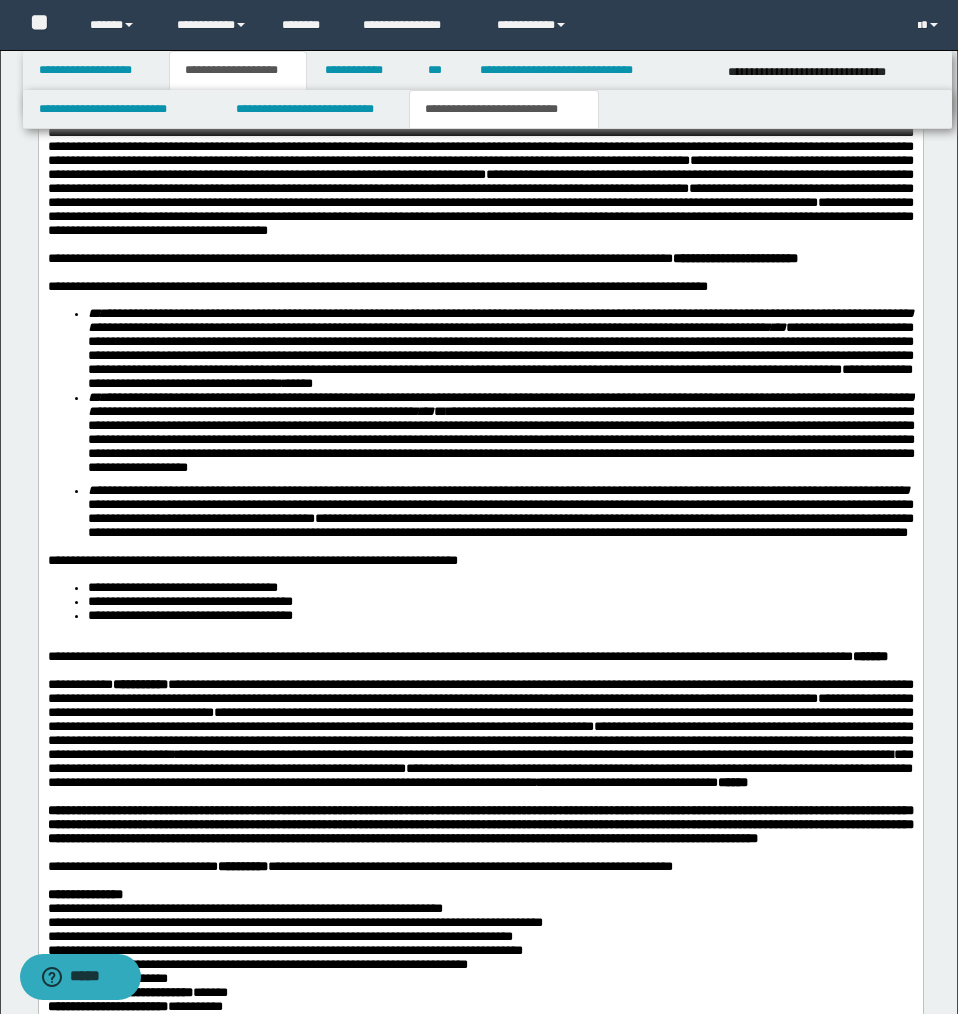 scroll, scrollTop: 2020, scrollLeft: 0, axis: vertical 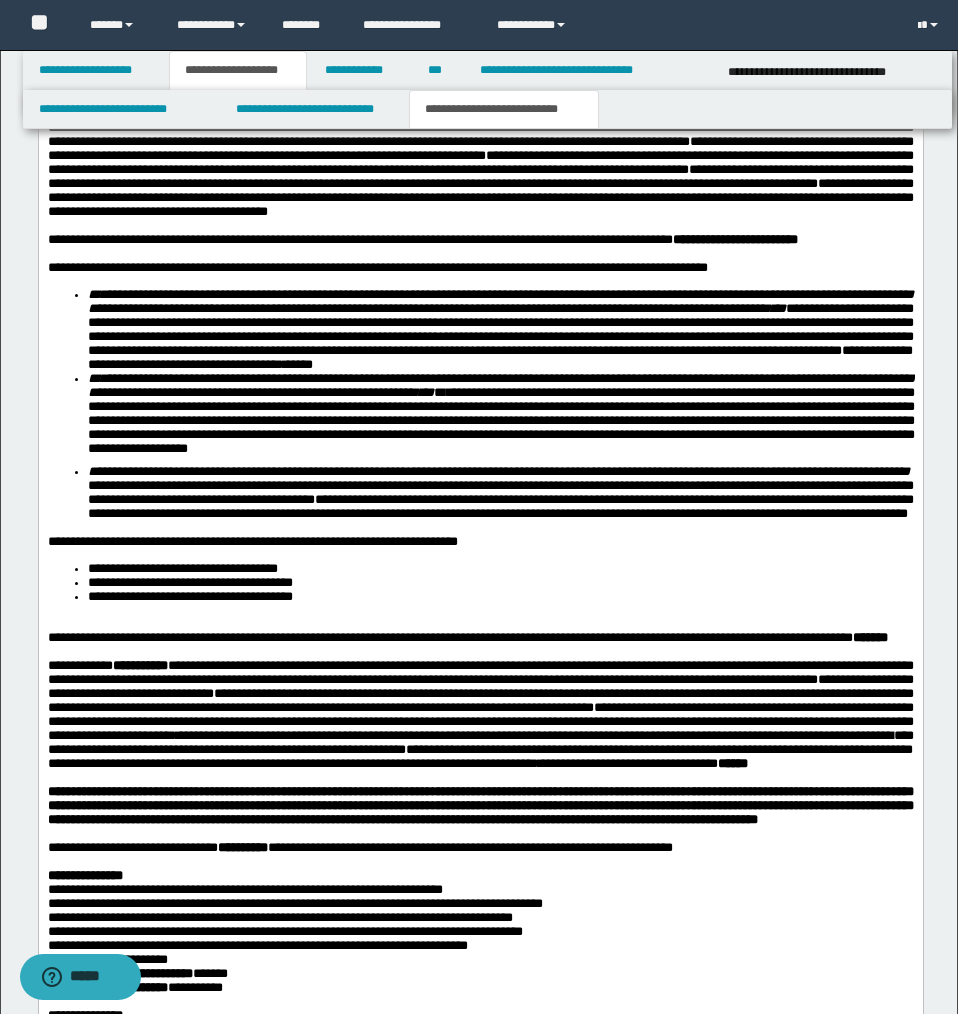 click on "**********" at bounding box center [480, 570] 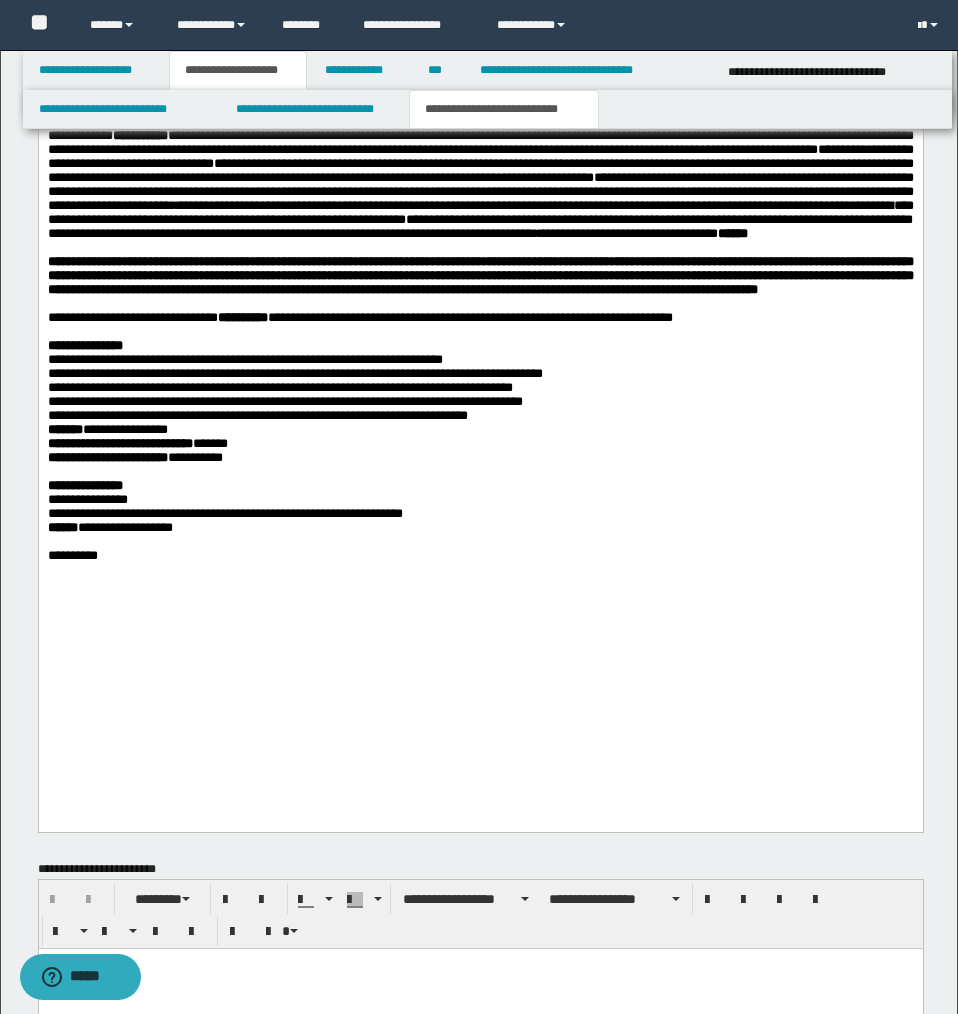 scroll, scrollTop: 2544, scrollLeft: 0, axis: vertical 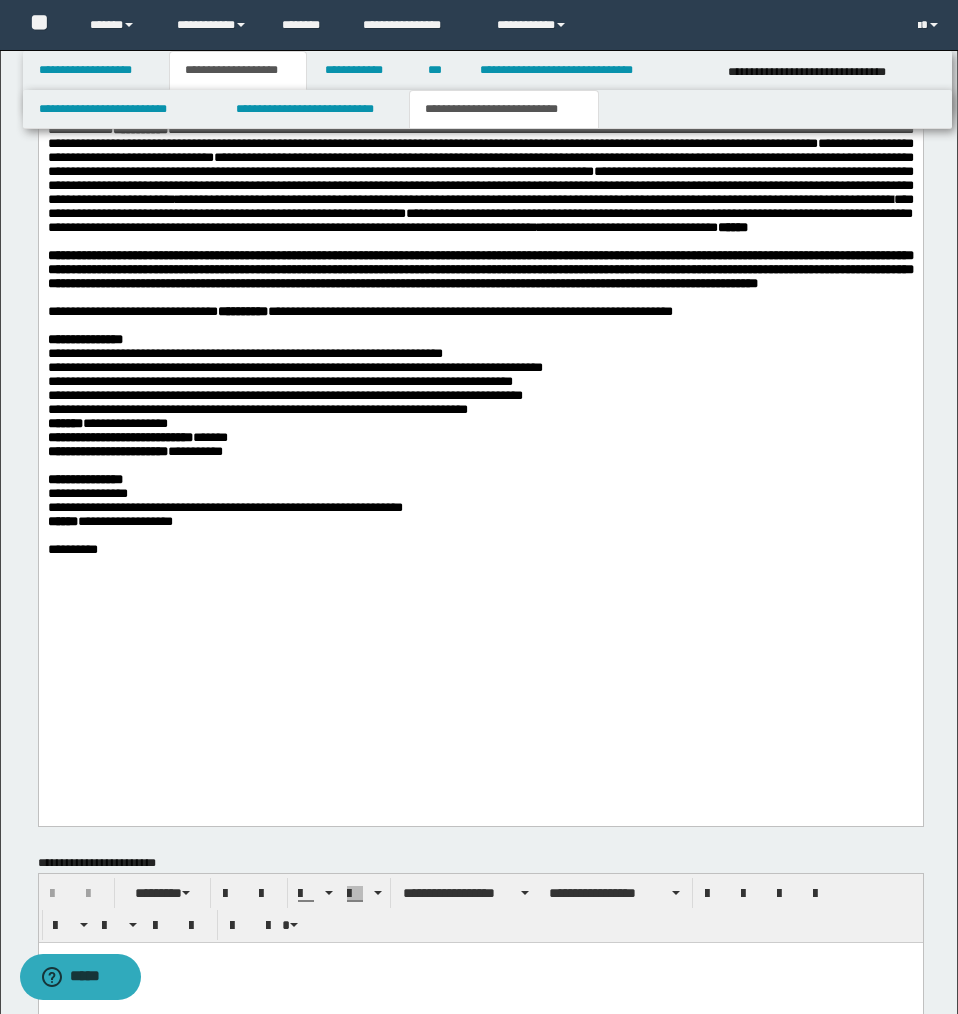 click on "**********" at bounding box center (480, 40) 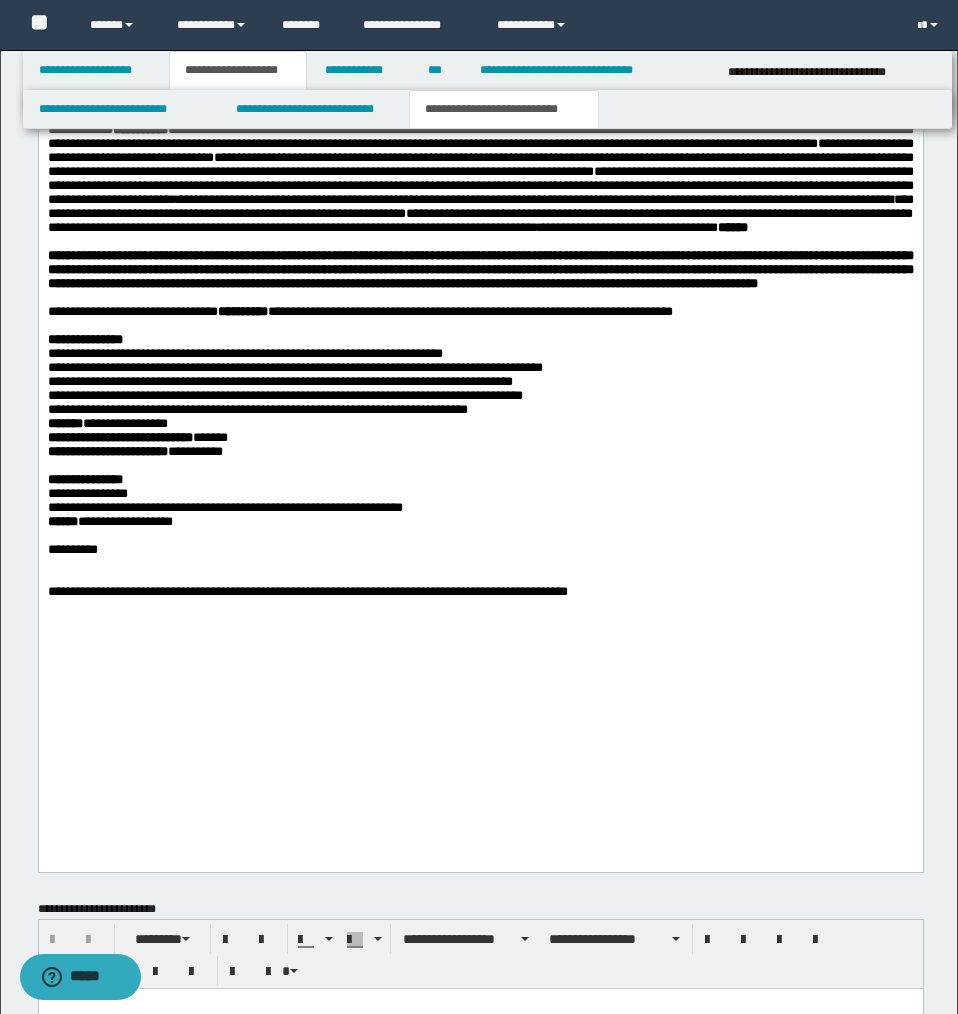 click on "**********" at bounding box center (307, 592) 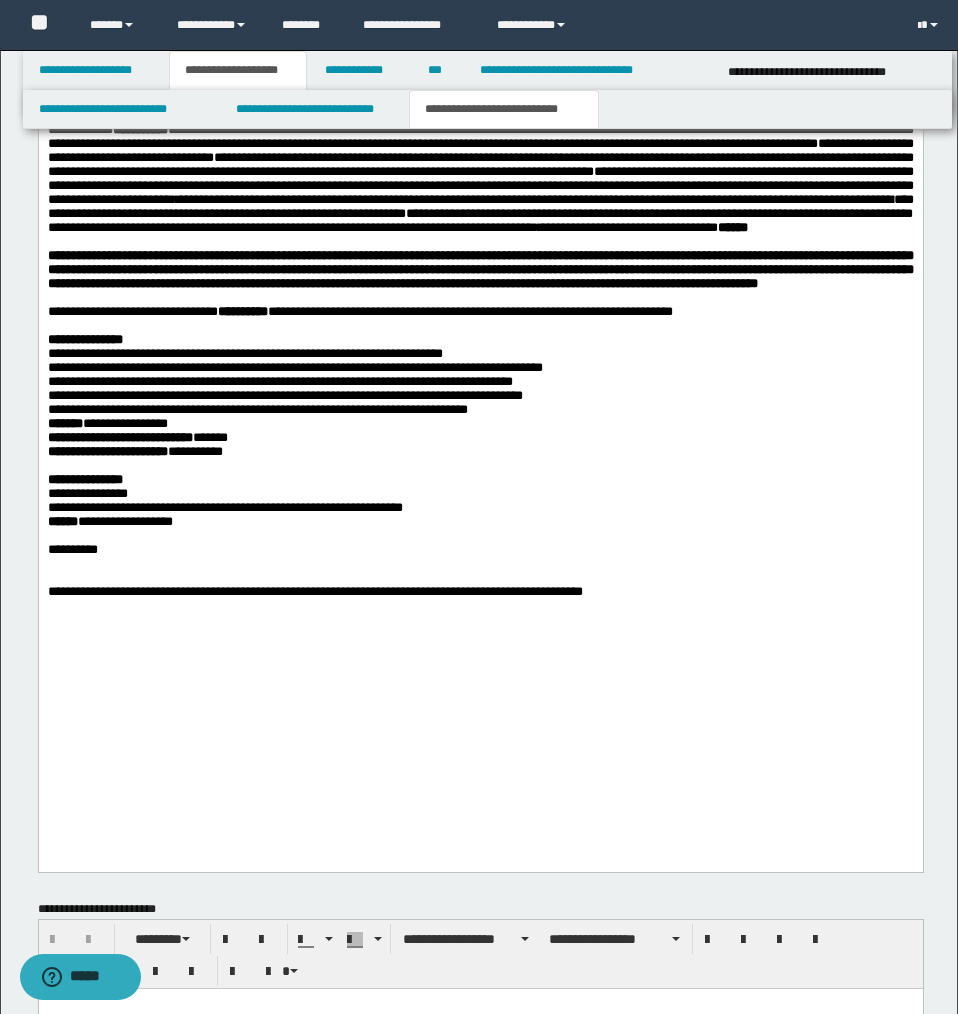 click on "**********" at bounding box center [314, 592] 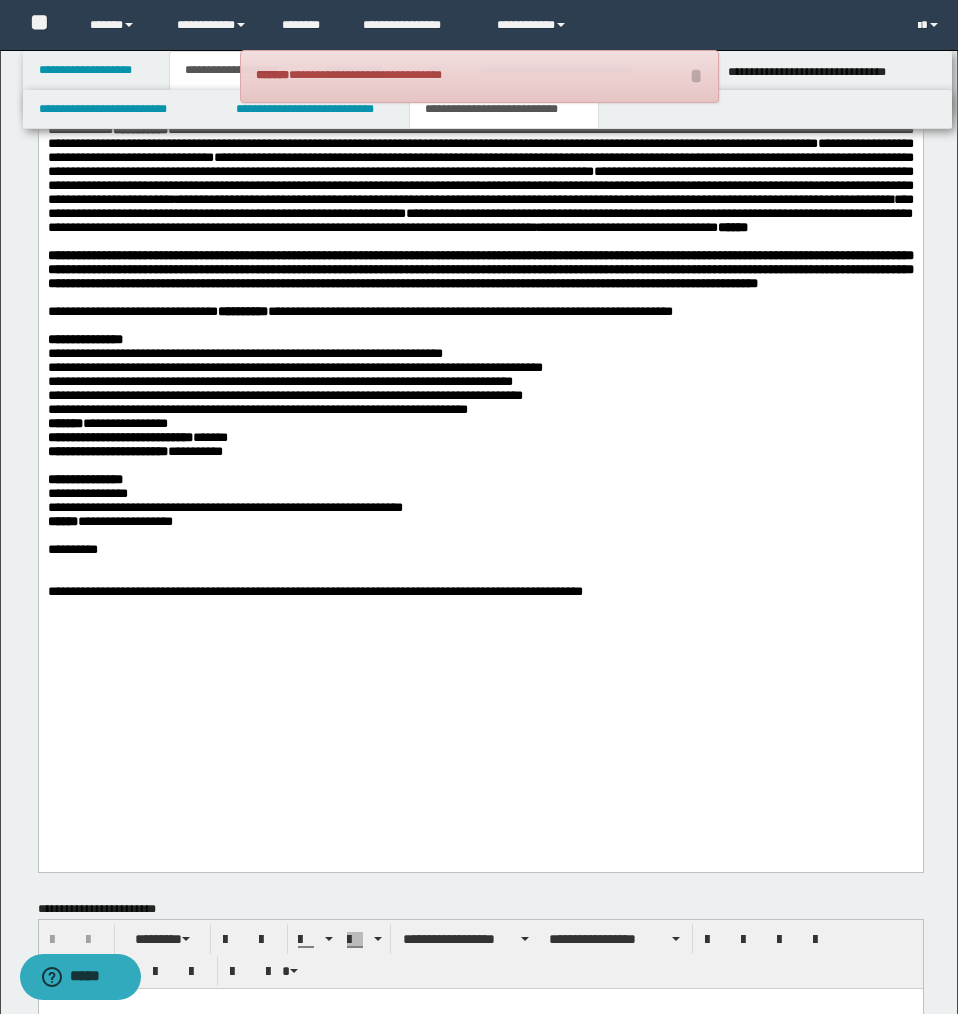 click on "**********" at bounding box center (314, 592) 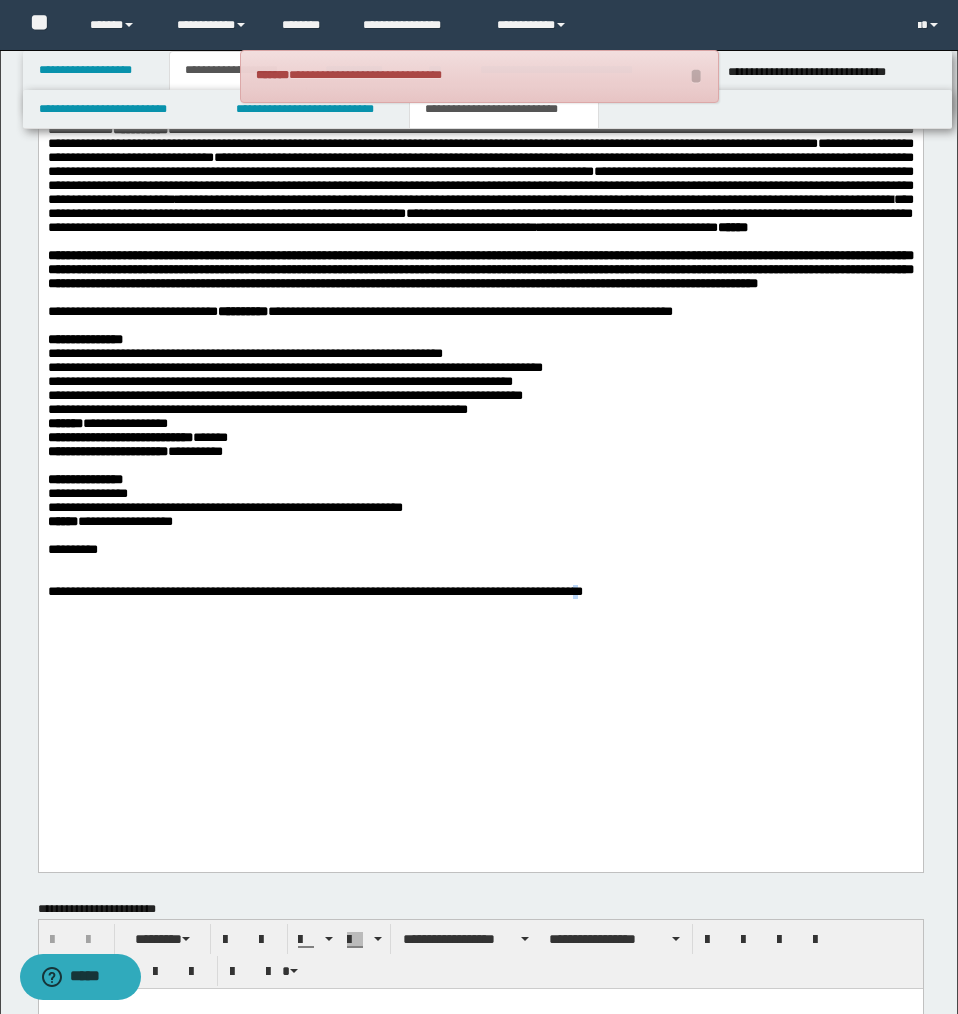 click on "**********" at bounding box center (314, 592) 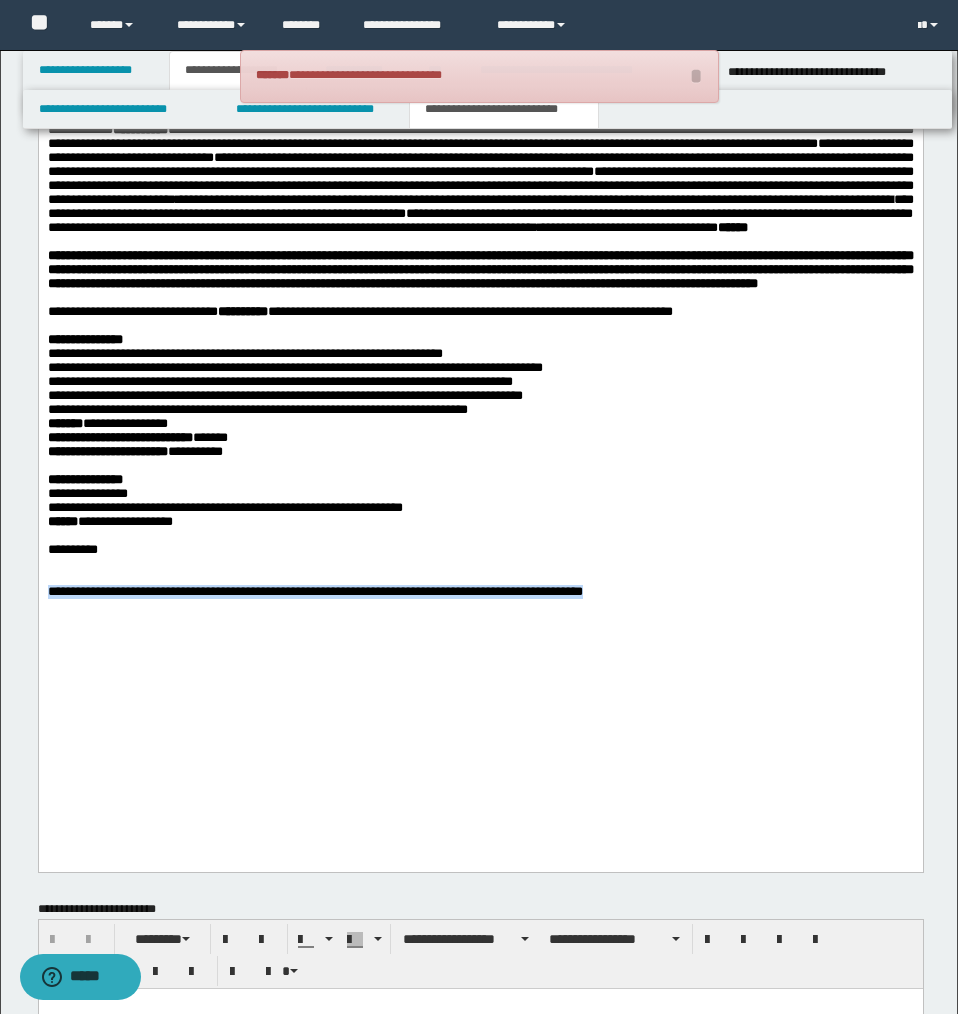 click on "**********" at bounding box center [314, 592] 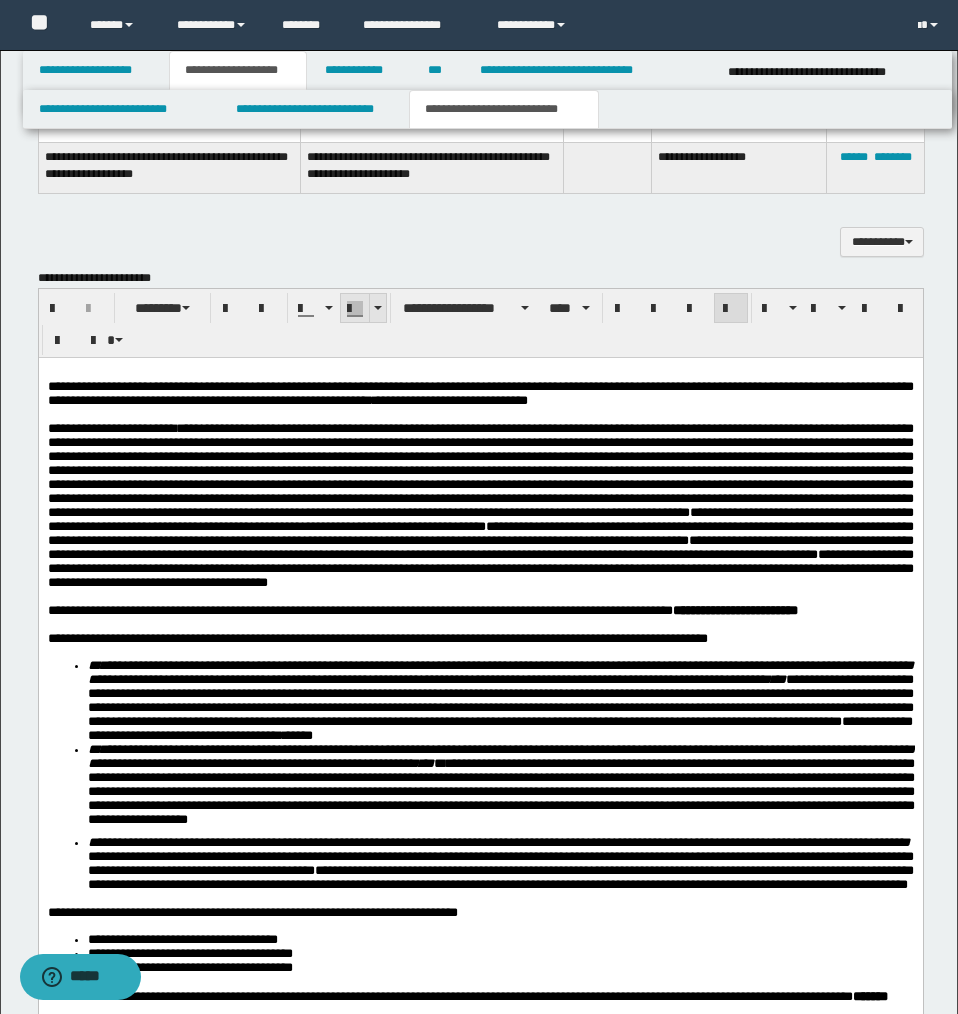 scroll, scrollTop: 1645, scrollLeft: 0, axis: vertical 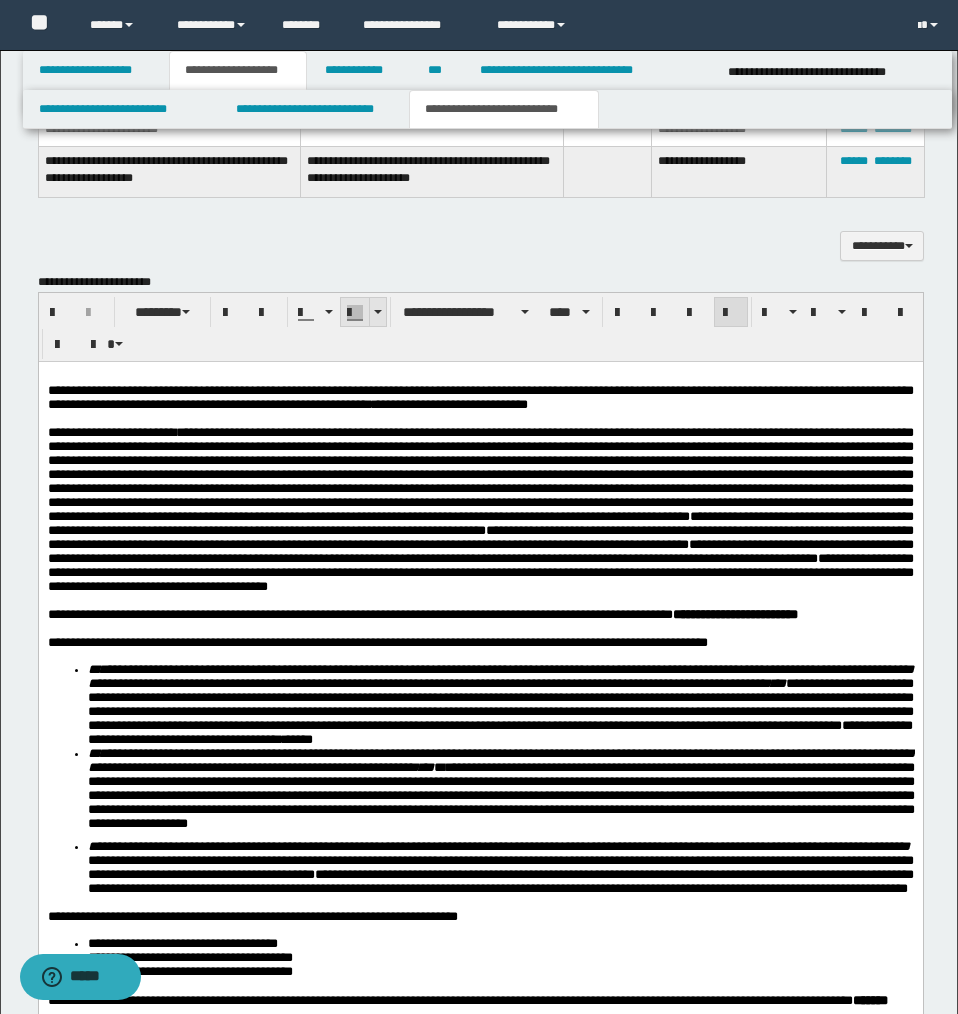 click at bounding box center [378, 312] 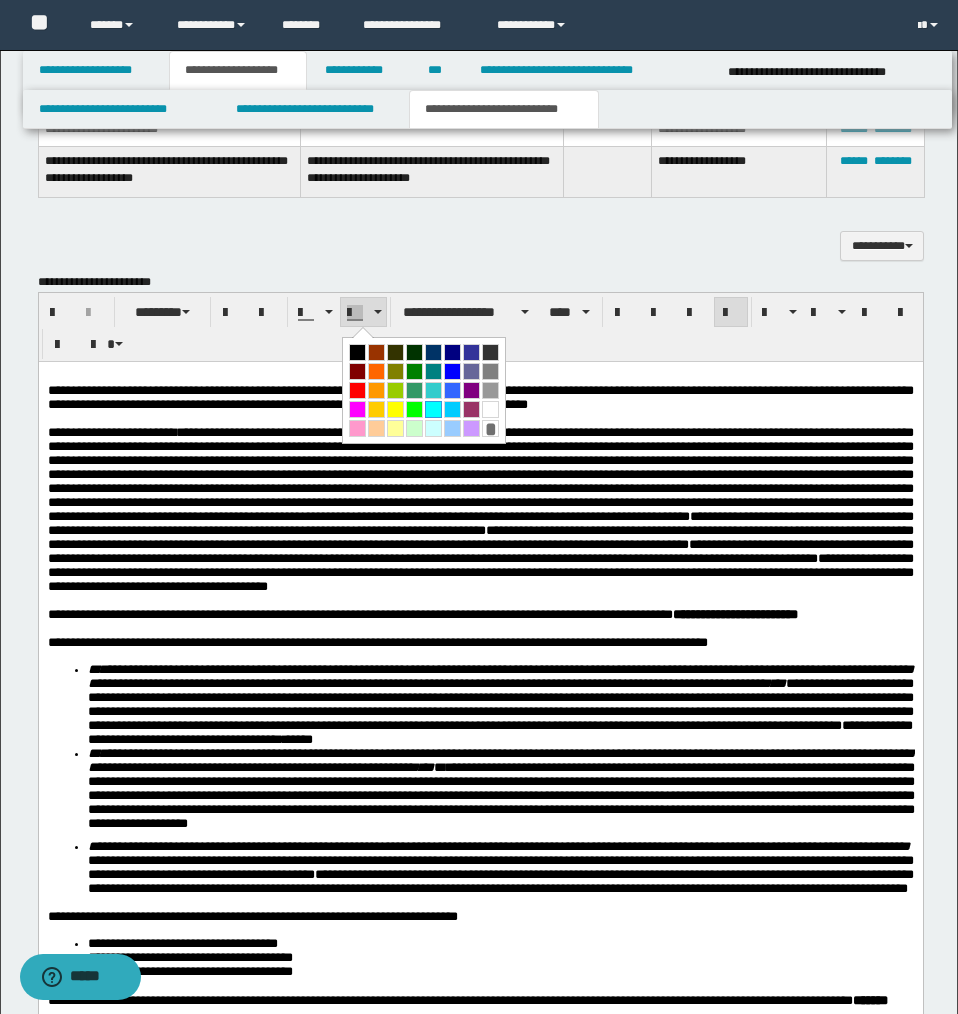 drag, startPoint x: 434, startPoint y: 405, endPoint x: 395, endPoint y: 43, distance: 364.09476 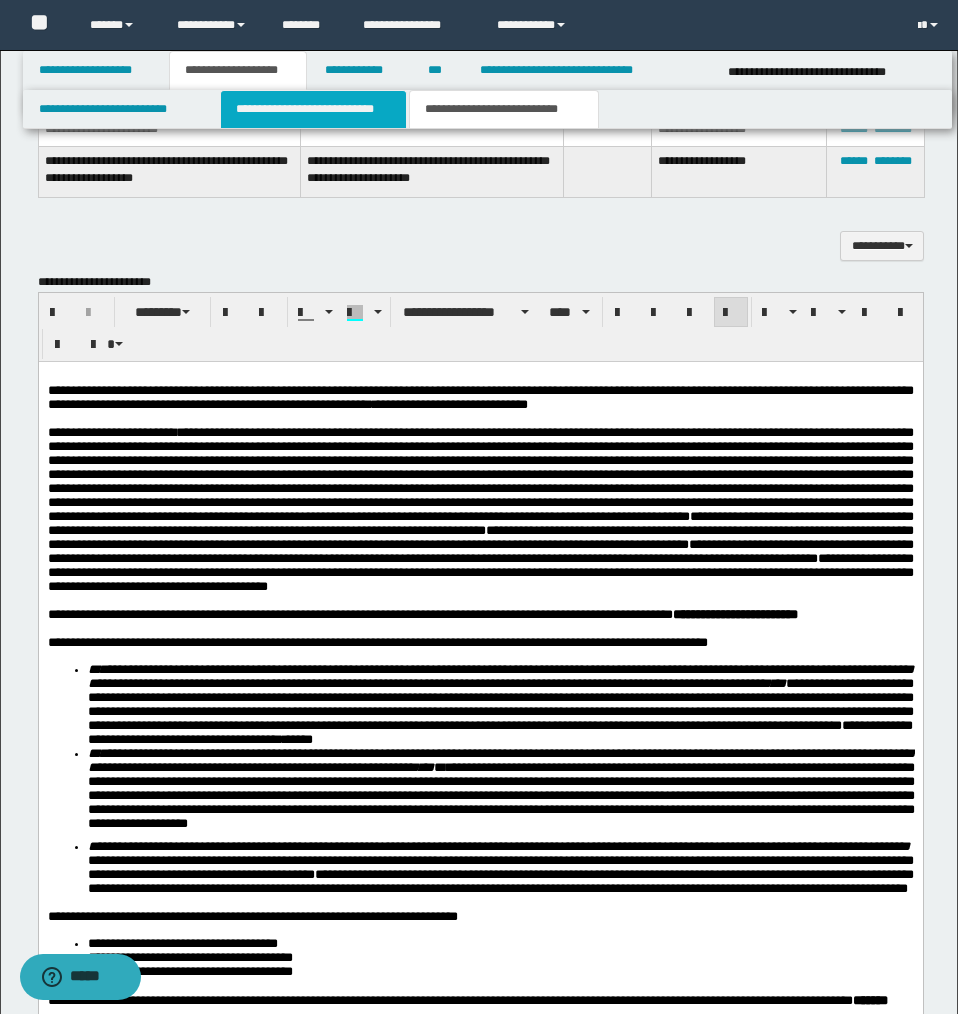 click on "**********" at bounding box center (314, 109) 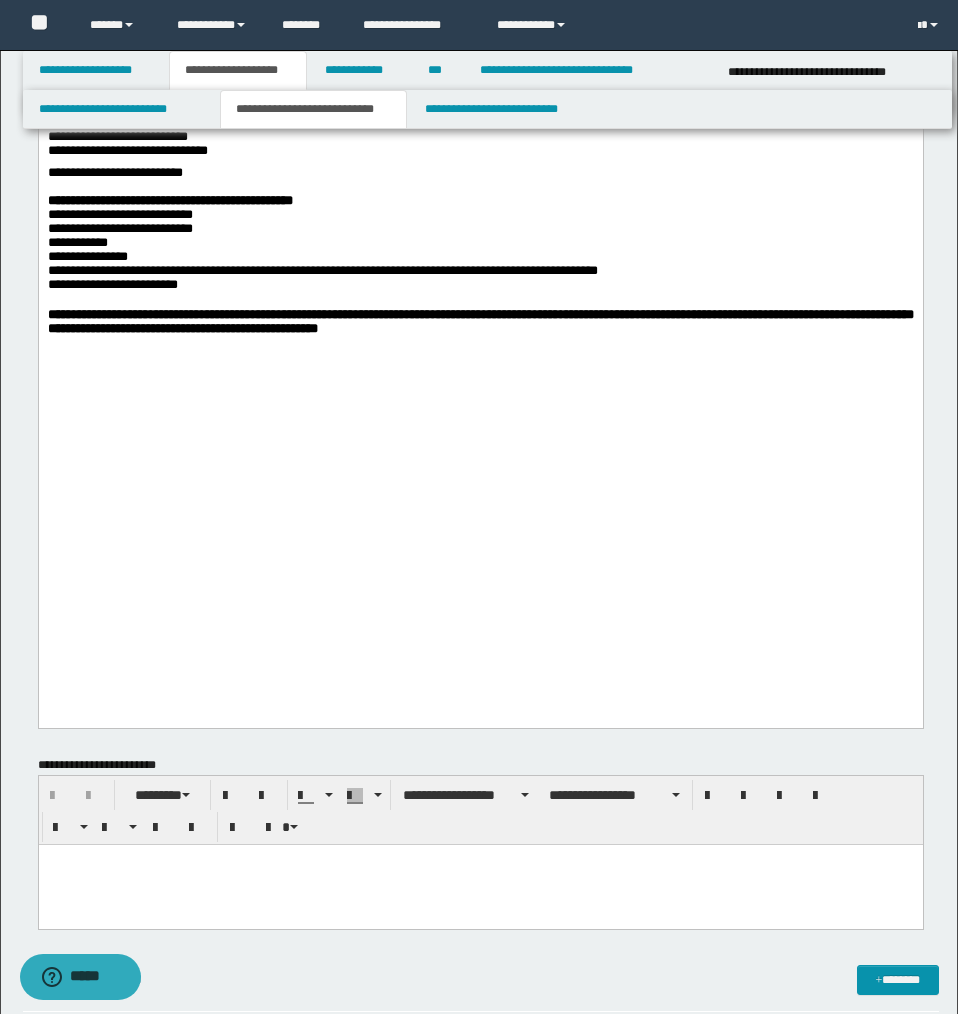 scroll, scrollTop: 2367, scrollLeft: 0, axis: vertical 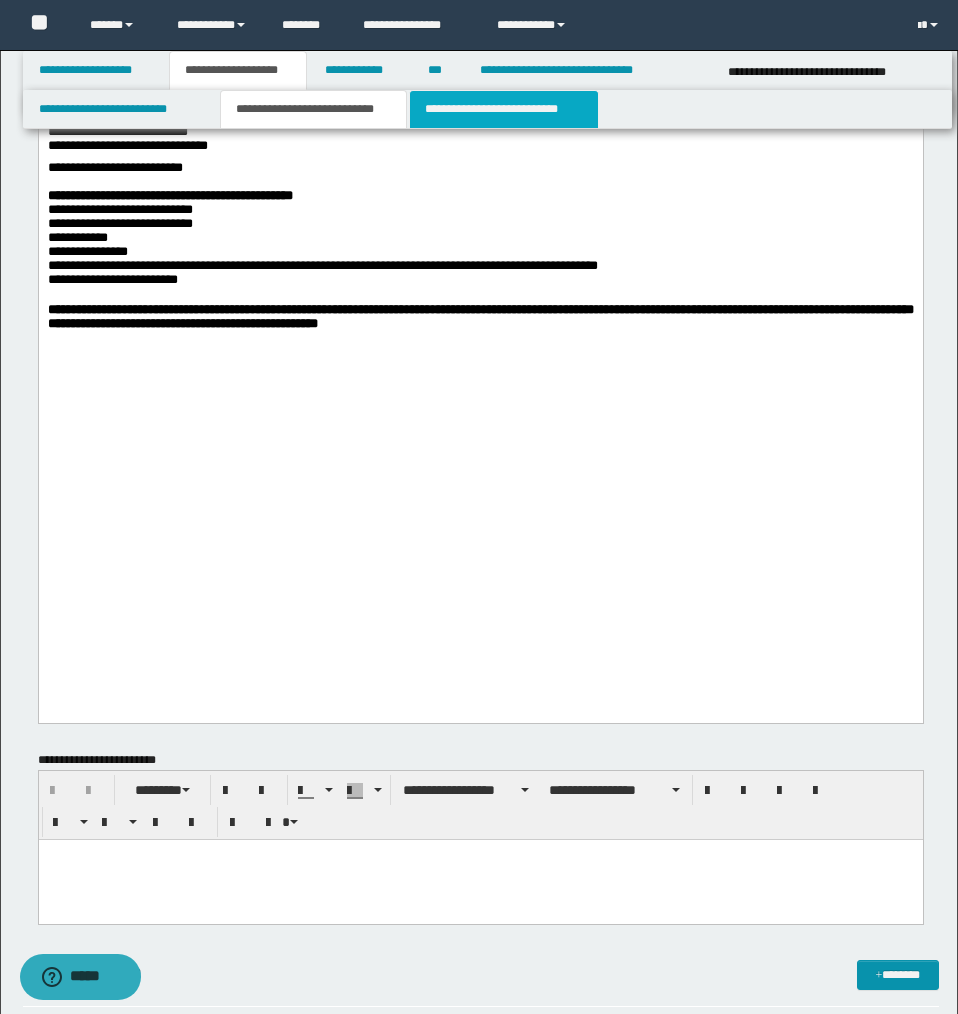 click on "**********" at bounding box center [504, 109] 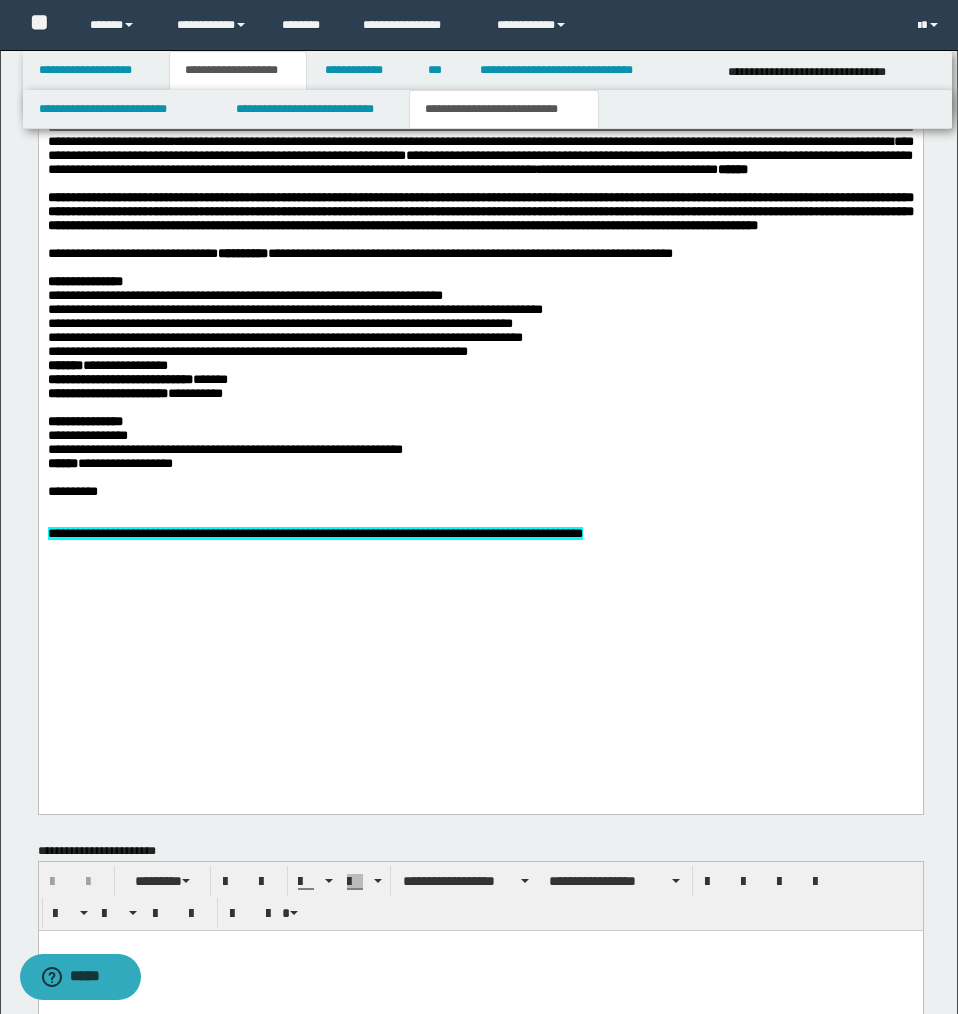 scroll, scrollTop: 2666, scrollLeft: 0, axis: vertical 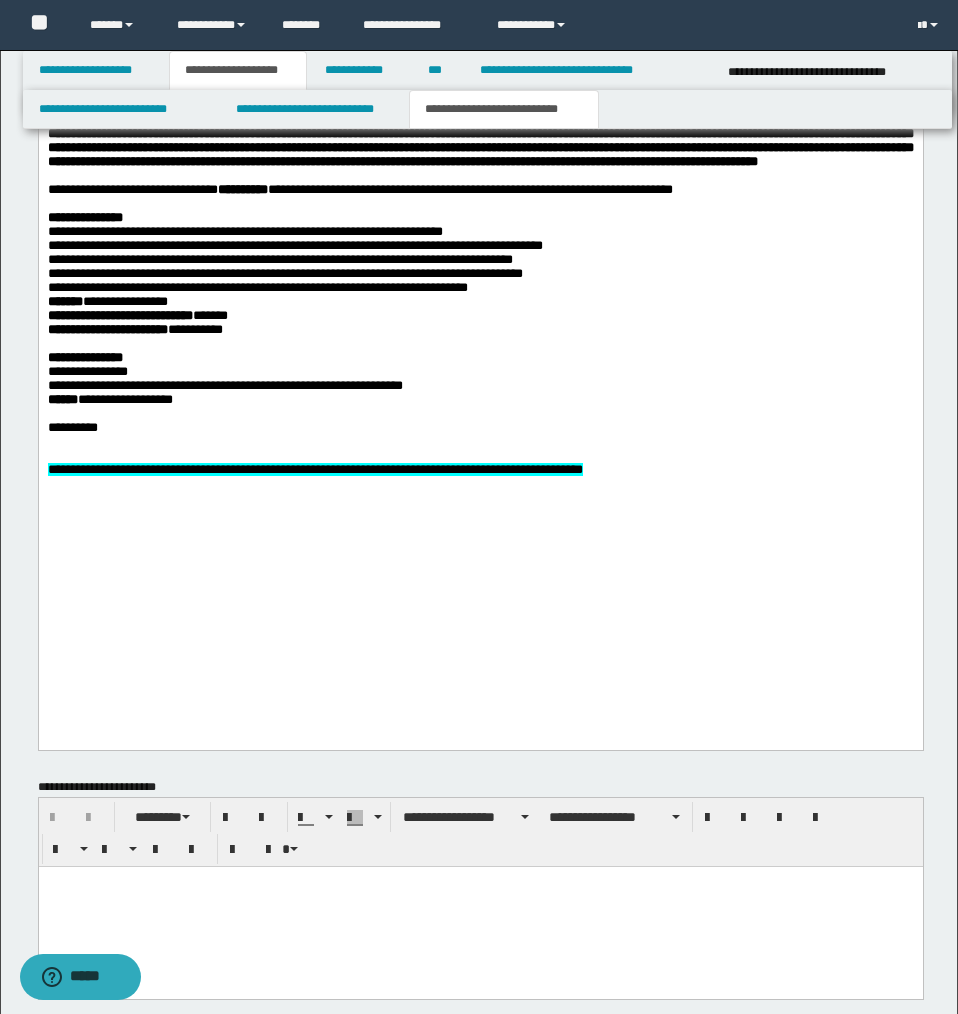 click on "**********" at bounding box center [480, -61] 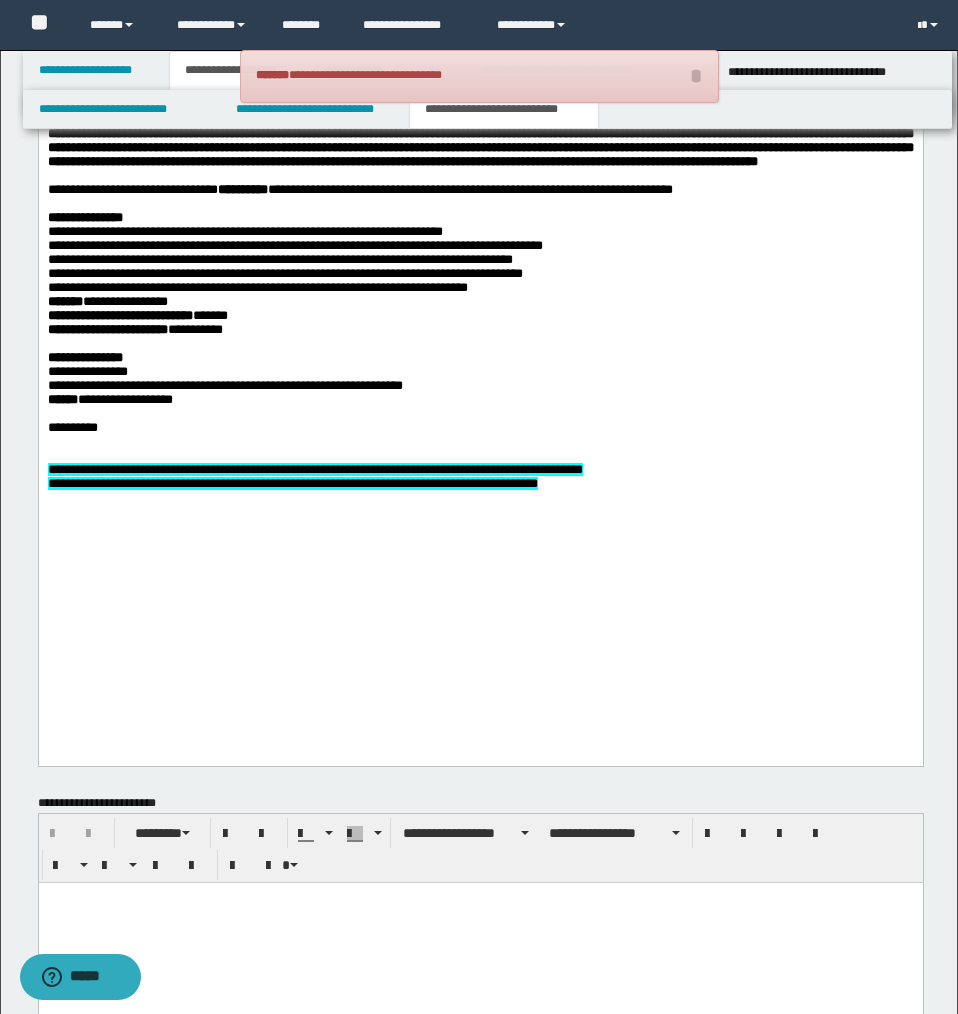 click on "**********" at bounding box center [292, 484] 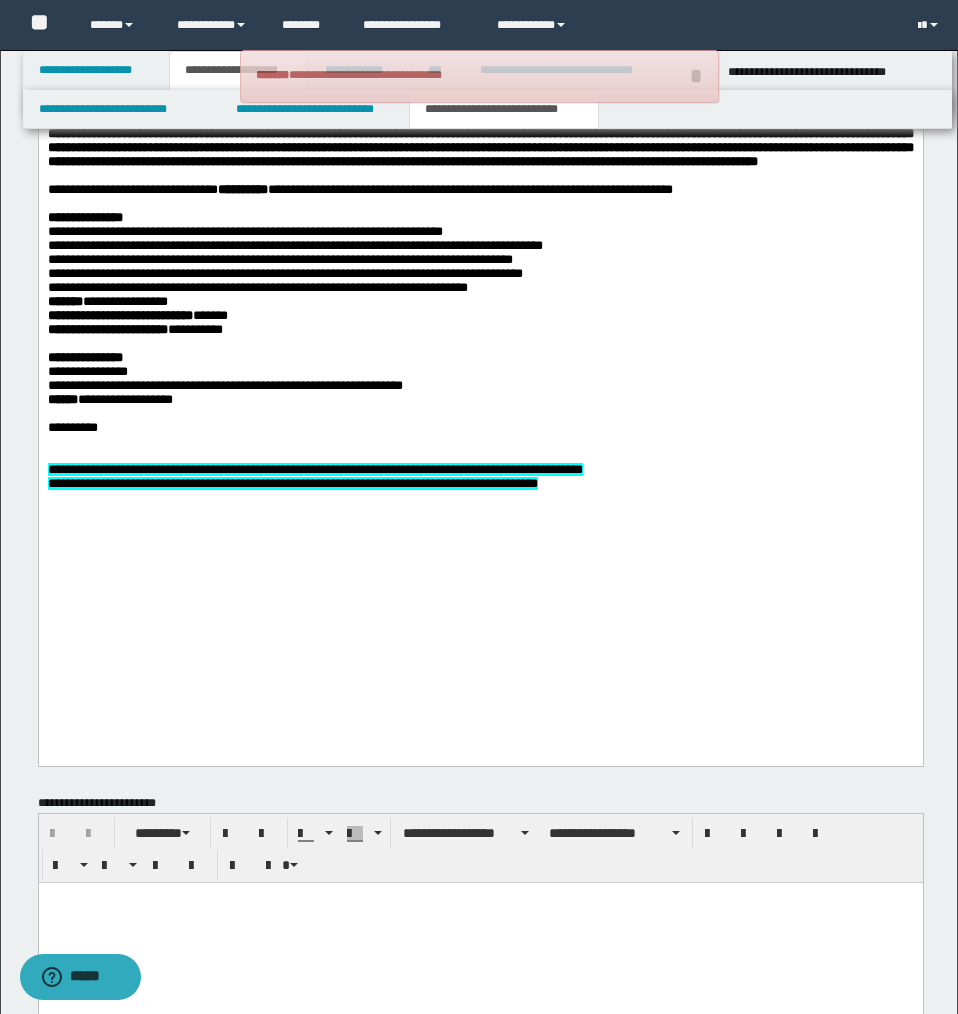 click on "**********" at bounding box center (292, 484) 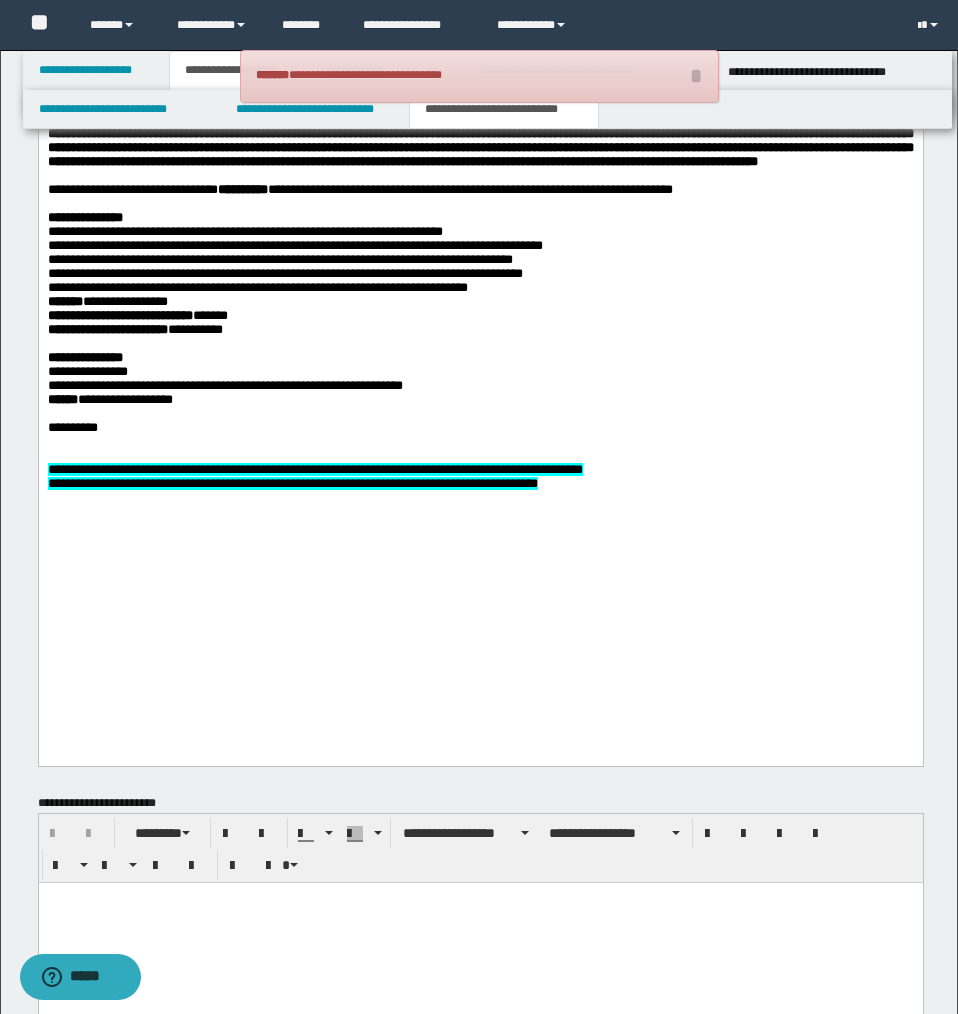 scroll, scrollTop: 2667, scrollLeft: 0, axis: vertical 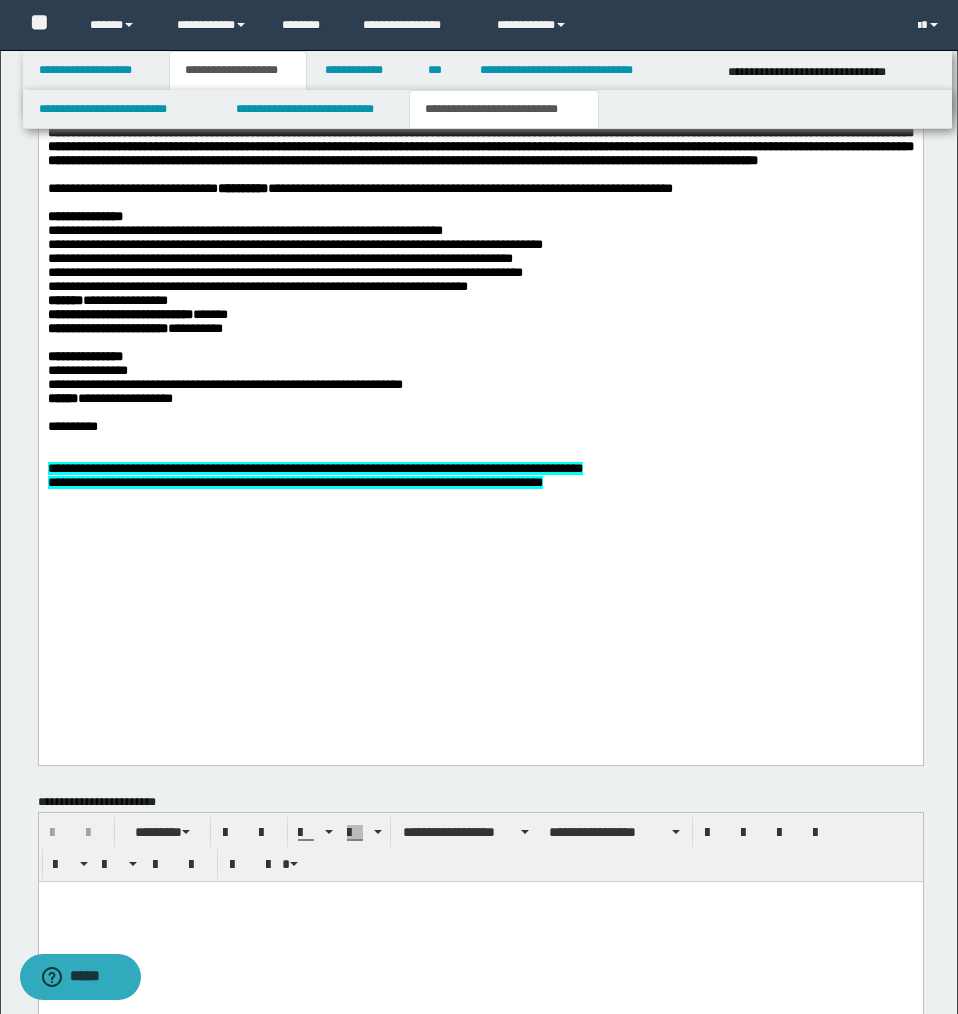 click on "**********" at bounding box center [294, 483] 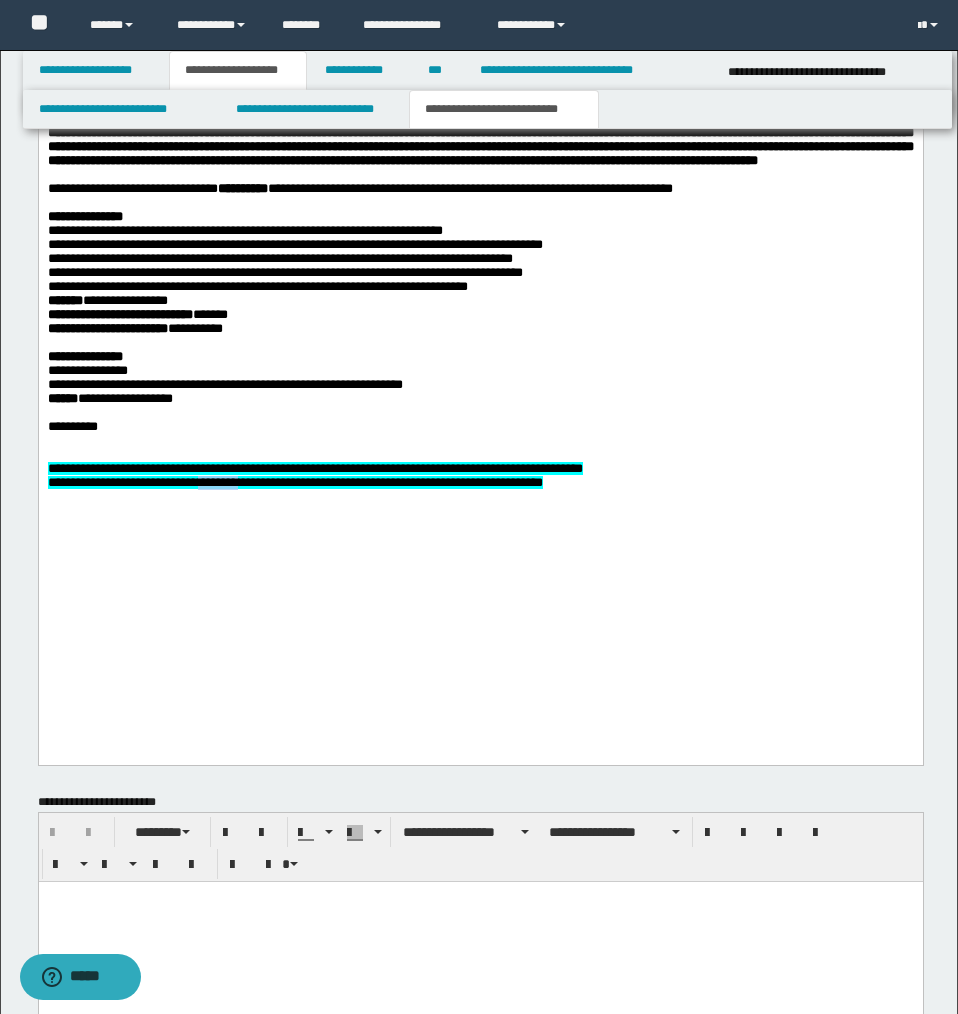 click on "**********" at bounding box center (294, 483) 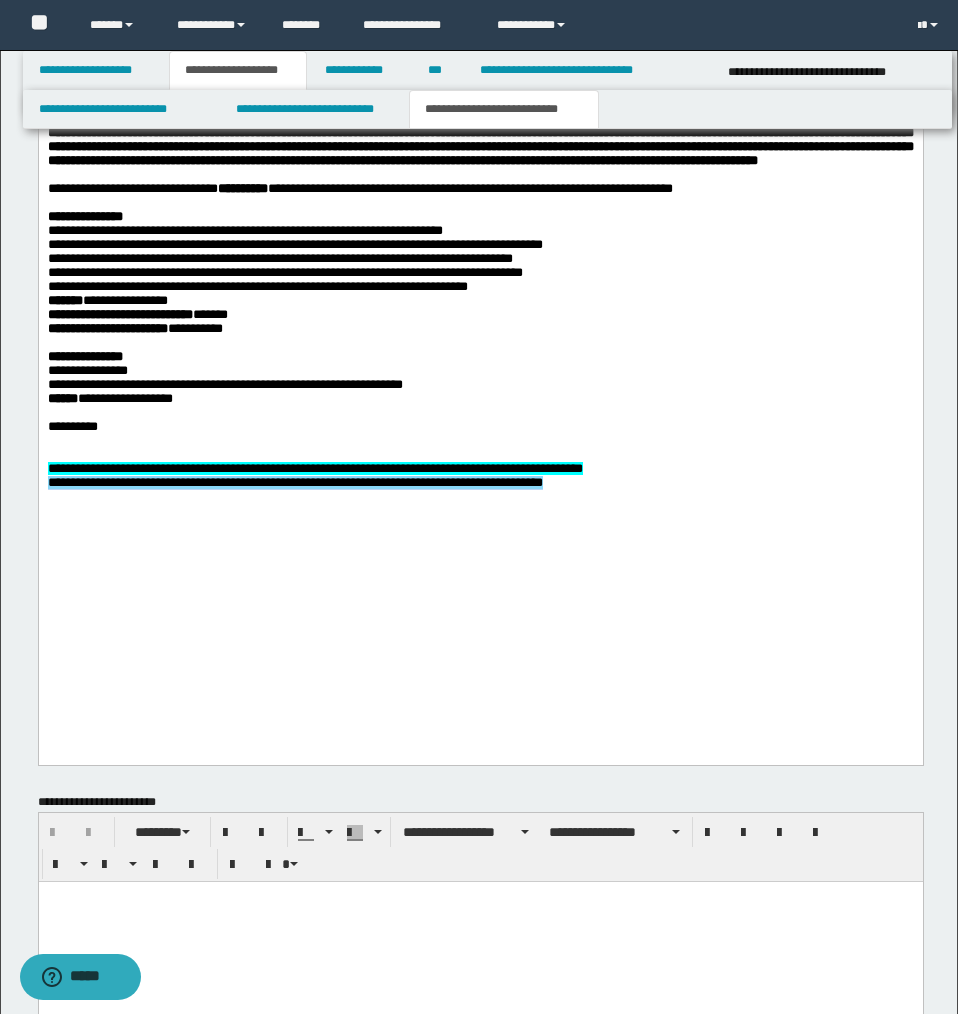 click on "**********" at bounding box center (294, 483) 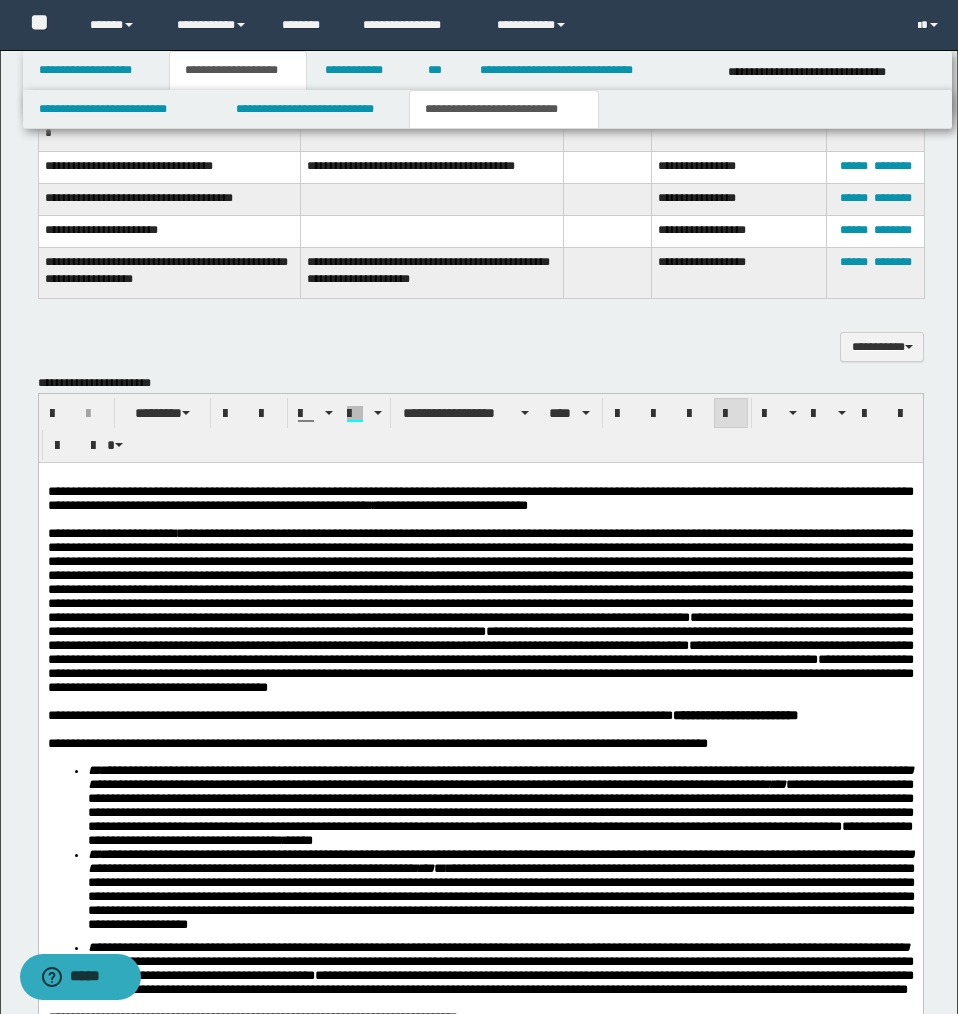 scroll, scrollTop: 1498, scrollLeft: 0, axis: vertical 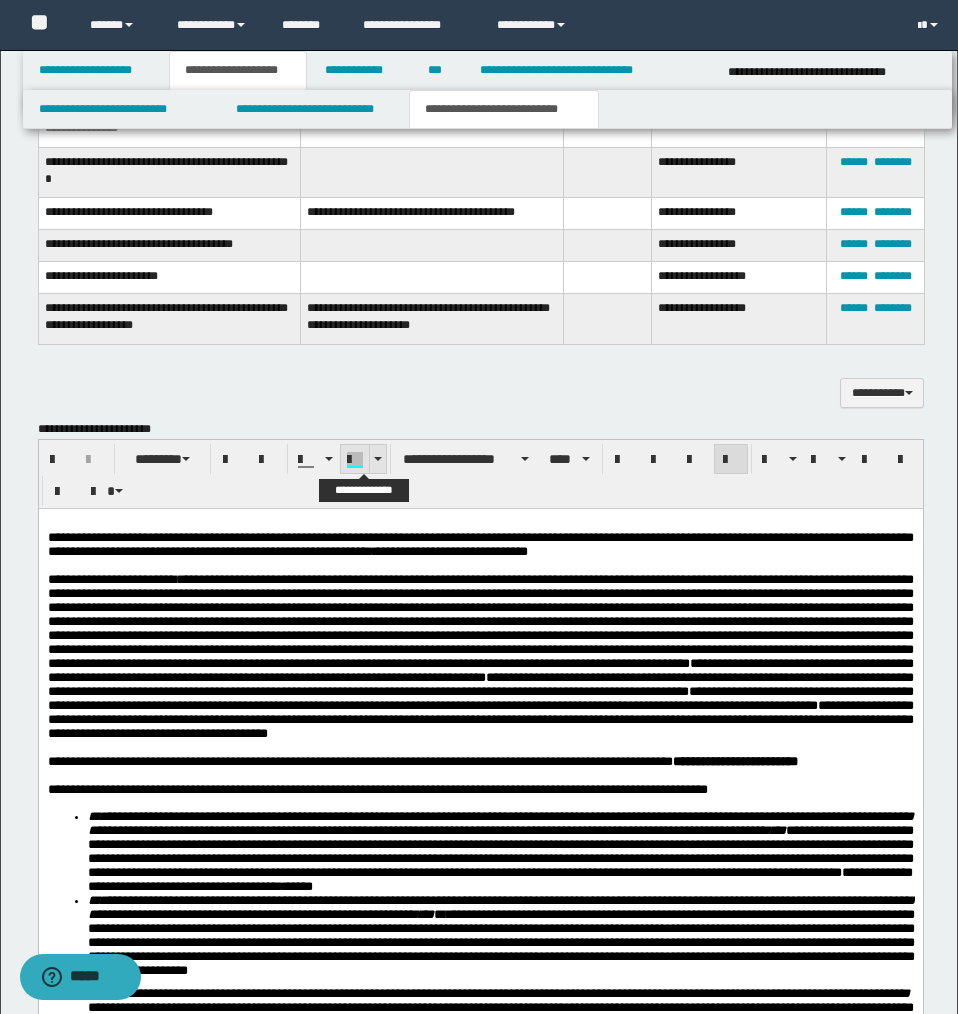 click at bounding box center [377, 459] 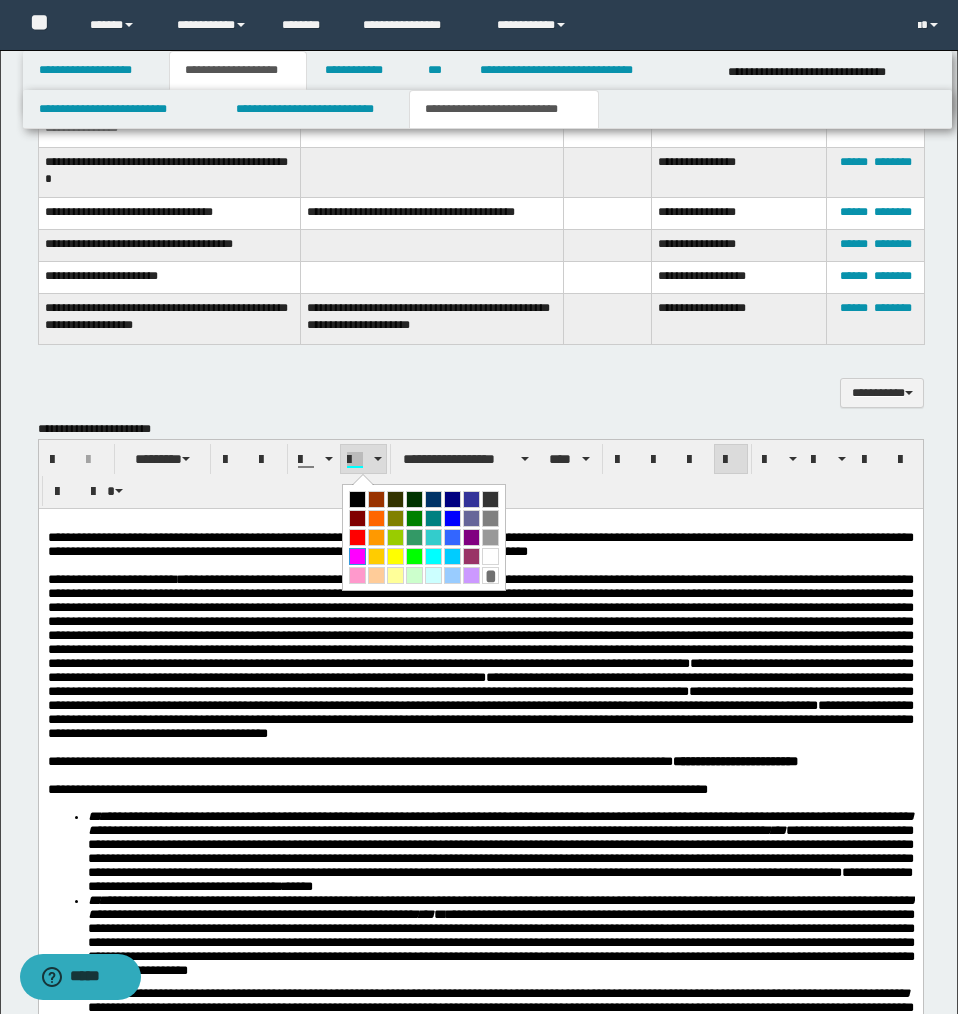 drag, startPoint x: 357, startPoint y: 557, endPoint x: 318, endPoint y: 48, distance: 510.4919 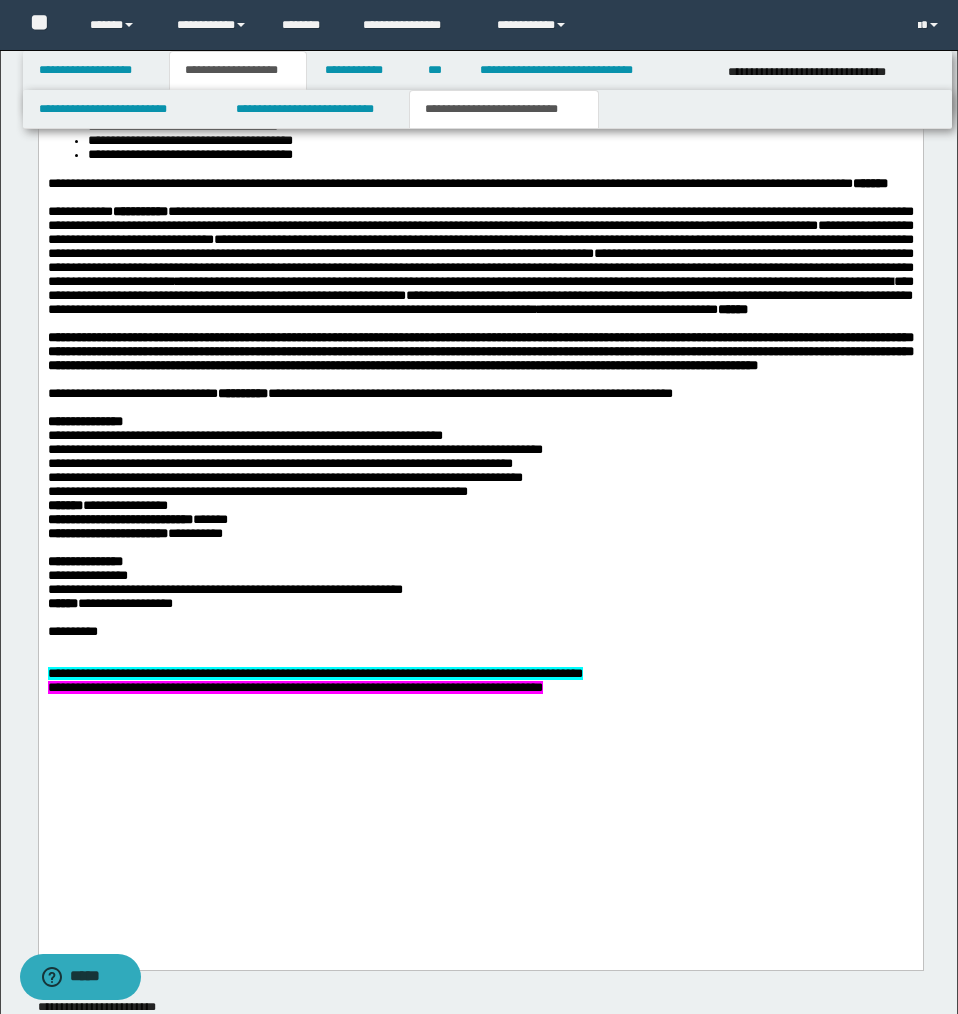 click at bounding box center [480, 619] 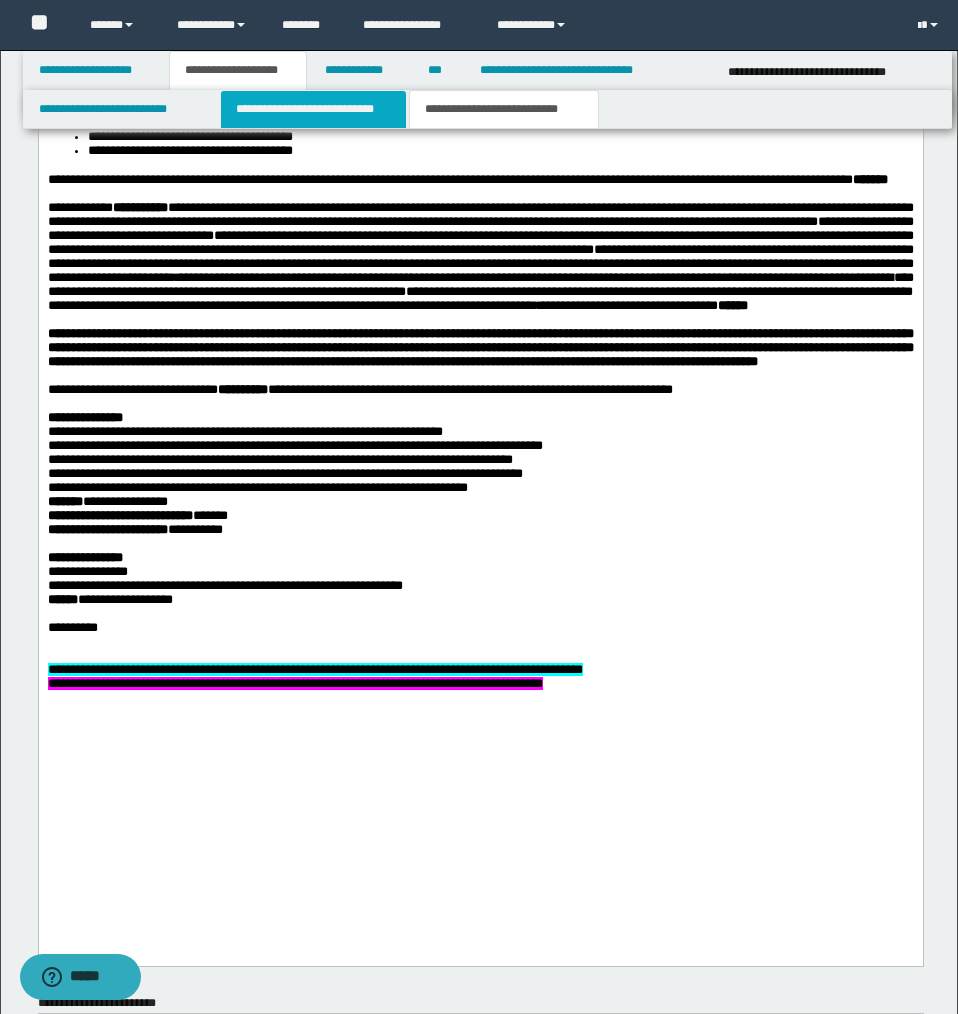 click on "**********" at bounding box center [314, 109] 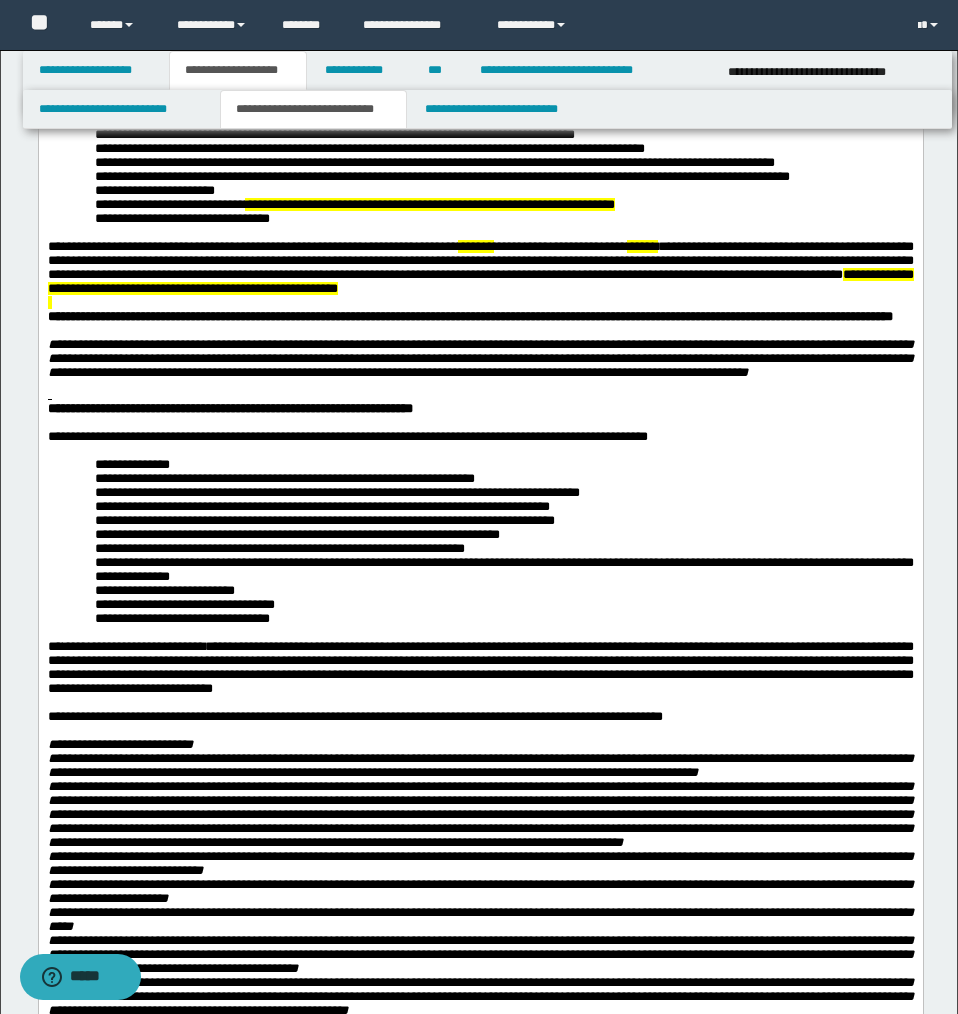 scroll, scrollTop: 0, scrollLeft: 0, axis: both 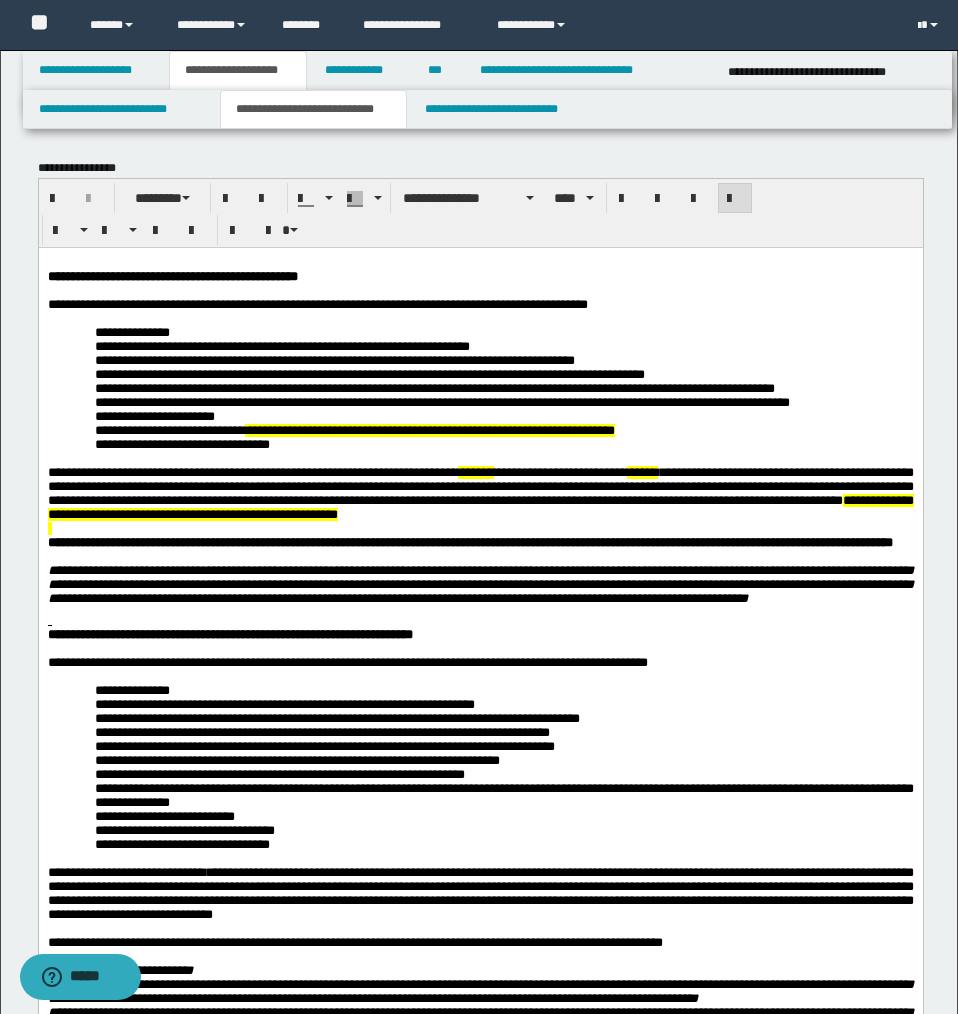 drag, startPoint x: 662, startPoint y: 400, endPoint x: 767, endPoint y: 395, distance: 105.11898 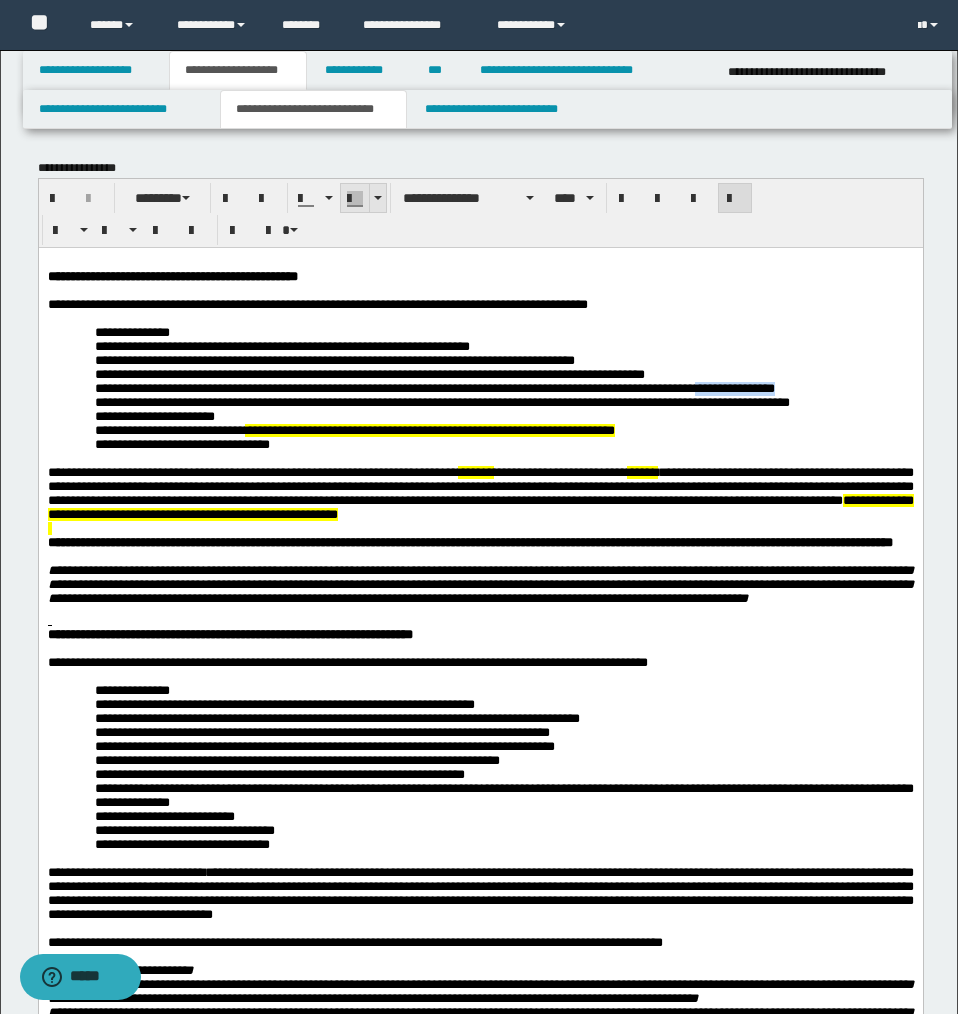 drag, startPoint x: 376, startPoint y: 199, endPoint x: 369, endPoint y: 208, distance: 11.401754 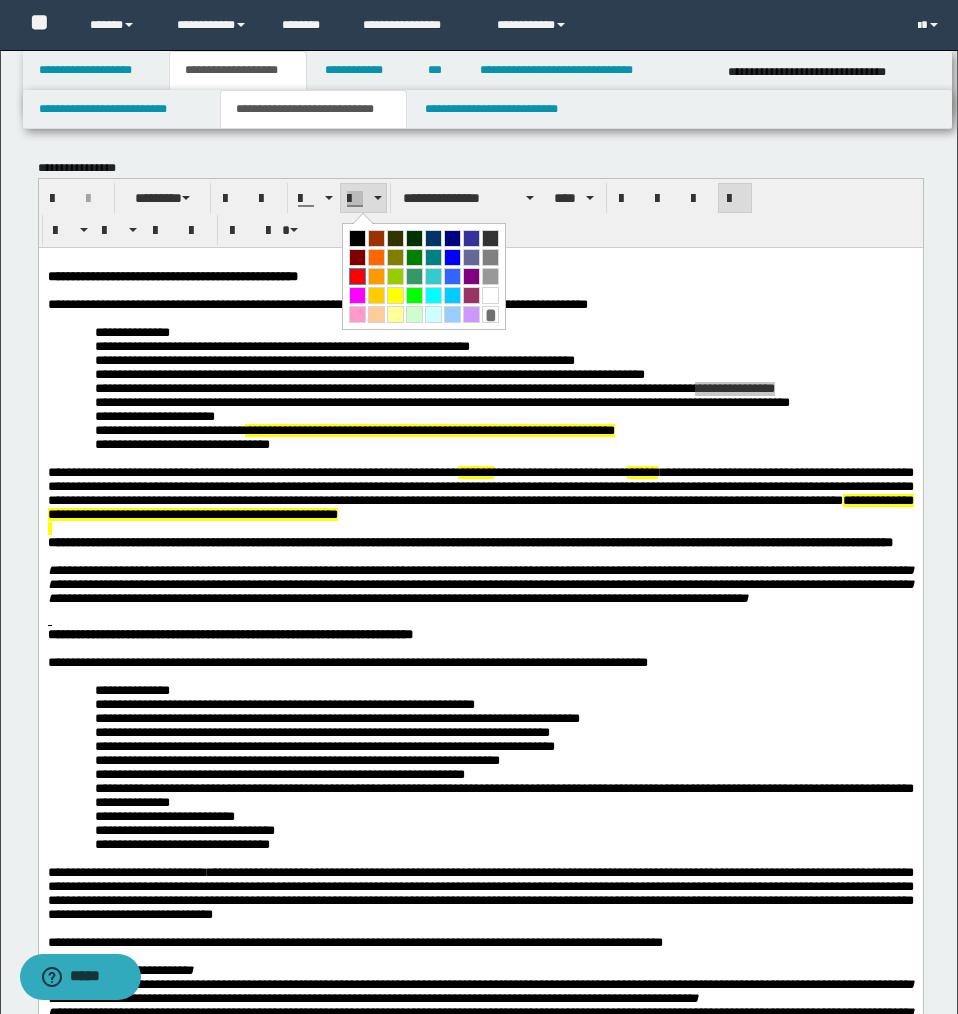 click at bounding box center (357, 276) 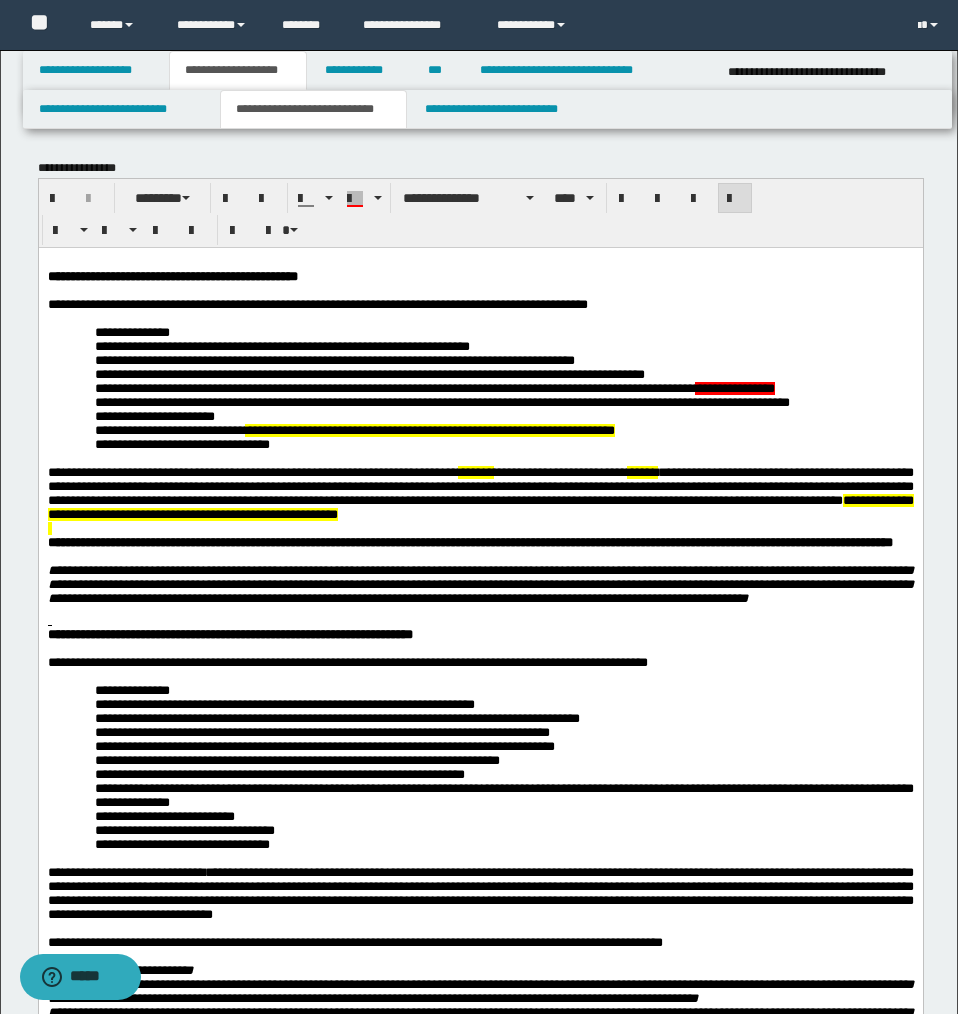 click on "**********" at bounding box center [503, 430] 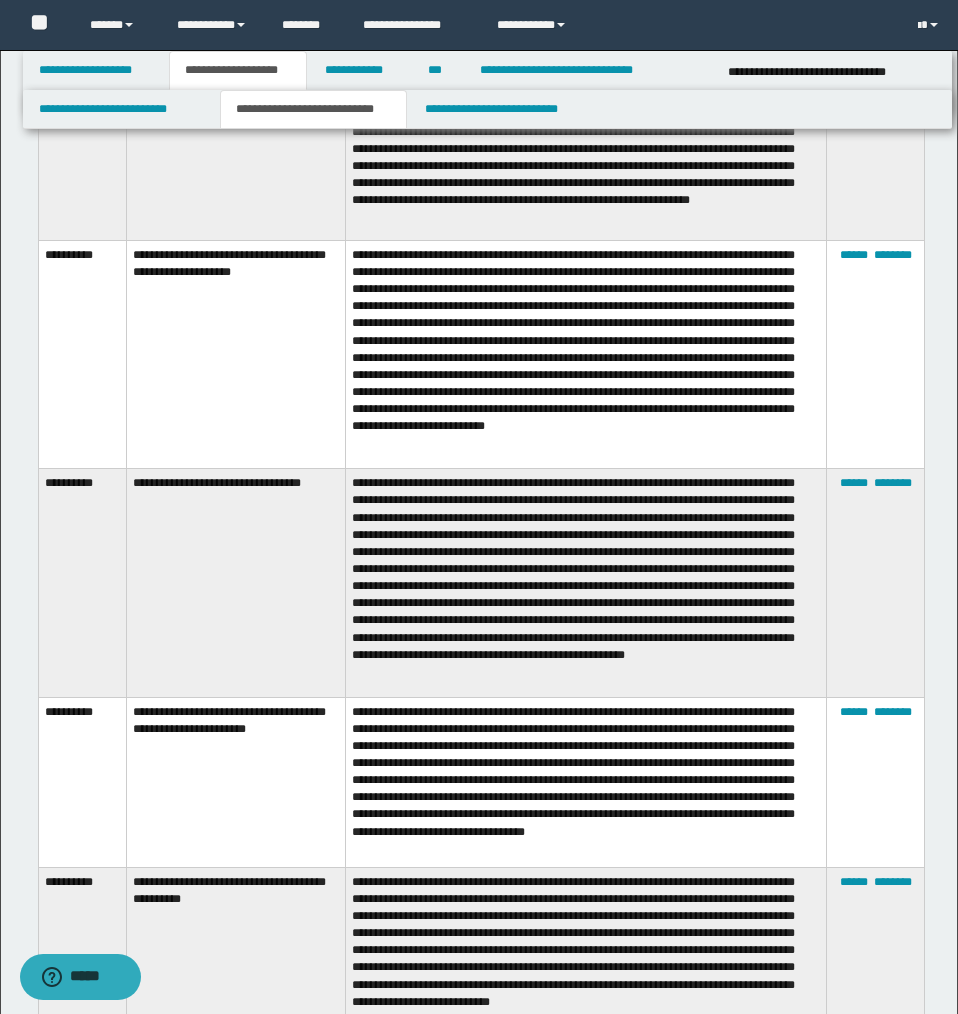 scroll, scrollTop: 11586, scrollLeft: 0, axis: vertical 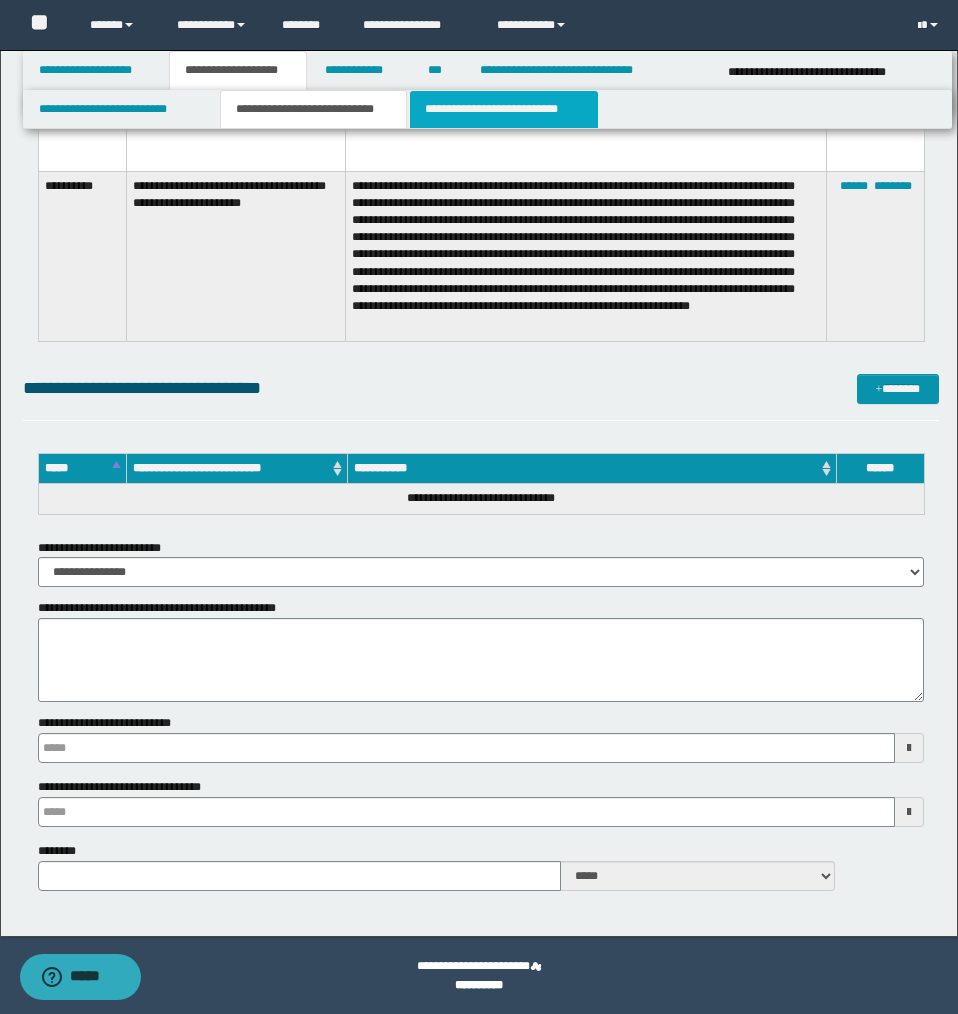 click on "**********" at bounding box center [504, 109] 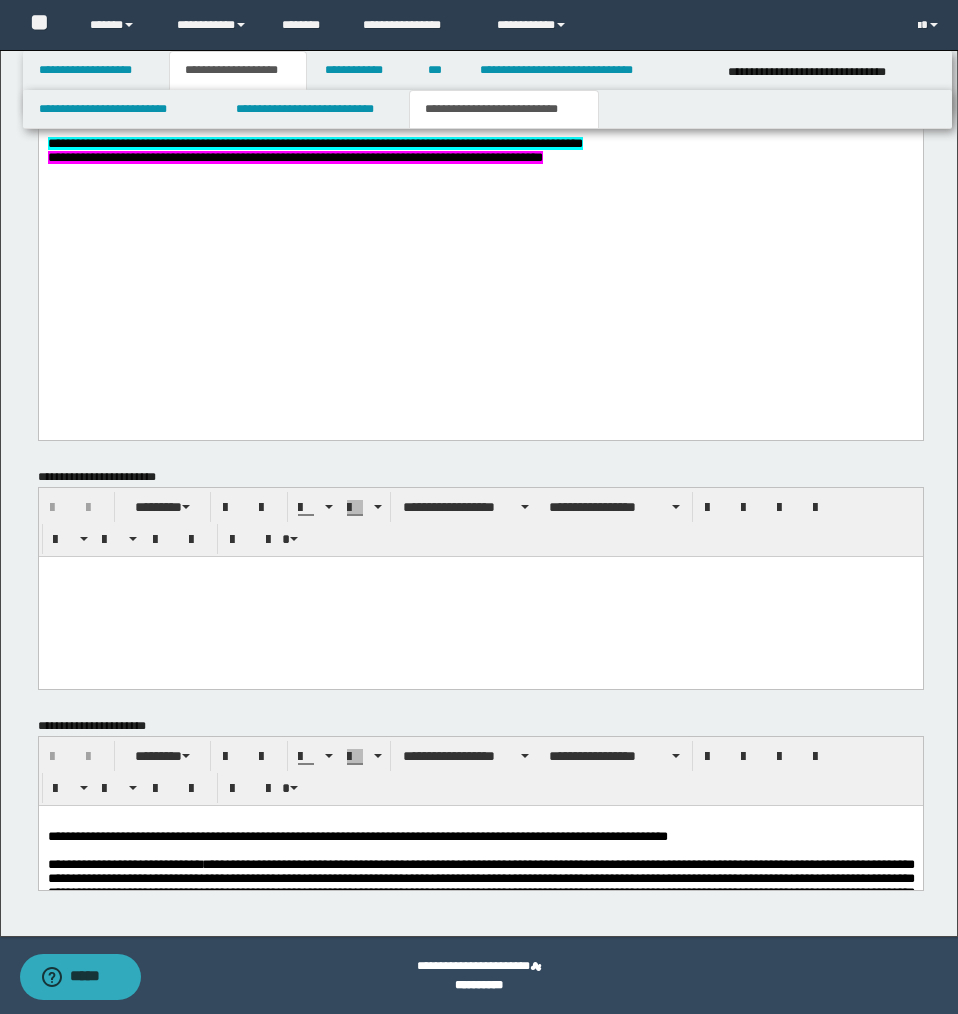 click on "**********" at bounding box center (480, 159) 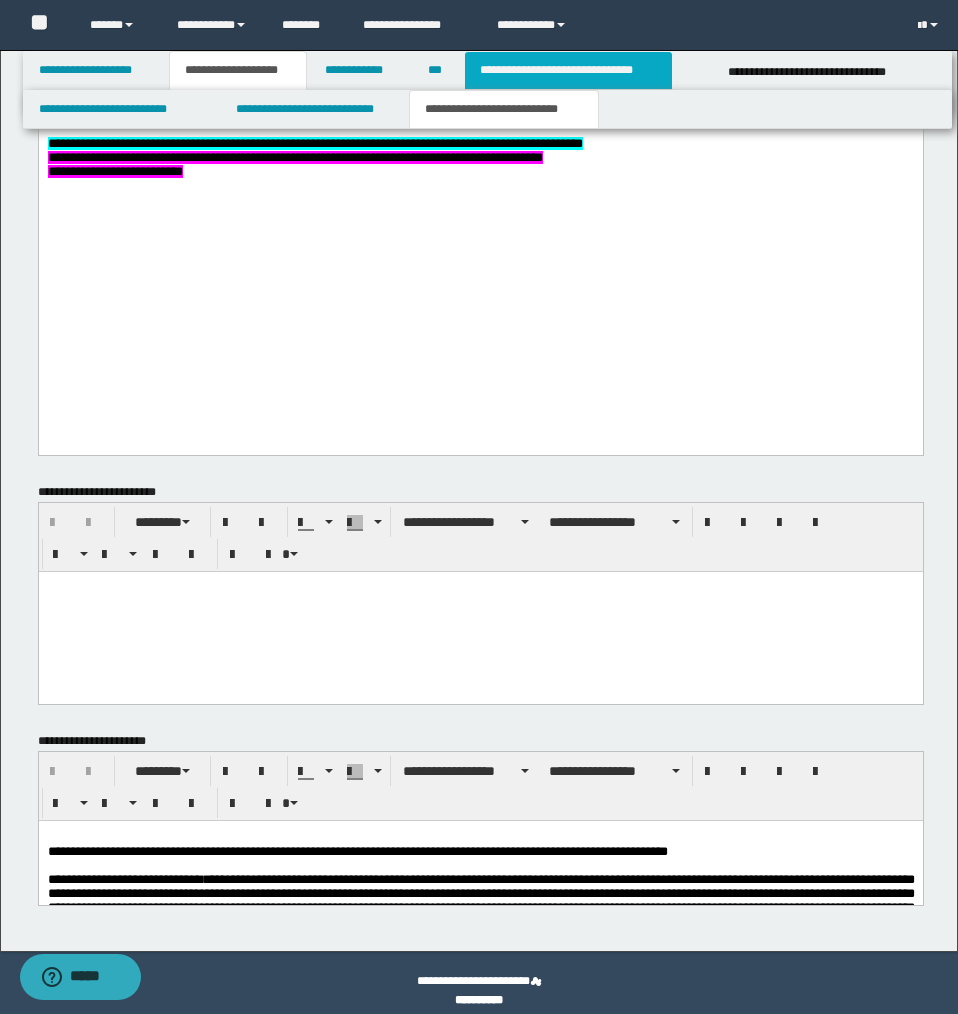 click on "**********" at bounding box center (568, 70) 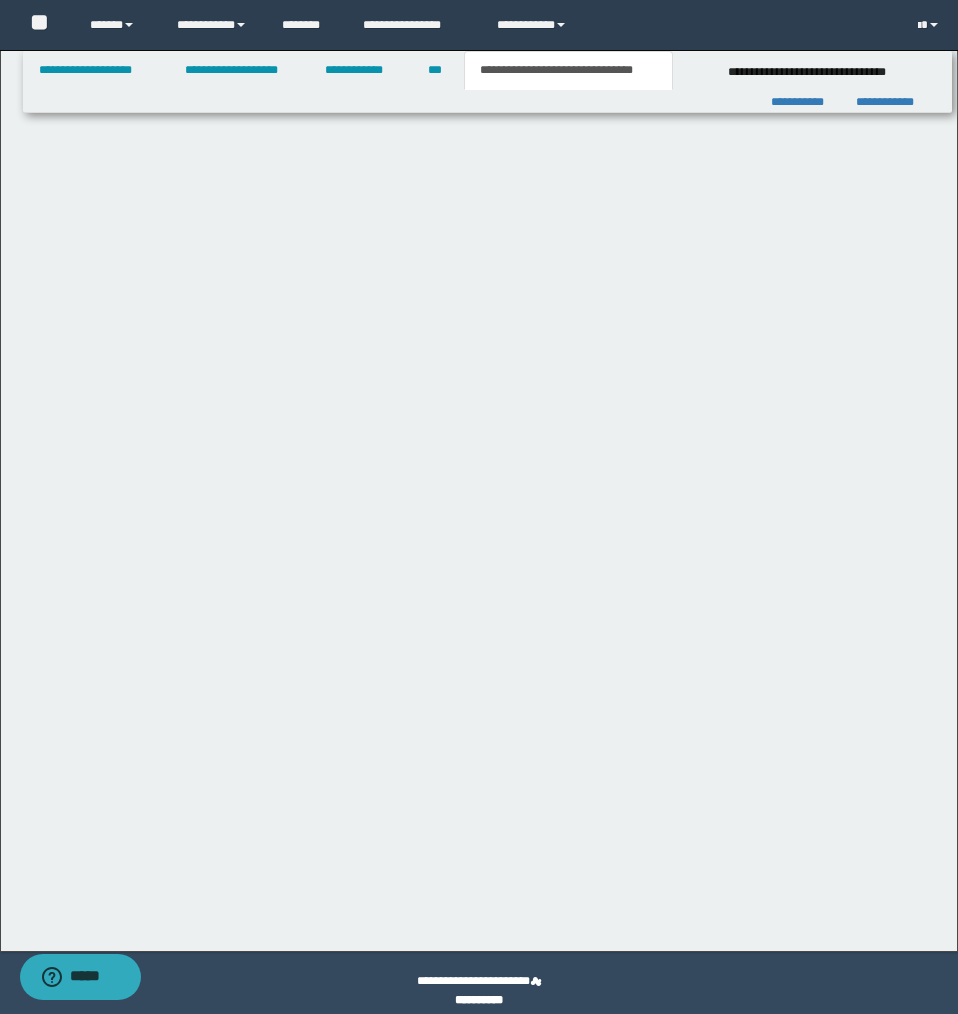 scroll, scrollTop: 1191, scrollLeft: 0, axis: vertical 